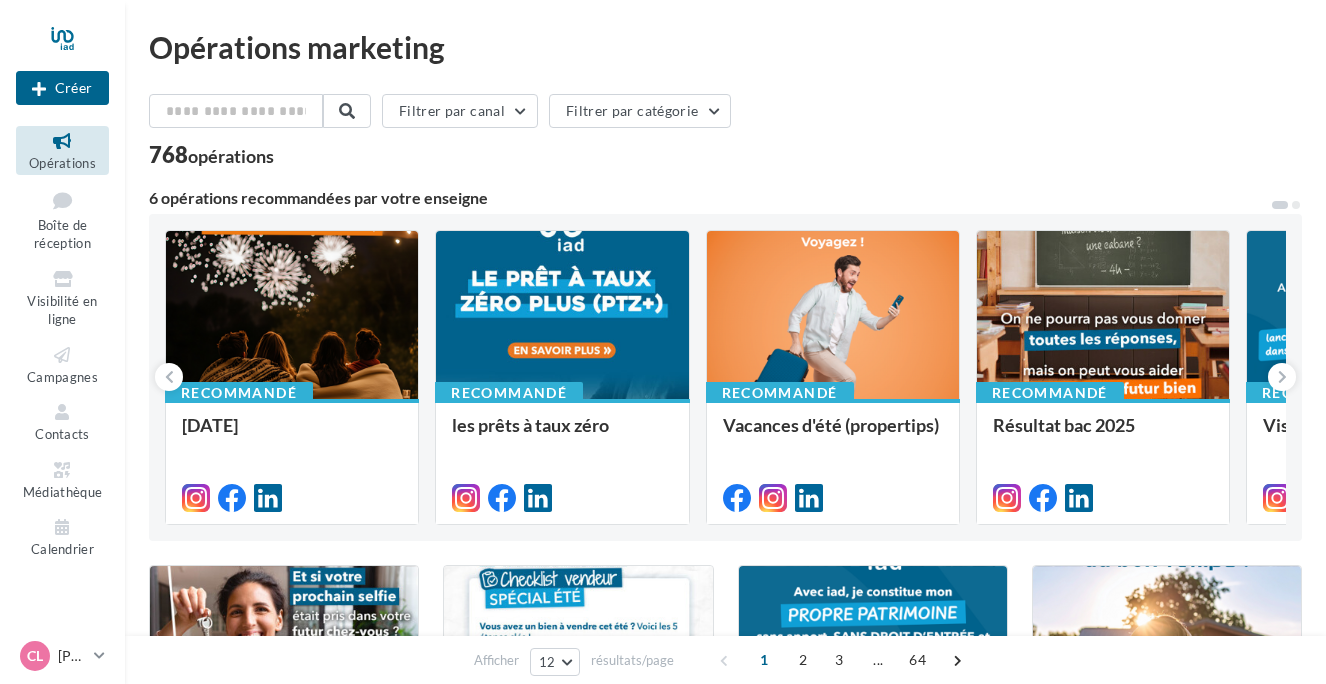 scroll, scrollTop: 0, scrollLeft: 0, axis: both 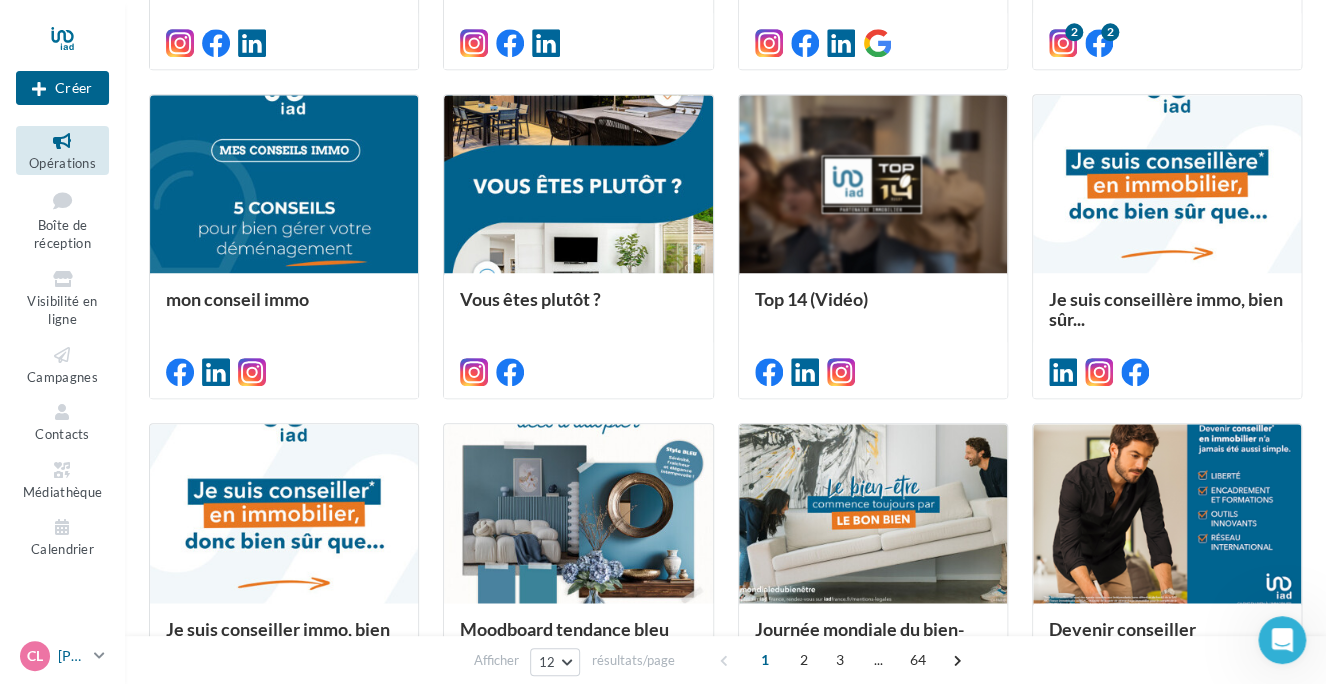 click on "CL     [PERSON_NAME]   [PERSON_NAME][EMAIL_ADDRESS][PERSON_NAME][DOMAIN_NAME]" at bounding box center (53, 656) 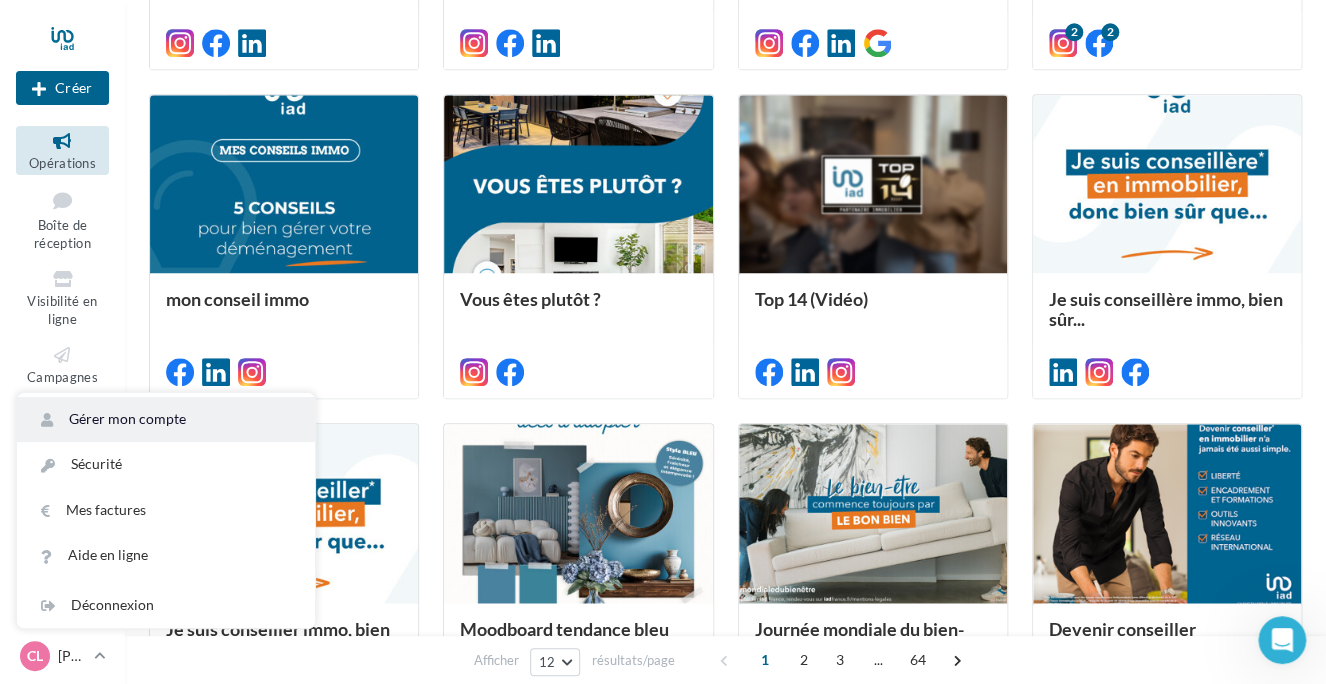 click on "Gérer mon compte" at bounding box center [166, 419] 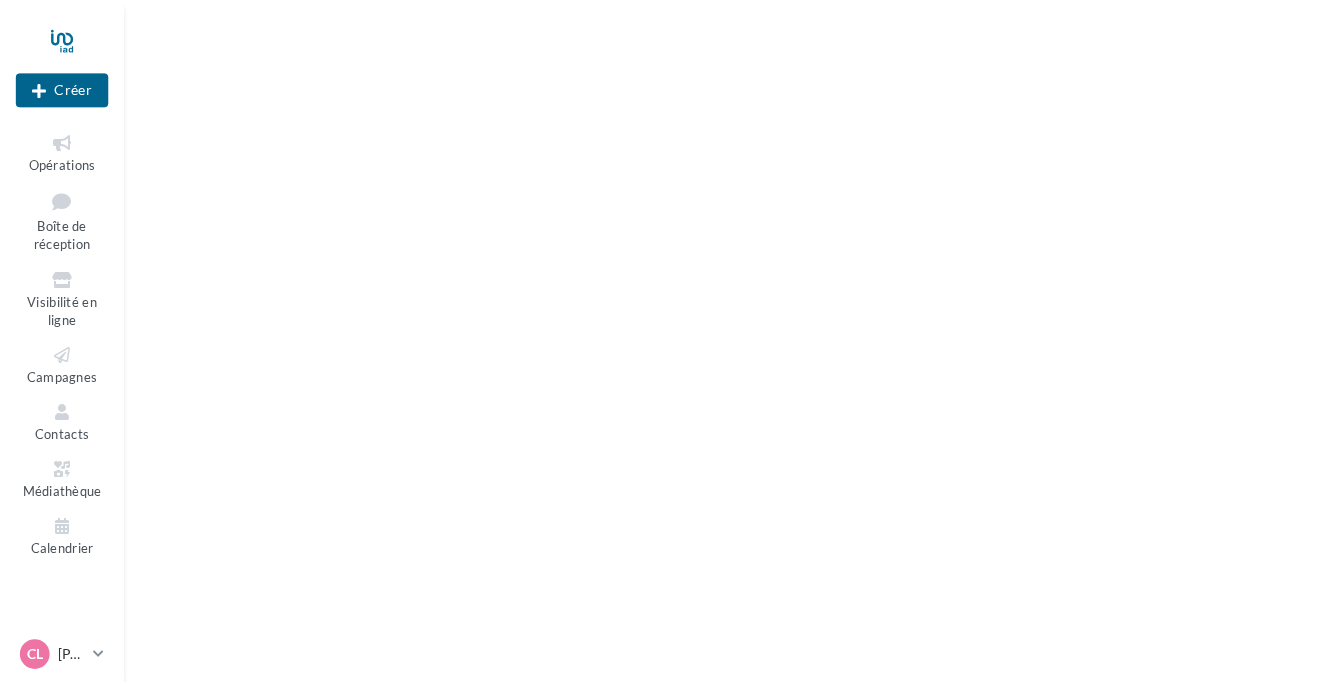 scroll, scrollTop: 0, scrollLeft: 0, axis: both 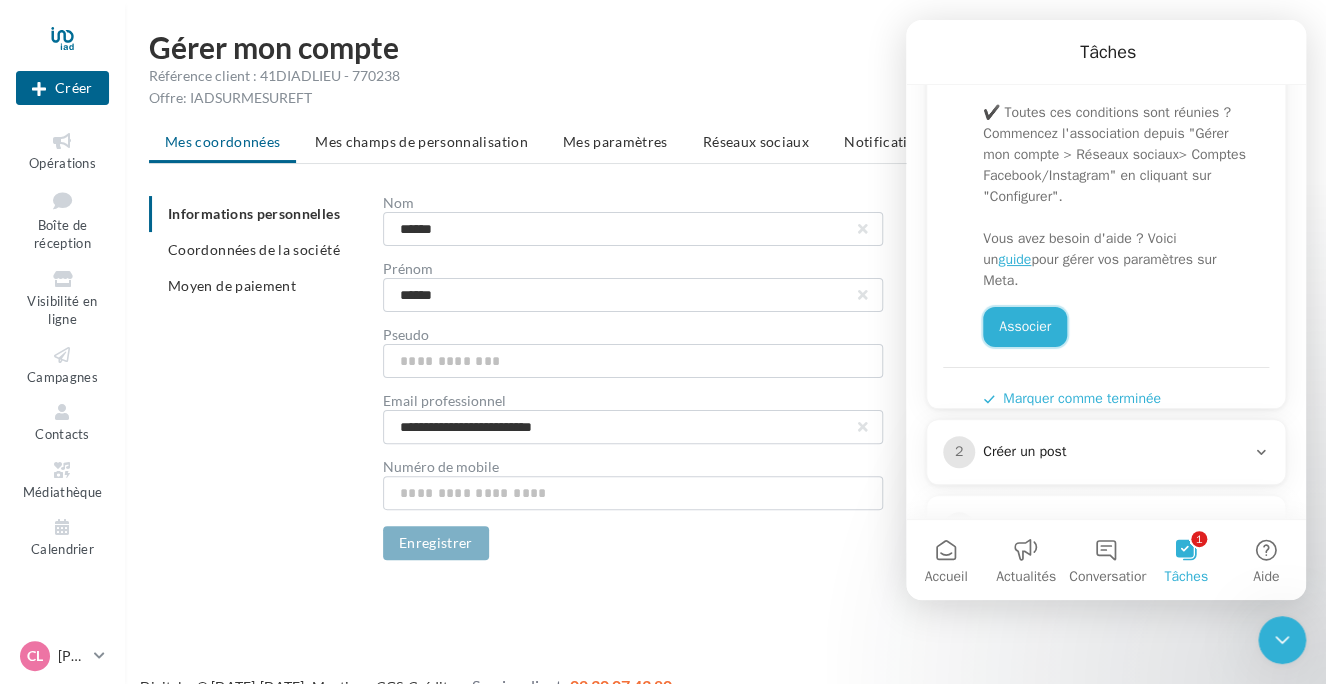 click on "Associer" at bounding box center (1025, 327) 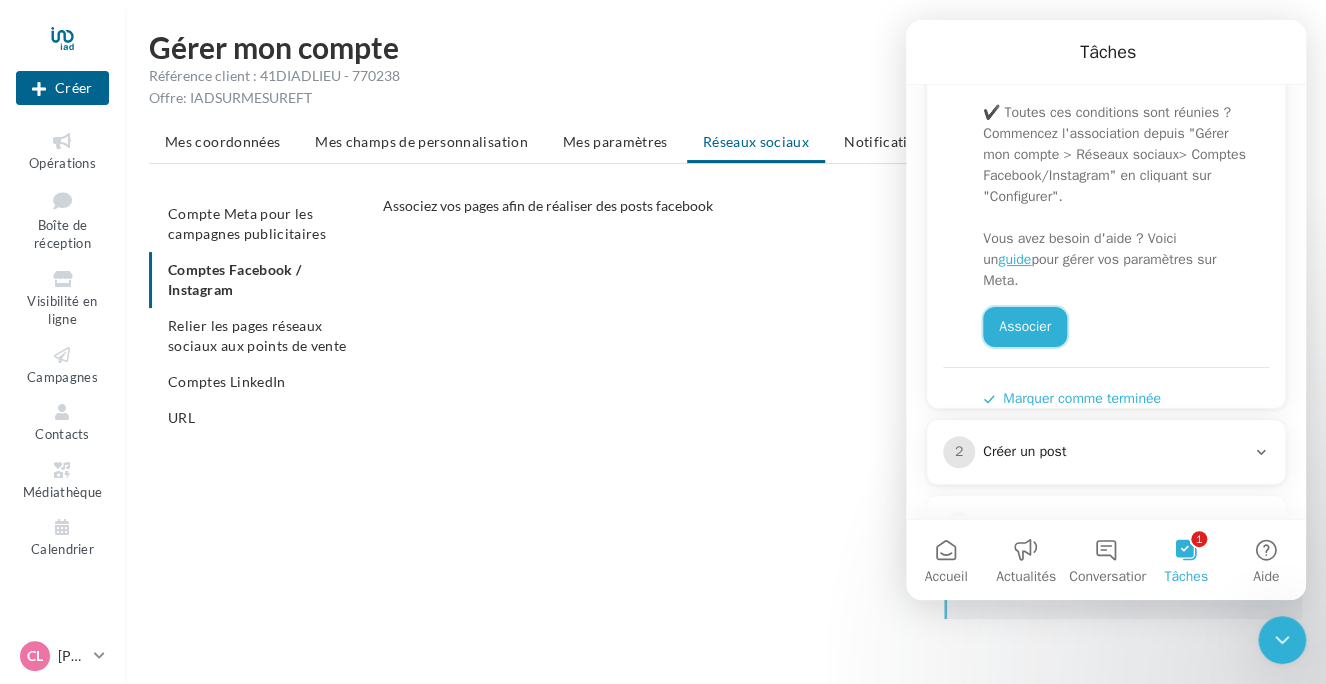 scroll, scrollTop: 570, scrollLeft: 0, axis: vertical 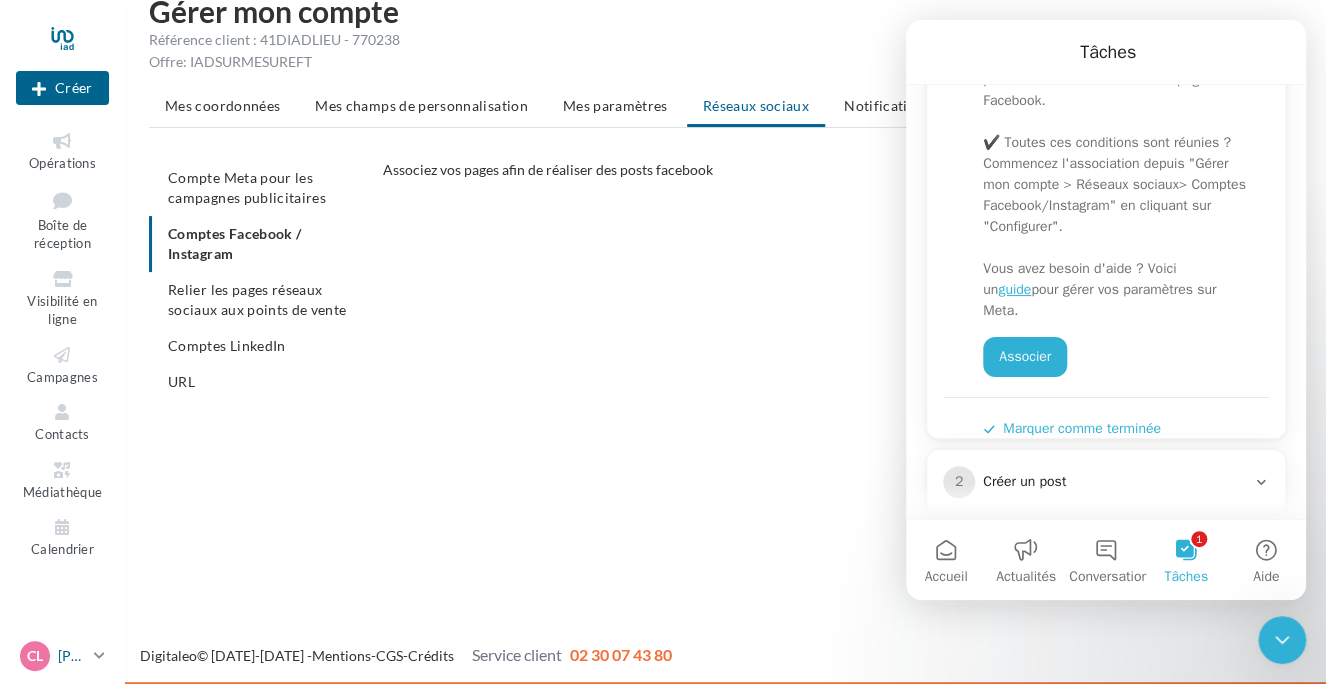 click on "[PERSON_NAME]" at bounding box center [72, 656] 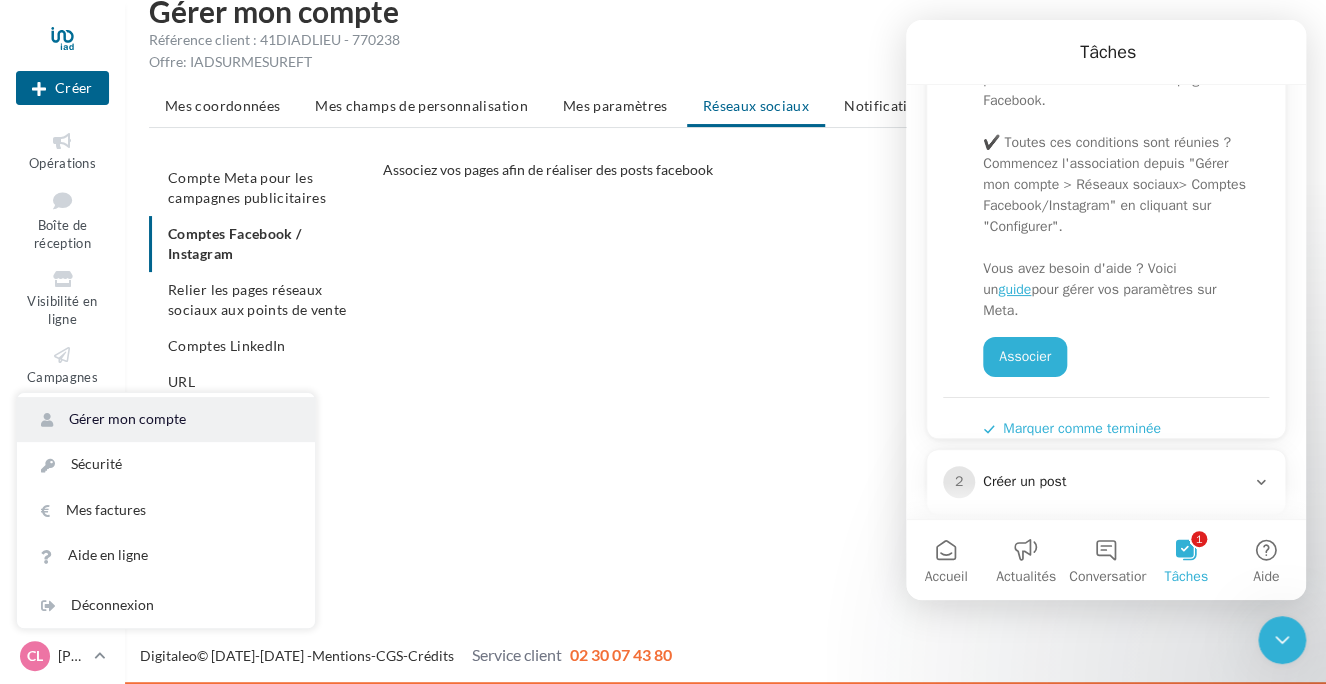 click on "Gérer mon compte" at bounding box center [166, 419] 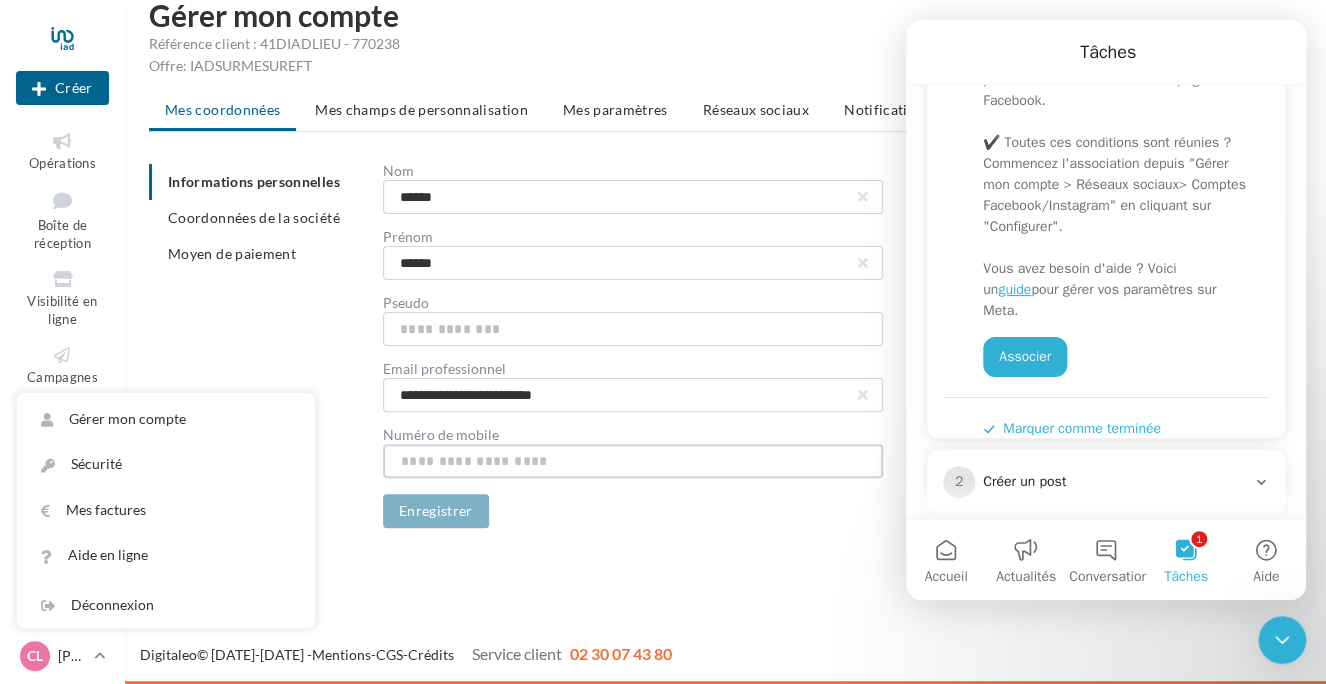 click at bounding box center [633, 461] 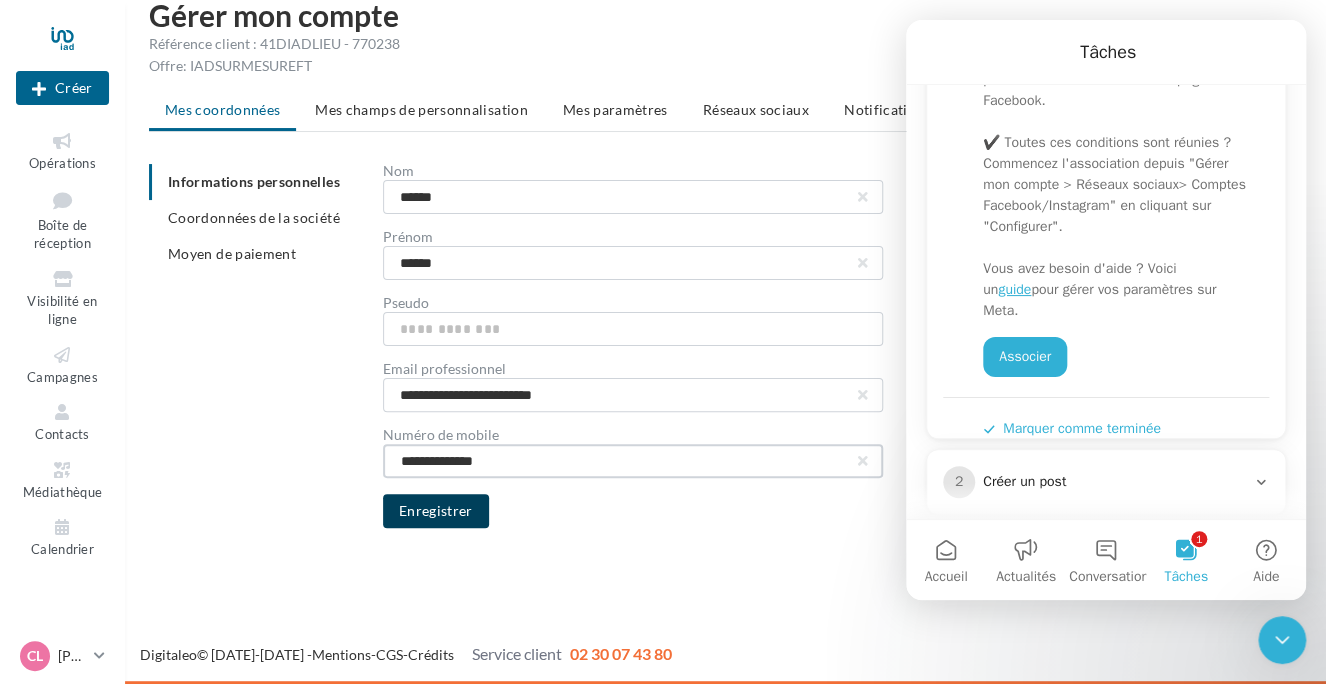 type on "**********" 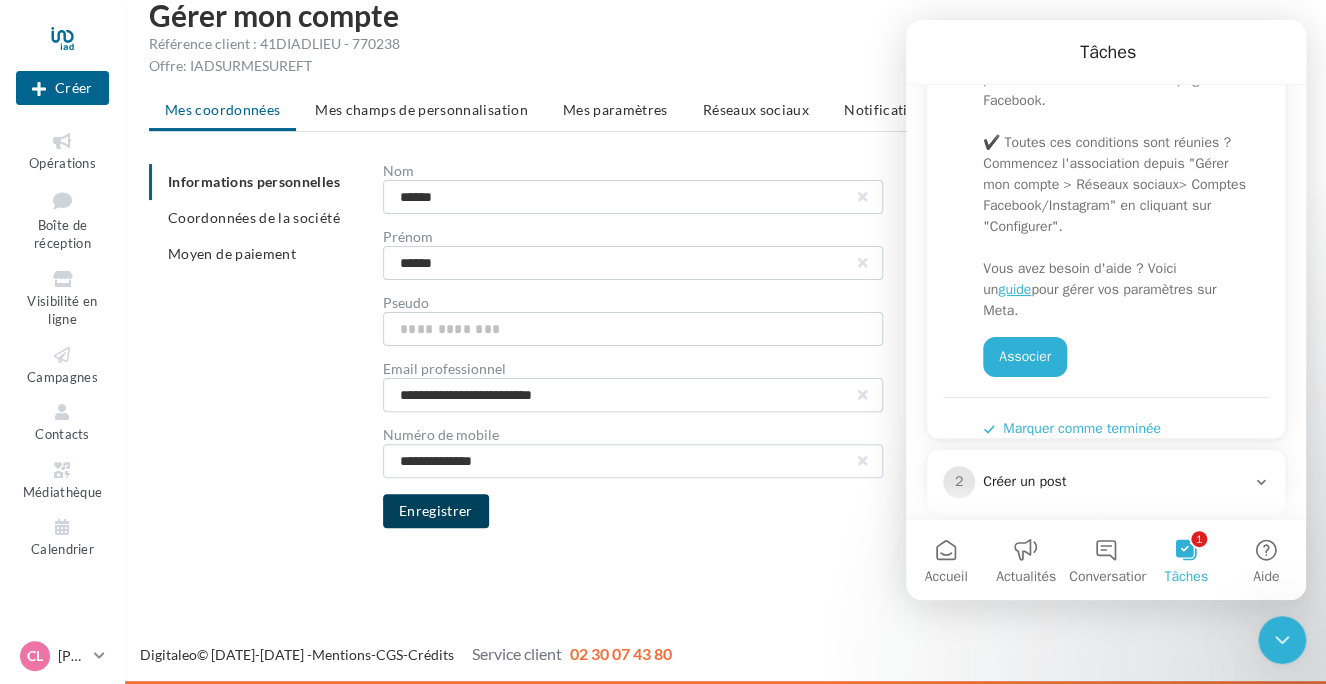 click on "Enregistrer" at bounding box center (436, 511) 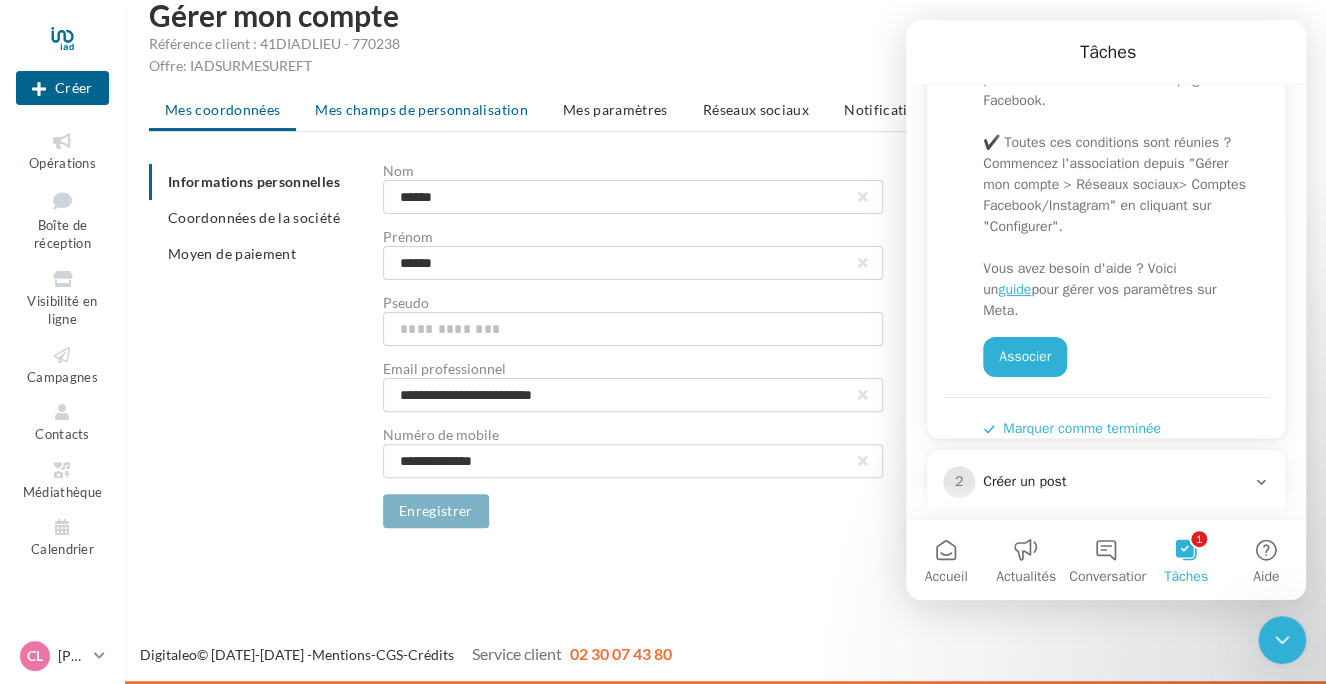 click on "Mes champs de personnalisation" at bounding box center [421, 109] 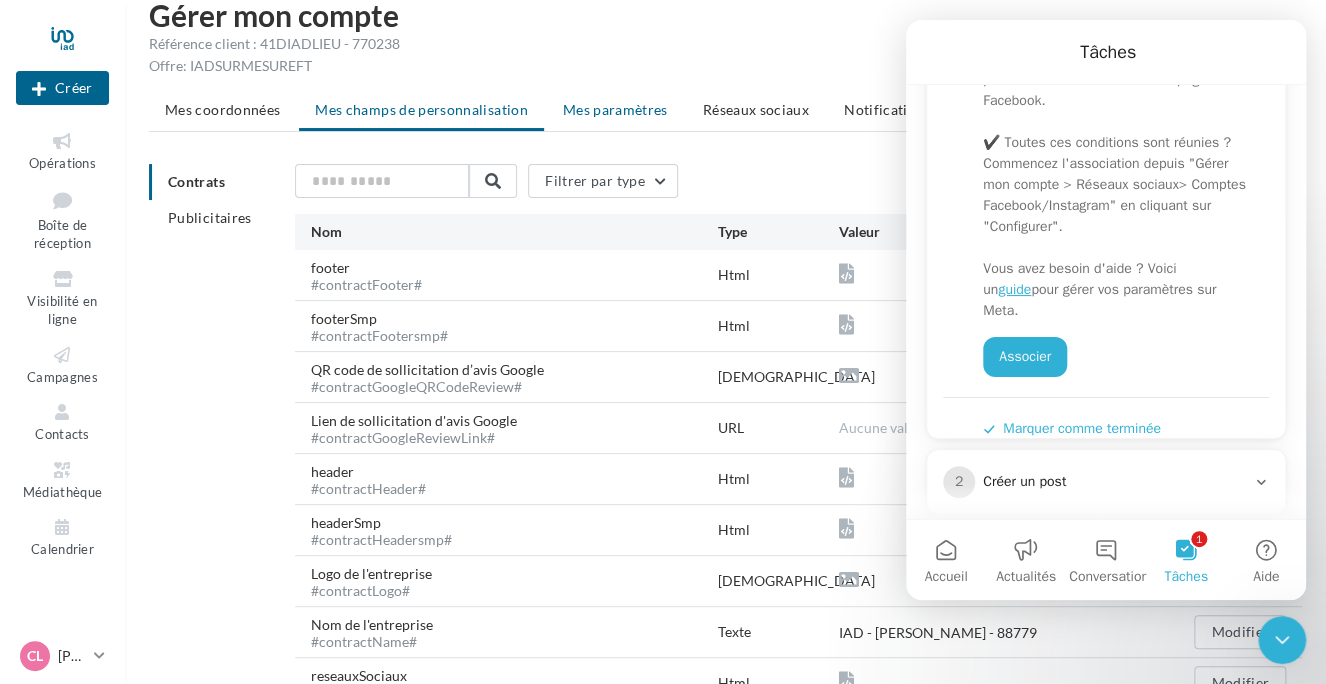 click on "Mes paramètres" at bounding box center (615, 109) 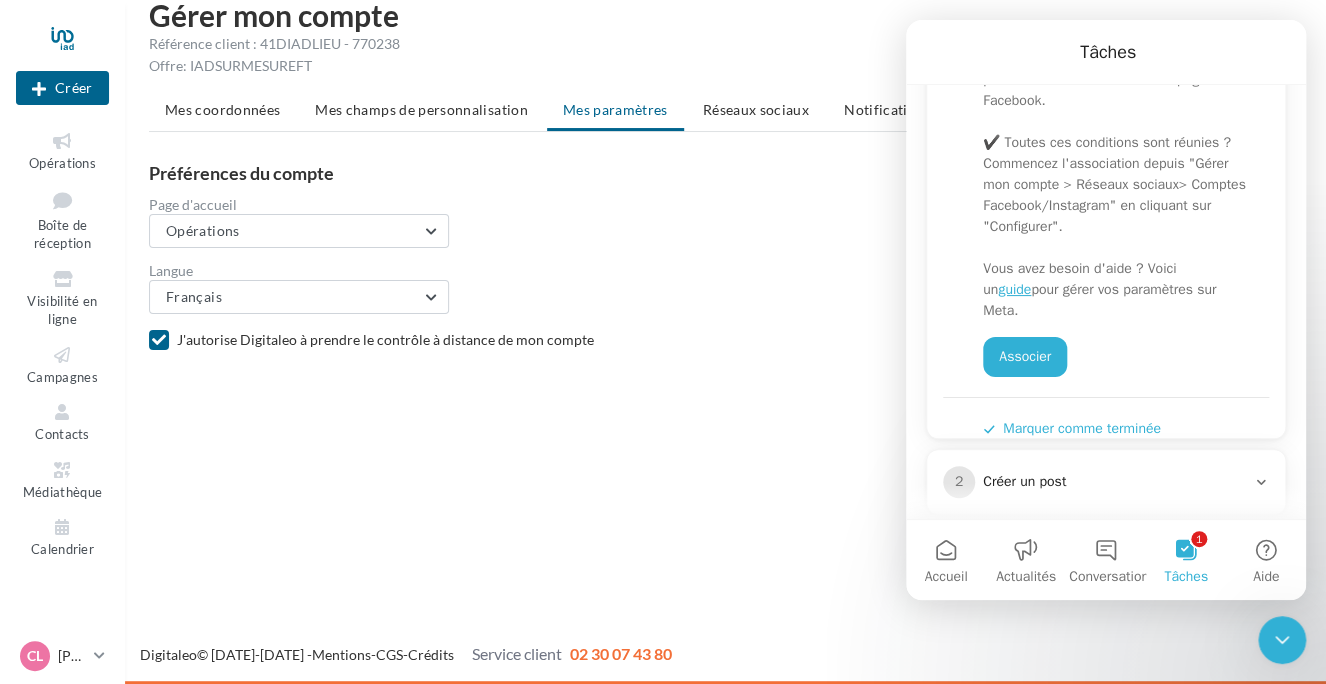 click on "Réseaux sociaux" at bounding box center [756, 110] 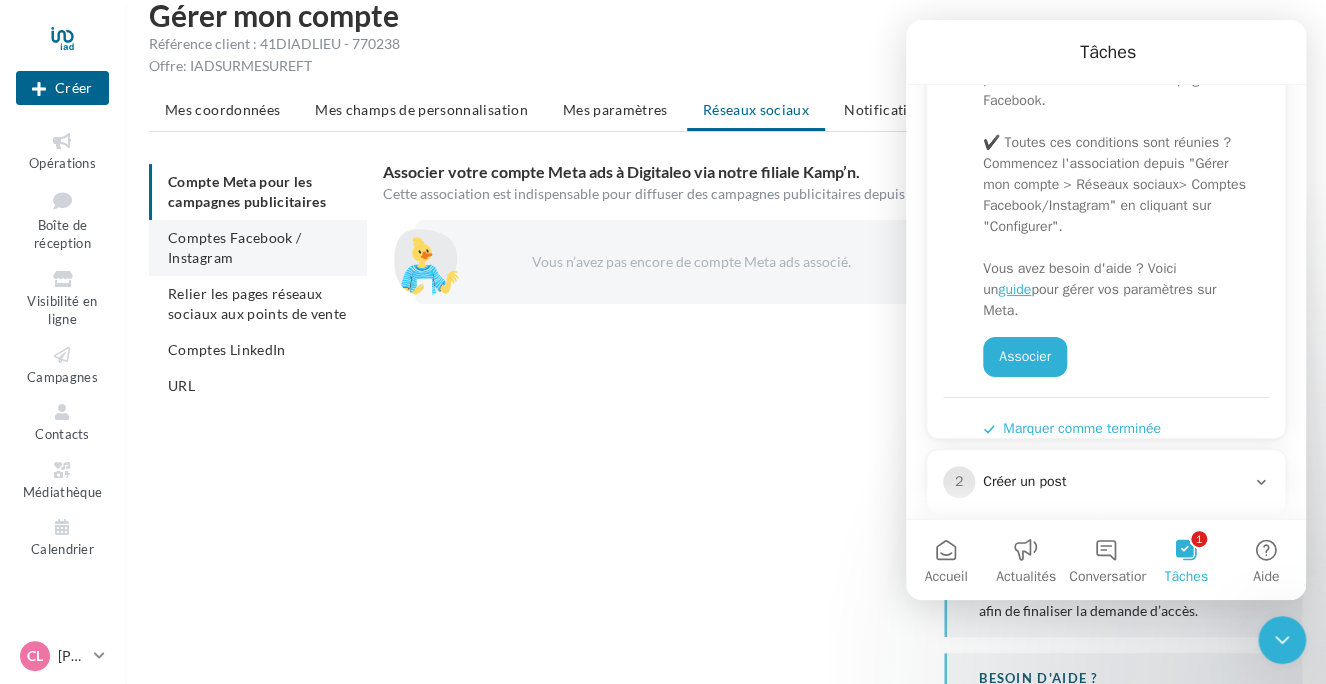 click on "Comptes Facebook / Instagram" at bounding box center [234, 247] 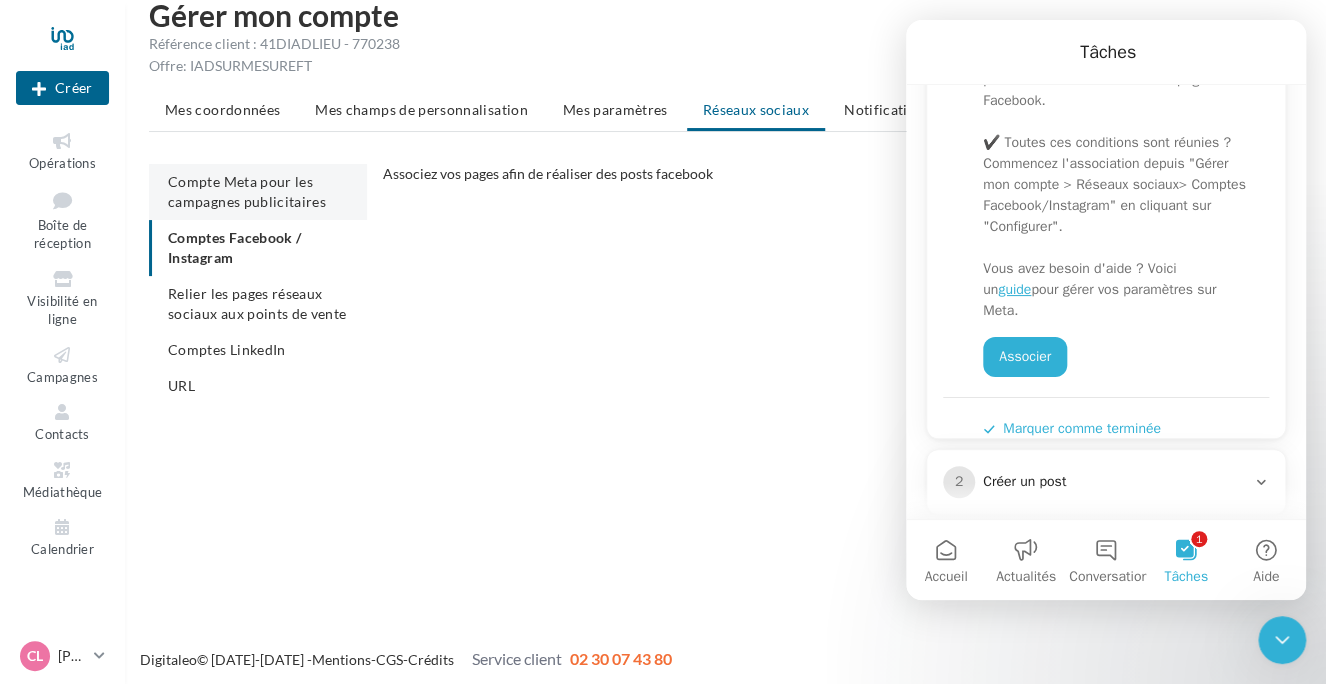 click on "Compte Meta pour les campagnes publicitaires" at bounding box center [258, 192] 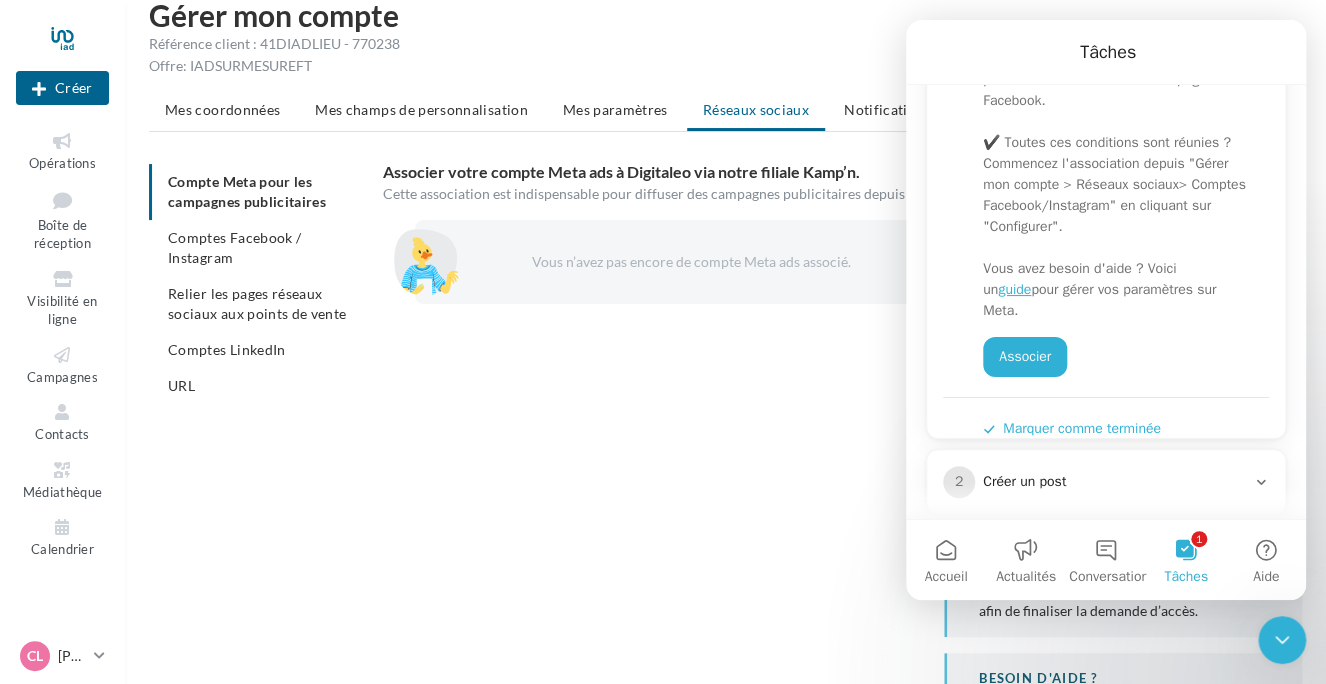click on "Vous n’avez pas encore de compte Meta ads associé." at bounding box center [687, 262] 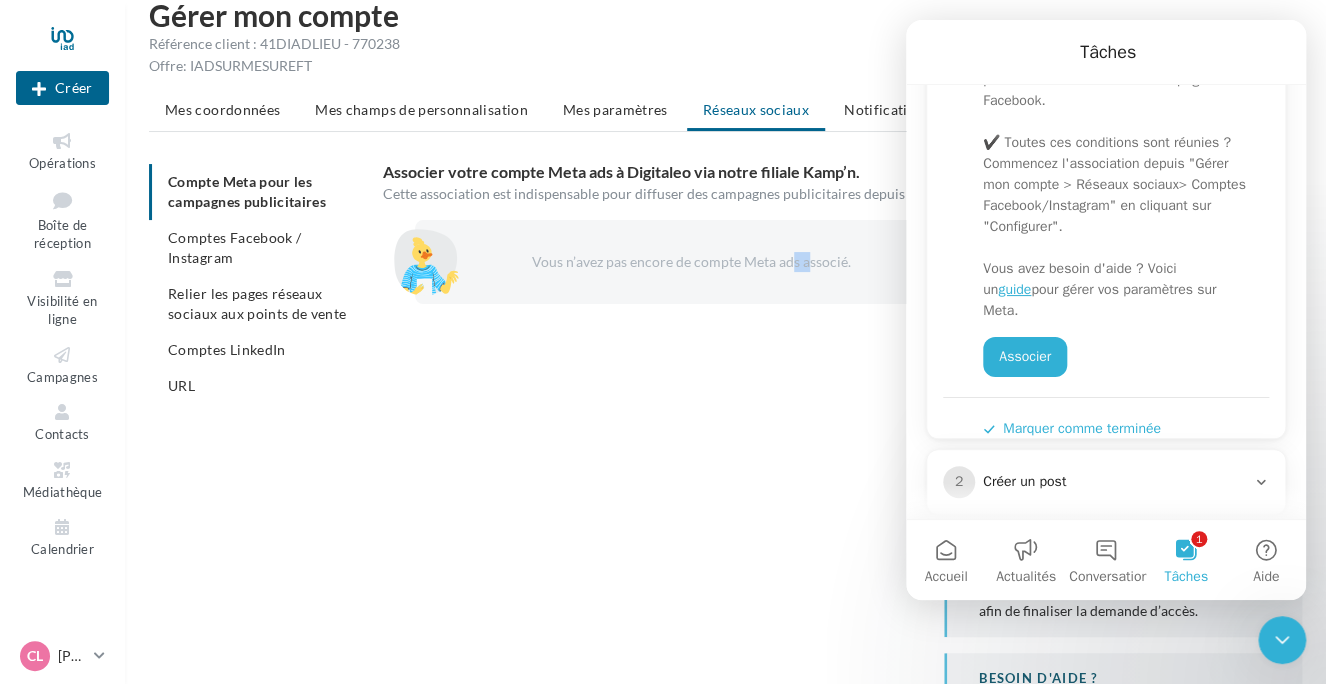 click on "Vous n’avez pas encore de compte Meta ads associé." at bounding box center [687, 262] 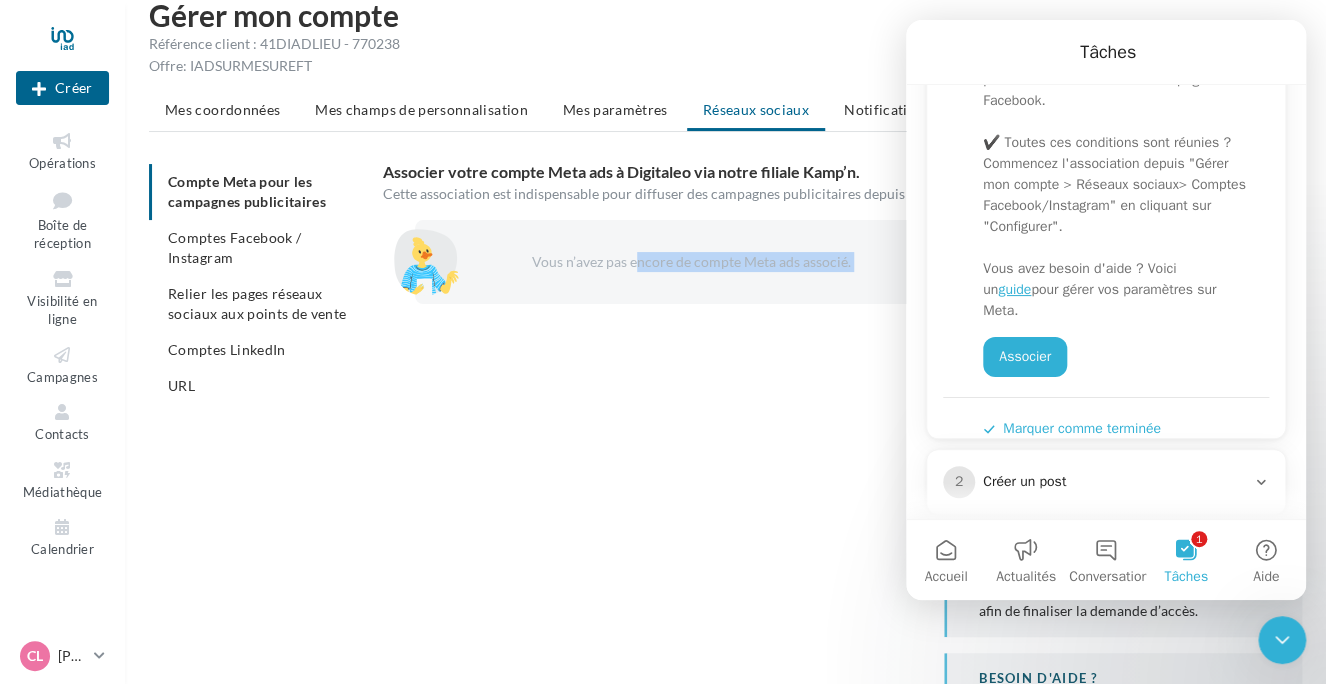 click on "Vous n’avez pas encore de compte Meta ads associé." at bounding box center (687, 262) 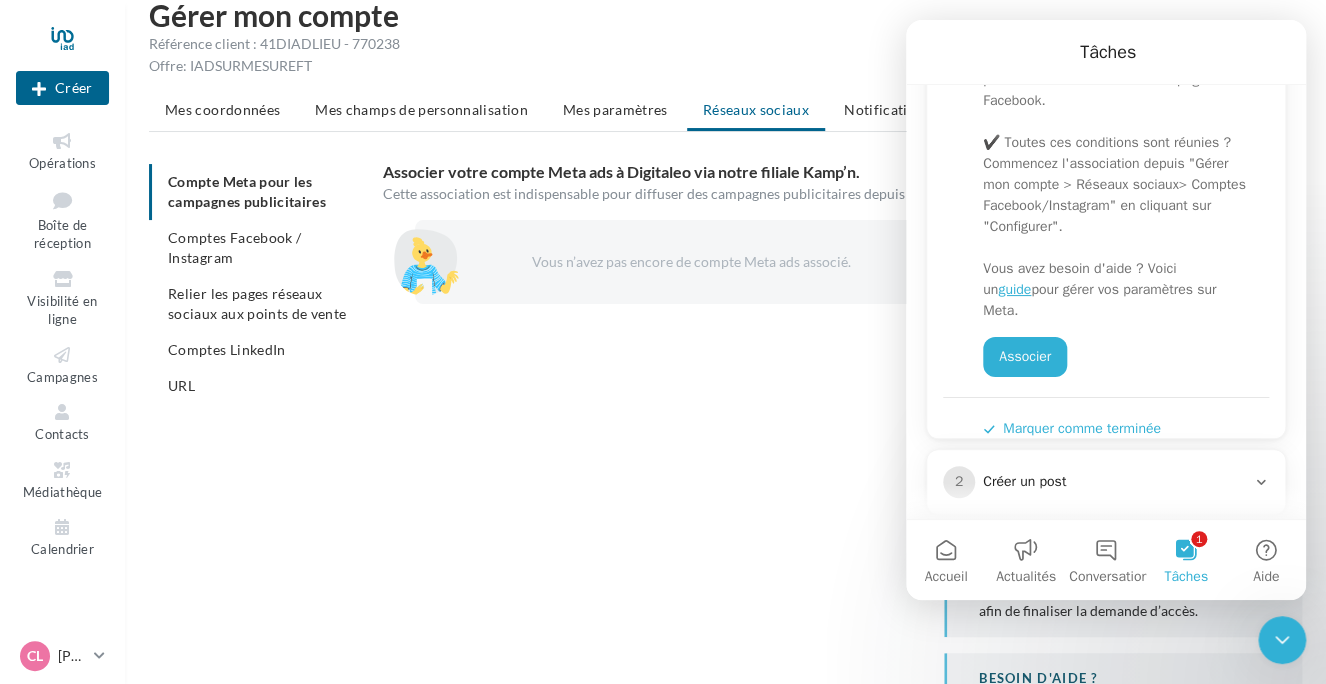 click on "Vous n’avez pas encore de compte Meta ads associé." at bounding box center [687, 262] 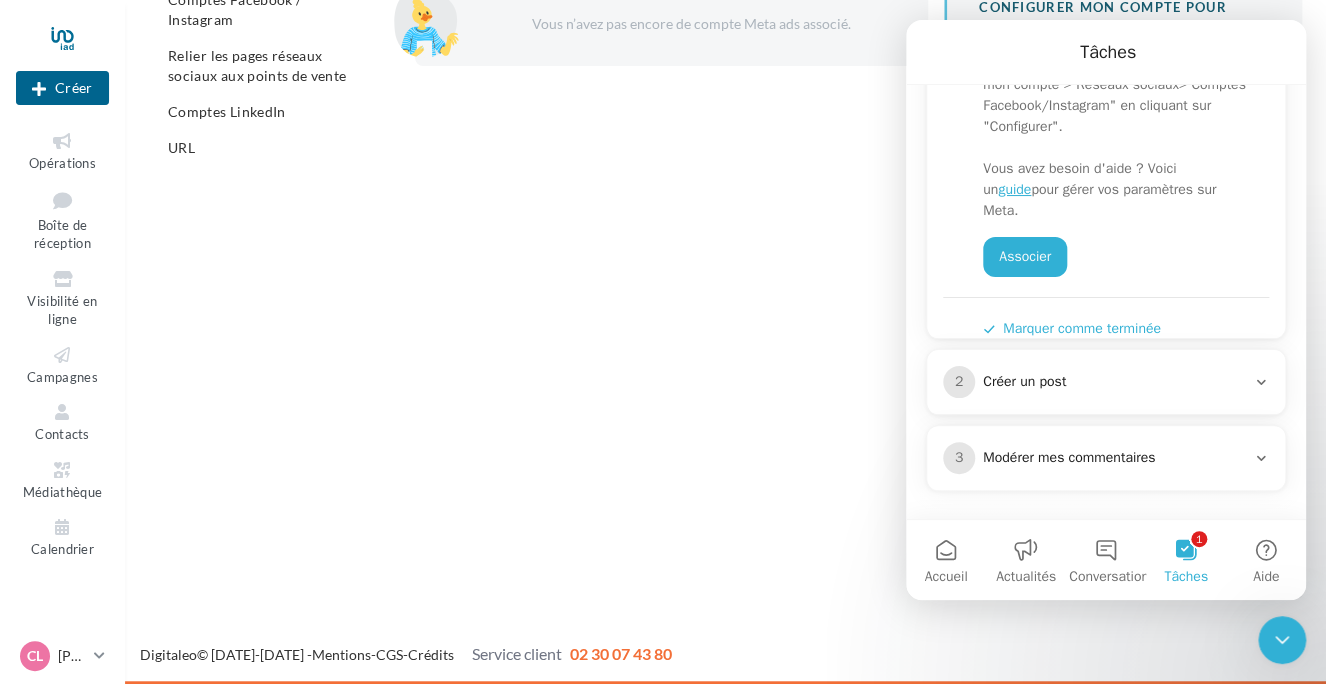 scroll, scrollTop: 288, scrollLeft: 0, axis: vertical 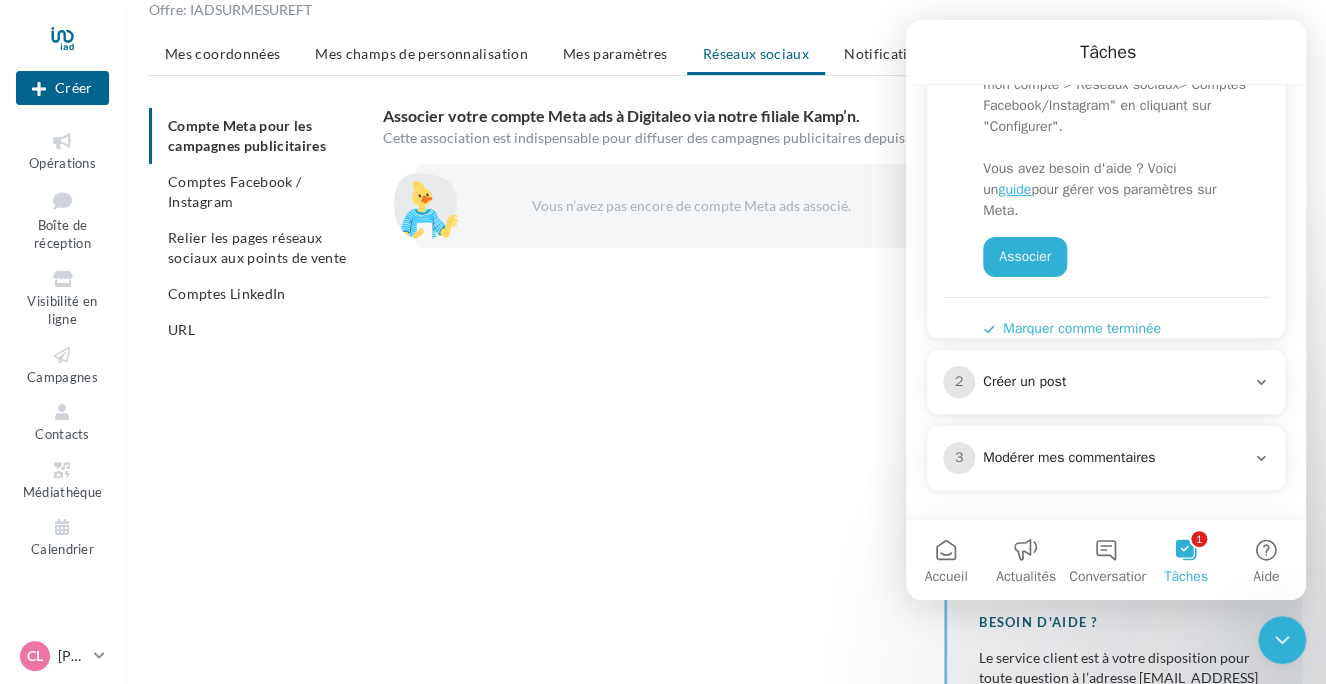 click 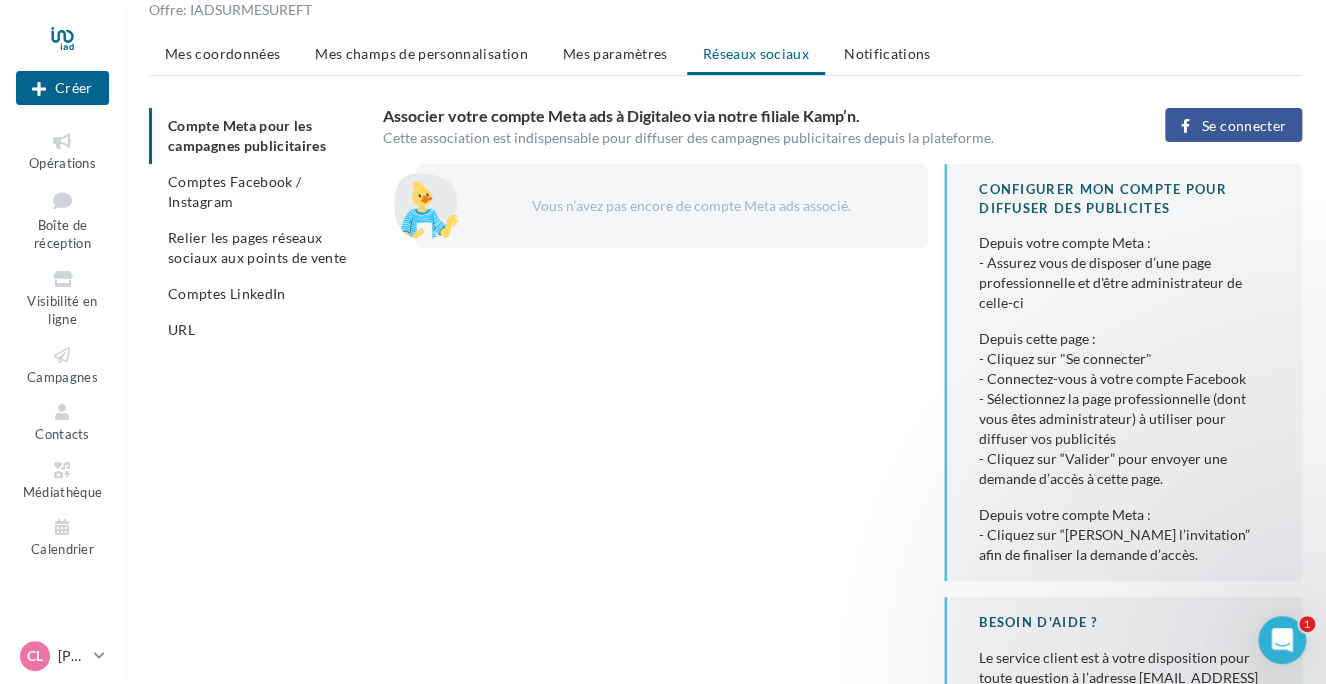 scroll, scrollTop: 0, scrollLeft: 0, axis: both 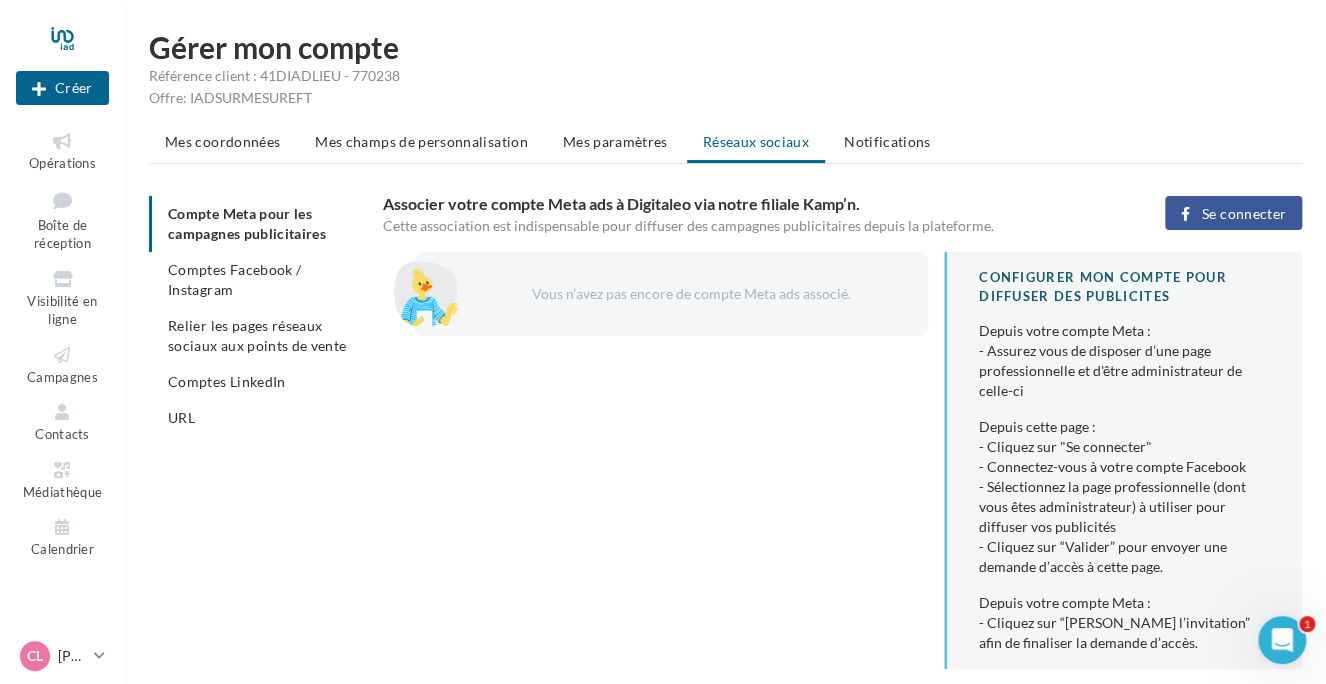 click on "Se connecter" at bounding box center (1244, 214) 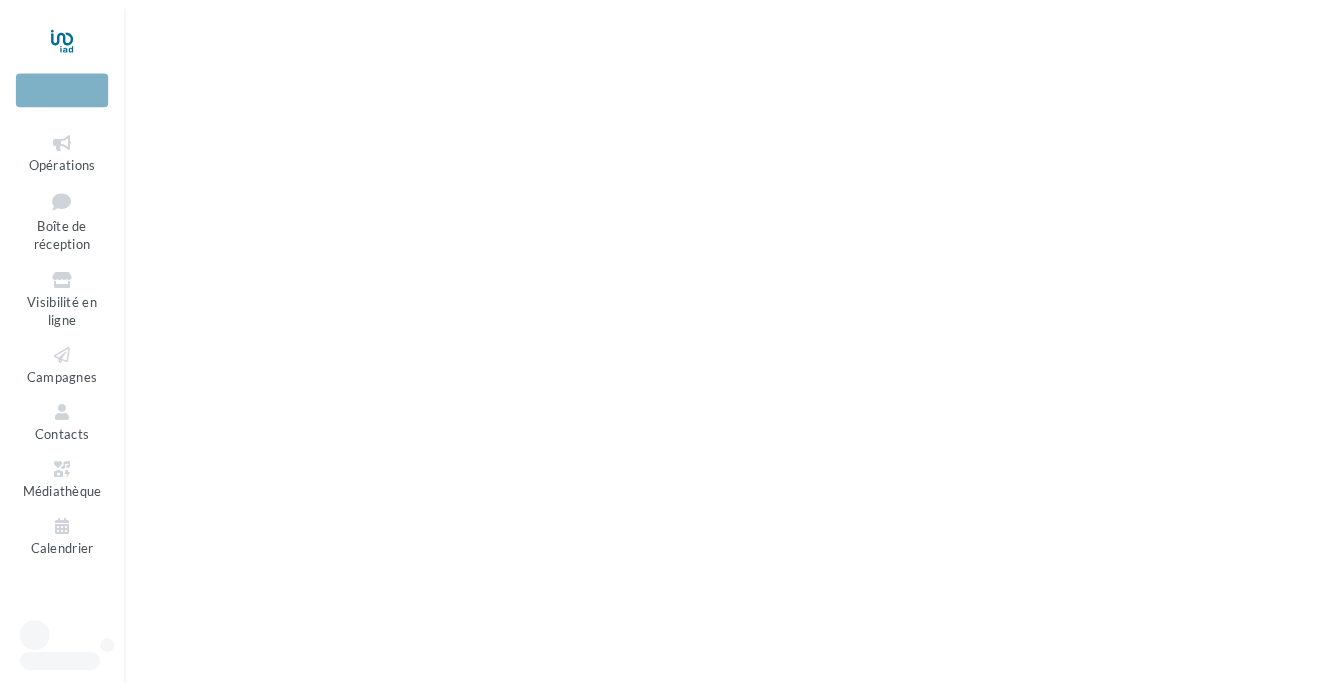 scroll, scrollTop: 0, scrollLeft: 0, axis: both 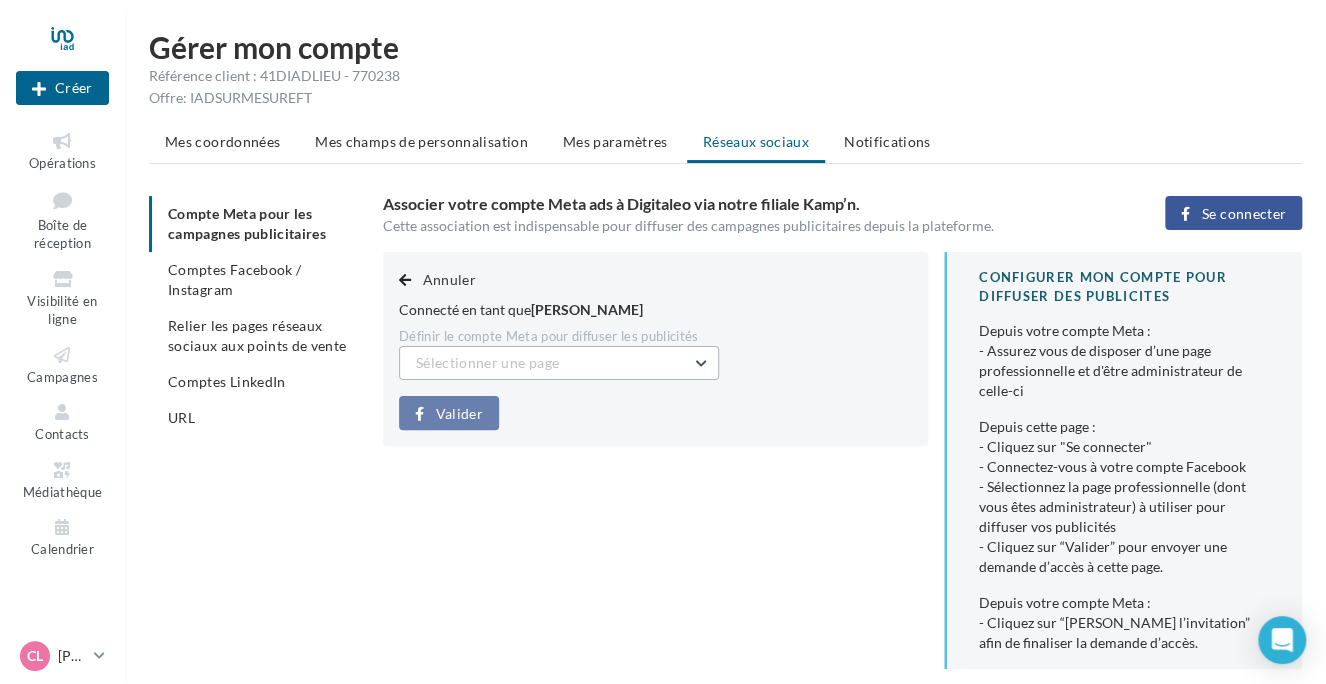 click on "Sélectionner une page" at bounding box center (559, 363) 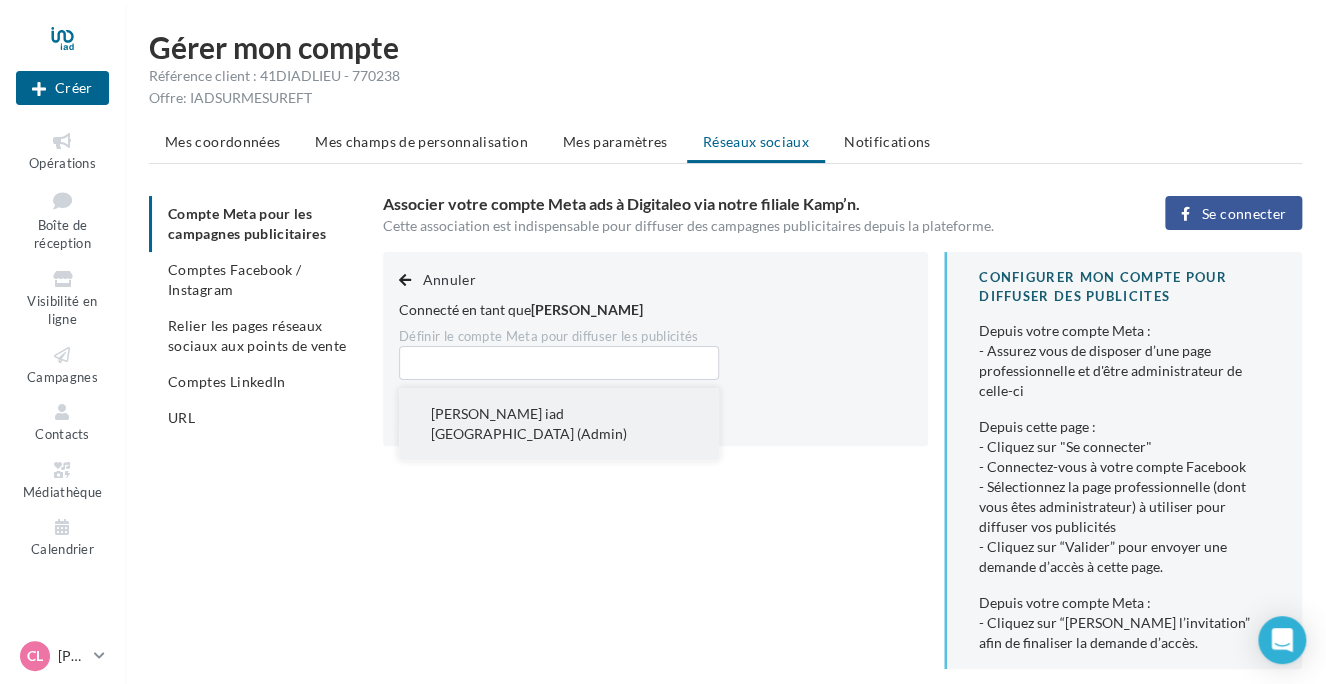click on "Claire Lauret iad France  (Admin)" at bounding box center [529, 423] 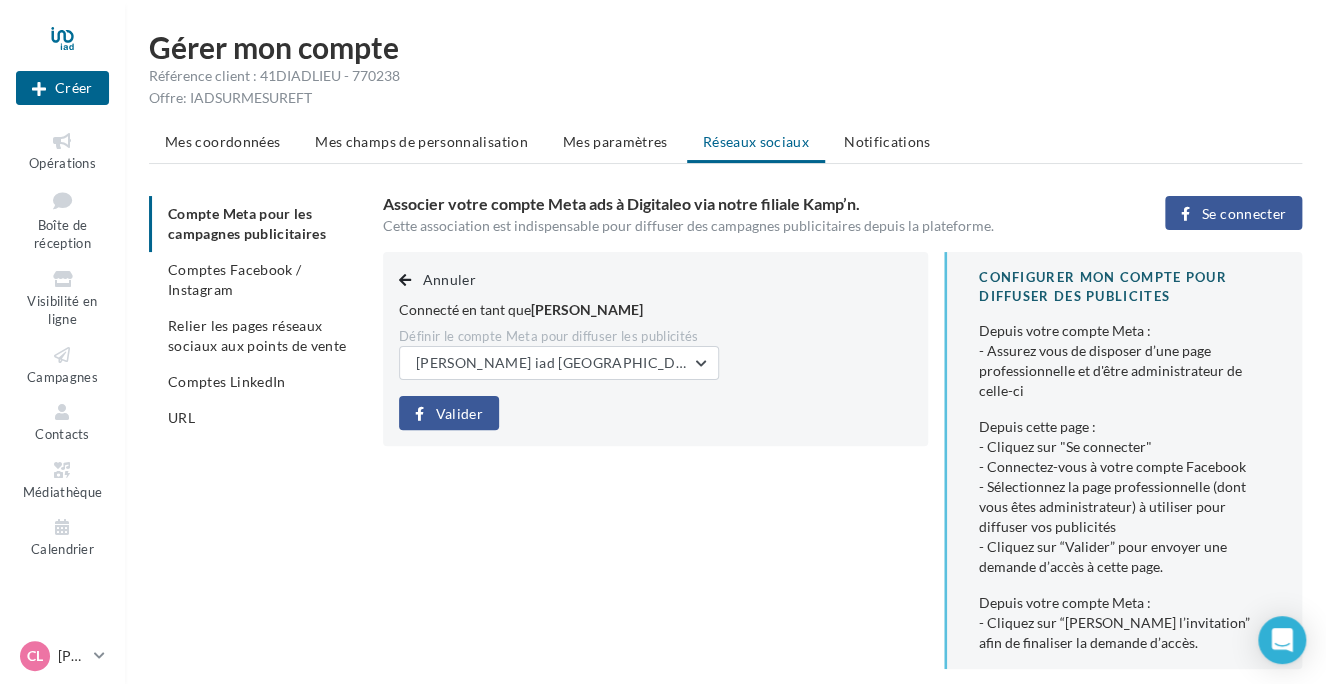 click on "Valider" at bounding box center (459, 414) 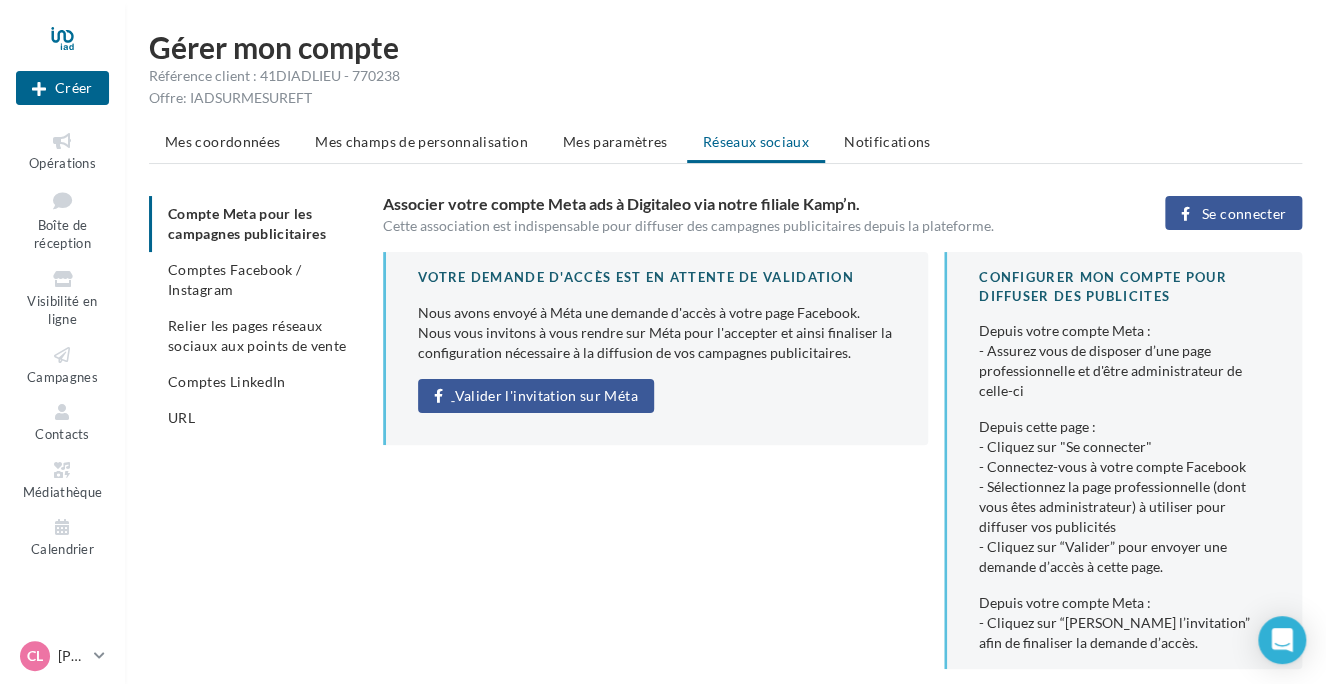 click on "Valider l'invitation sur Méta" at bounding box center [546, 396] 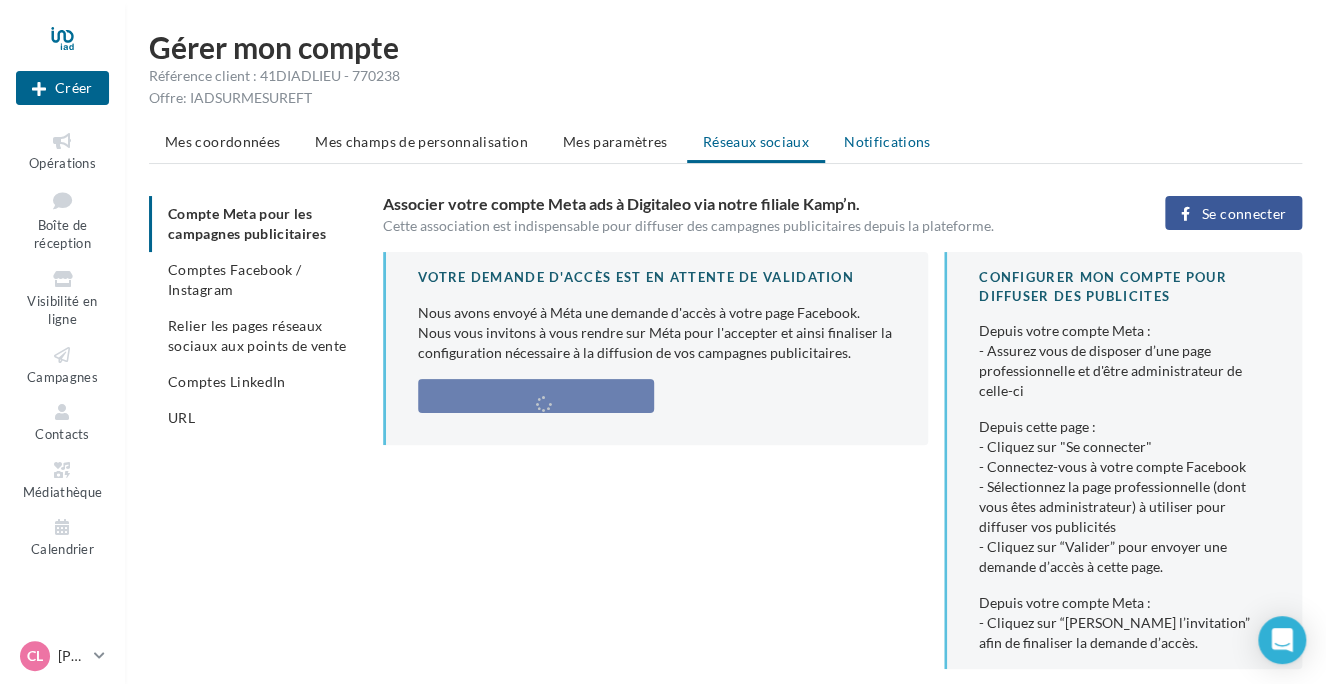 click on "Notifications" at bounding box center [887, 141] 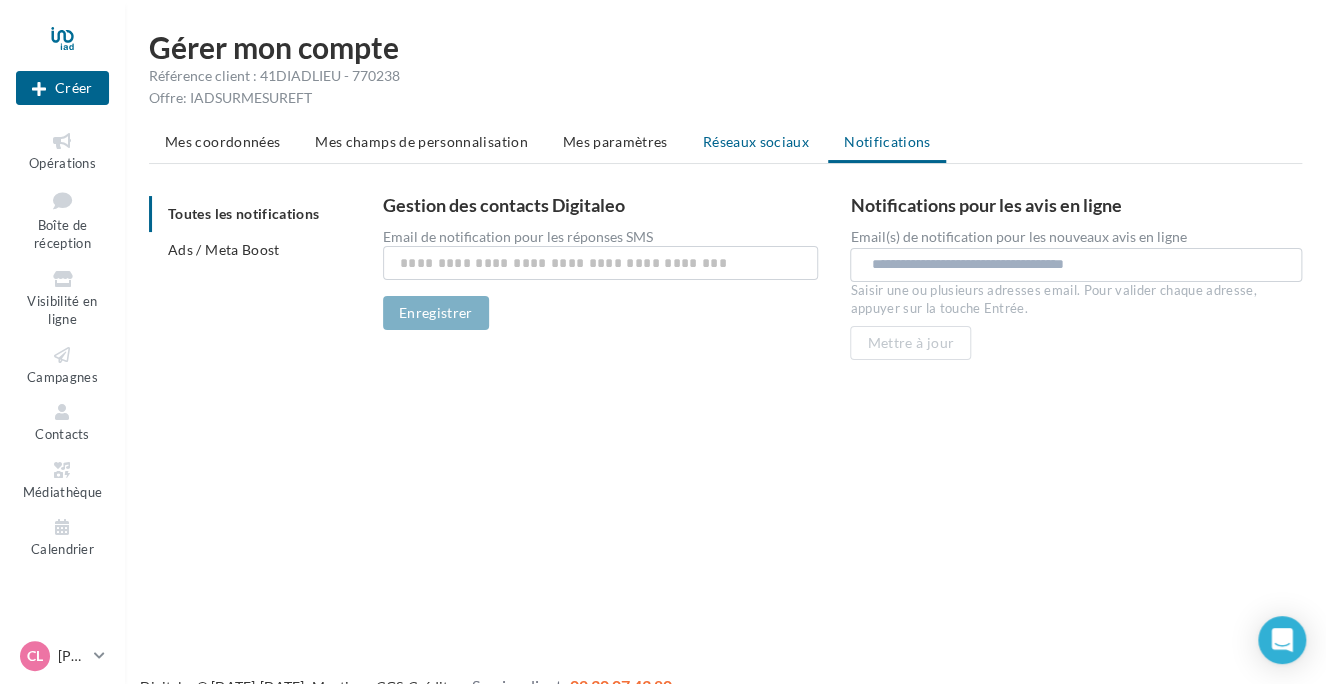 click on "Réseaux sociaux" at bounding box center [756, 141] 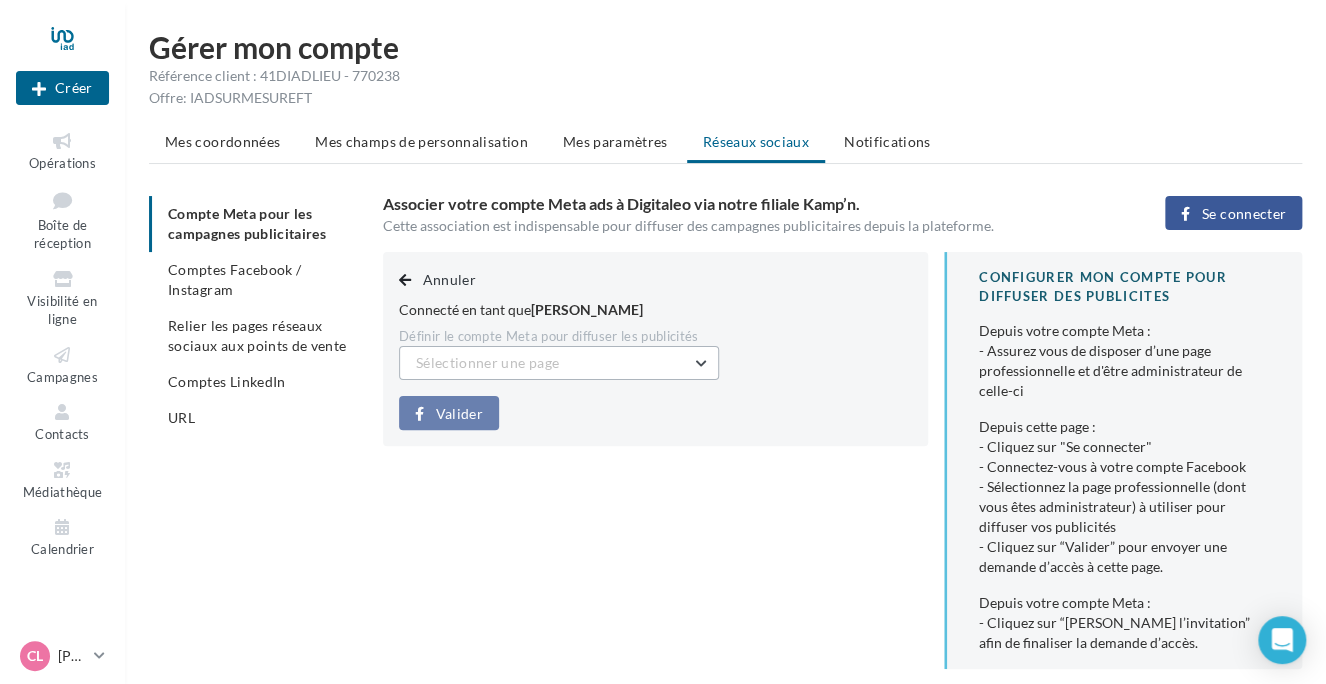 click on "Sélectionner une page" at bounding box center (559, 363) 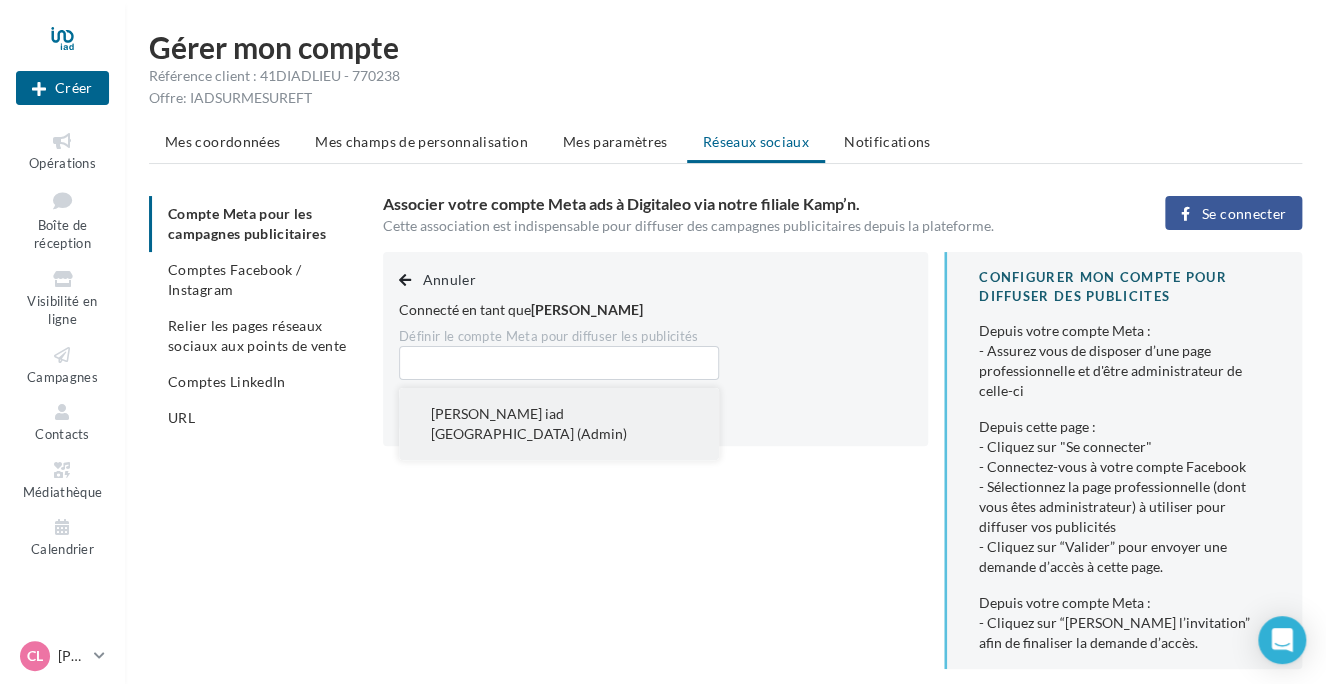 click on "Claire Lauret iad France  (Admin)" at bounding box center [559, 424] 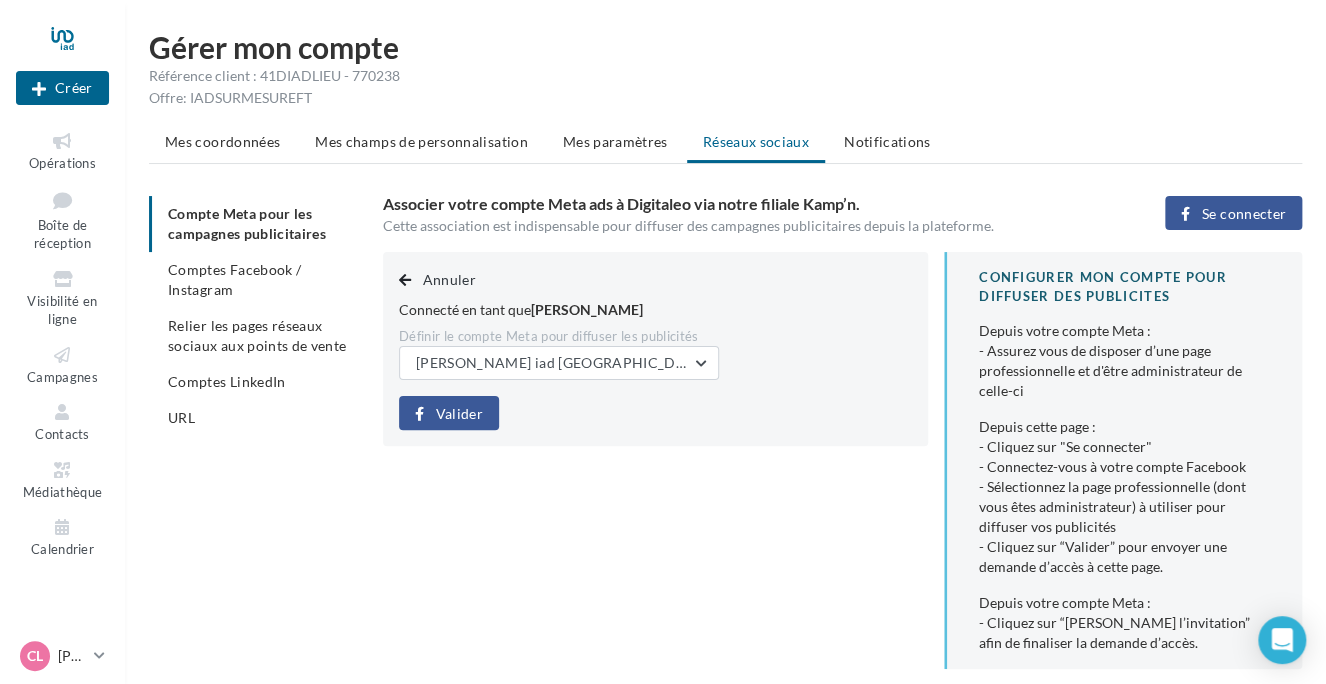 click on "Valider" at bounding box center [459, 414] 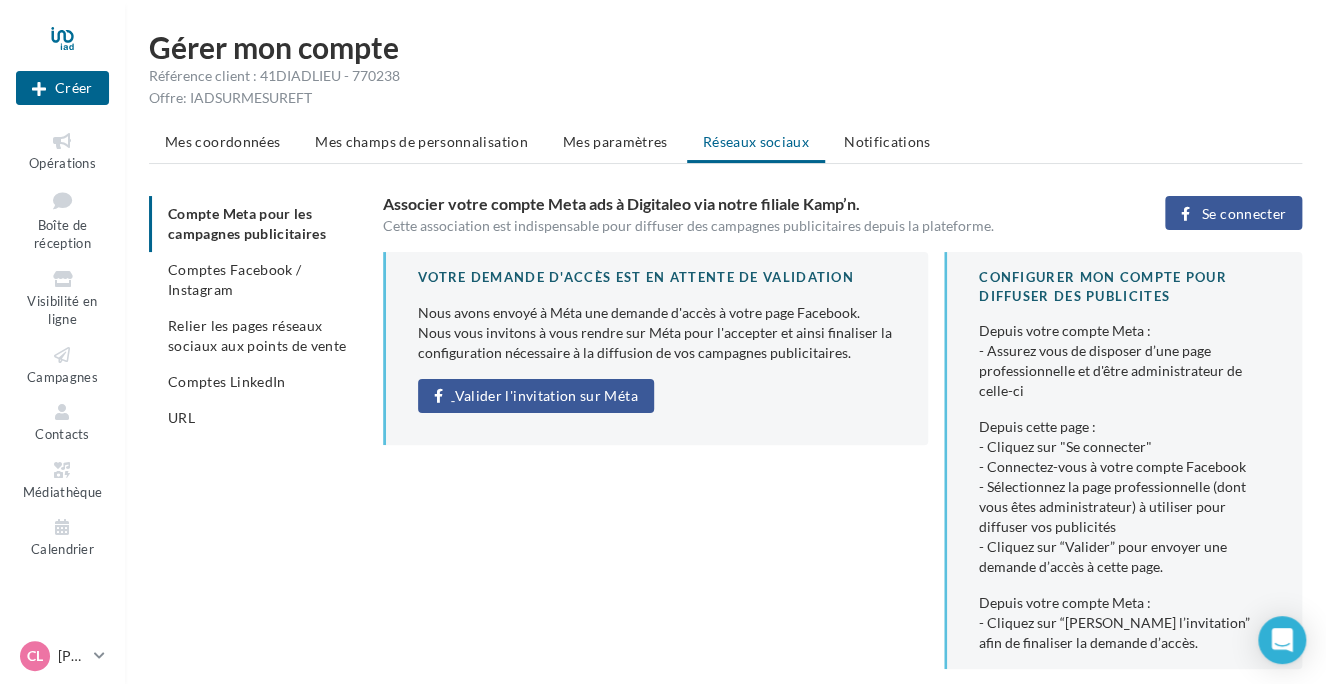 click on "Valider l'invitation sur Méta" at bounding box center (546, 396) 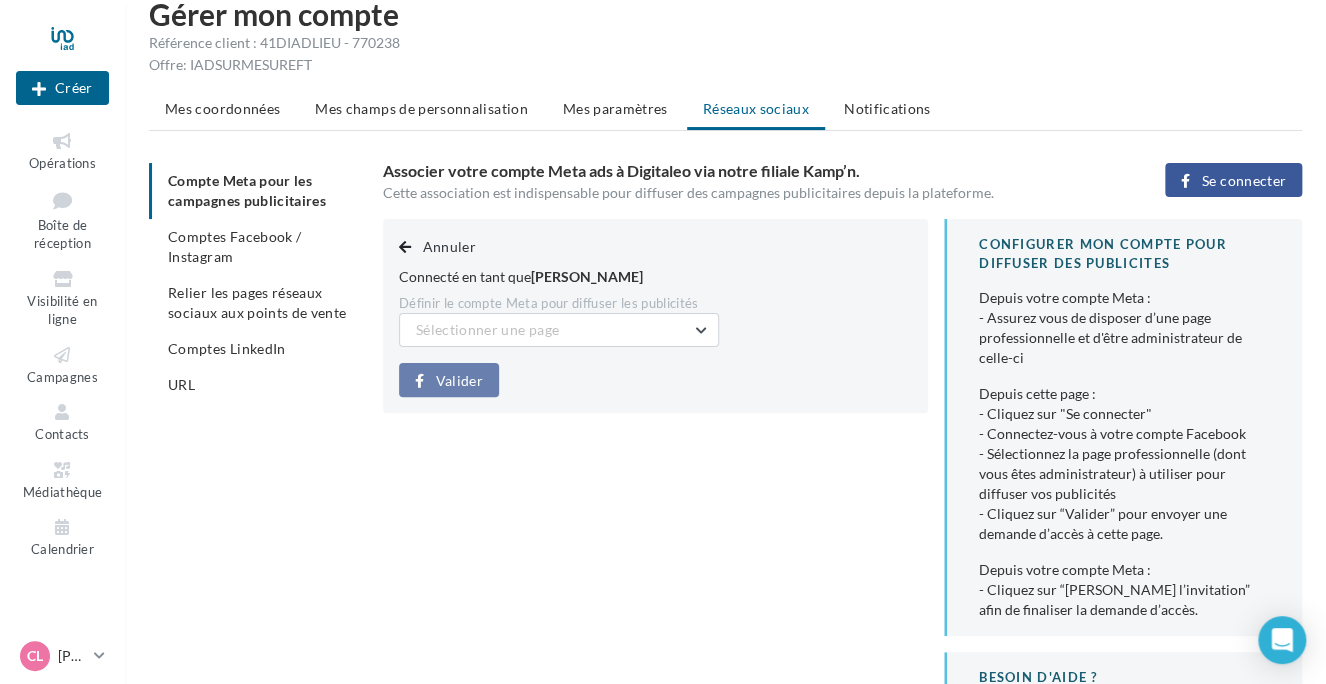 scroll, scrollTop: 0, scrollLeft: 0, axis: both 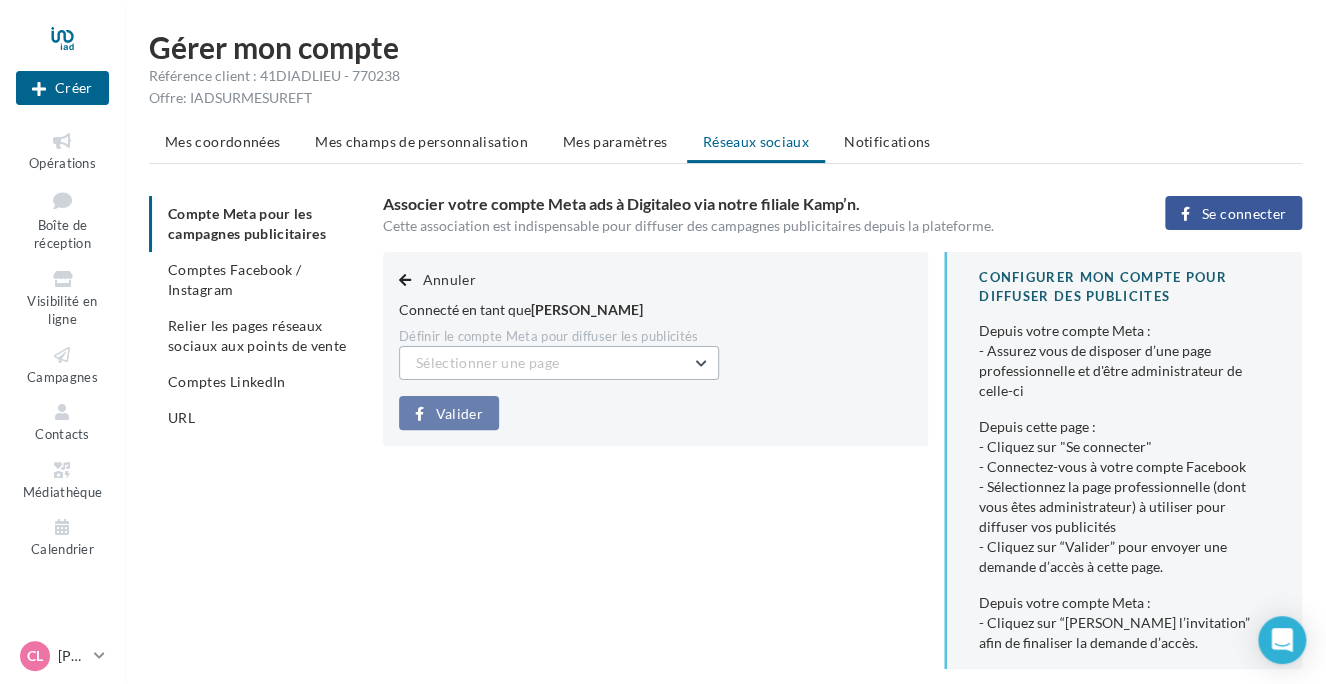 click on "Sélectionner une page" at bounding box center [559, 363] 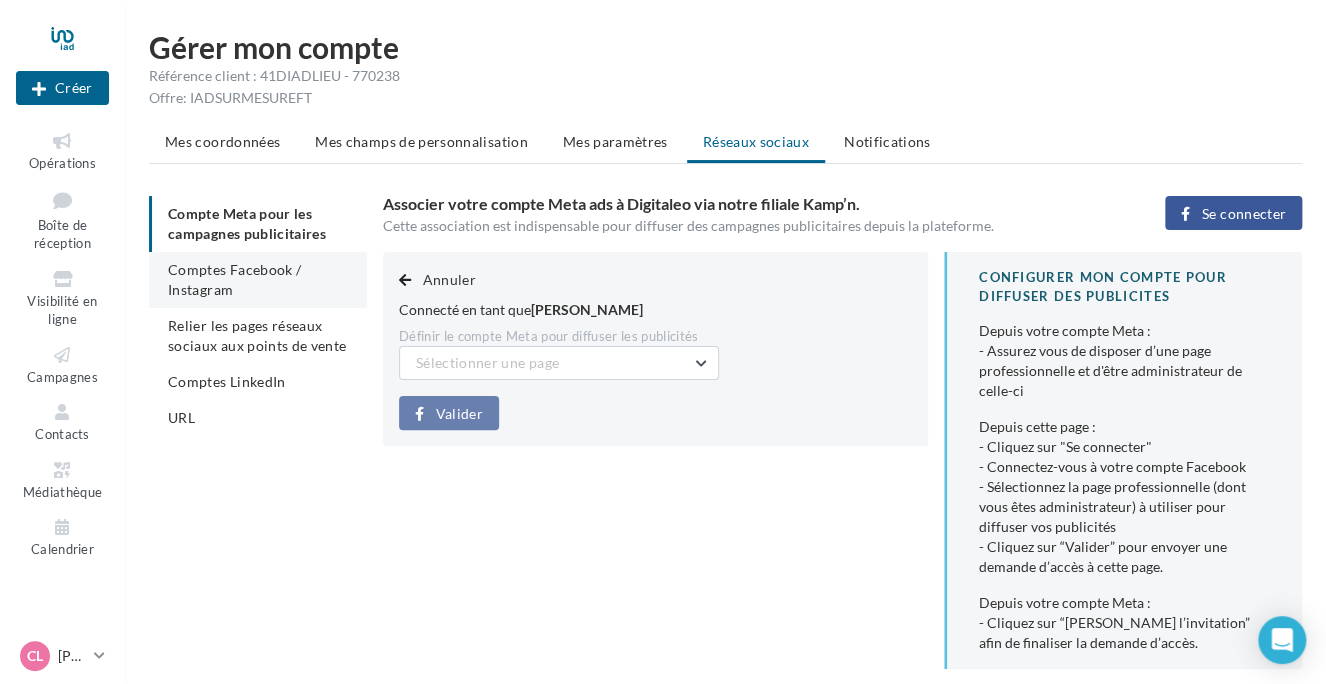 click on "Comptes Facebook / Instagram" at bounding box center (234, 279) 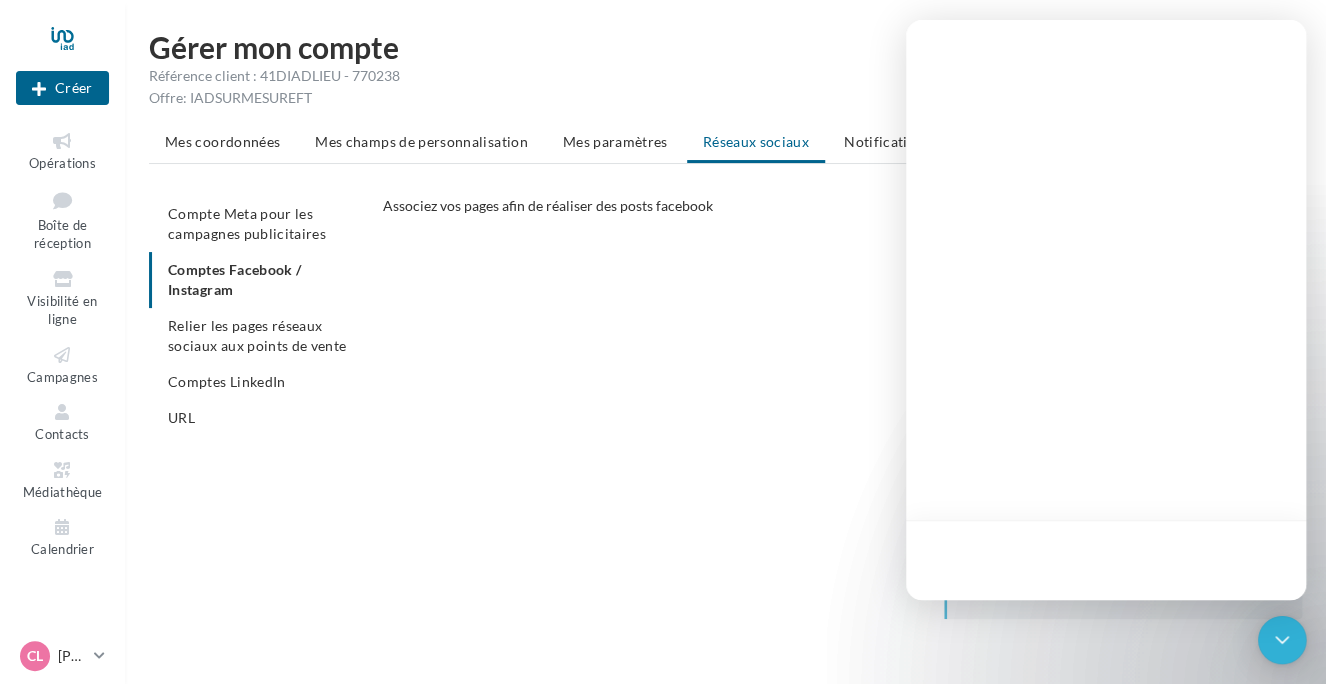 scroll, scrollTop: 0, scrollLeft: 0, axis: both 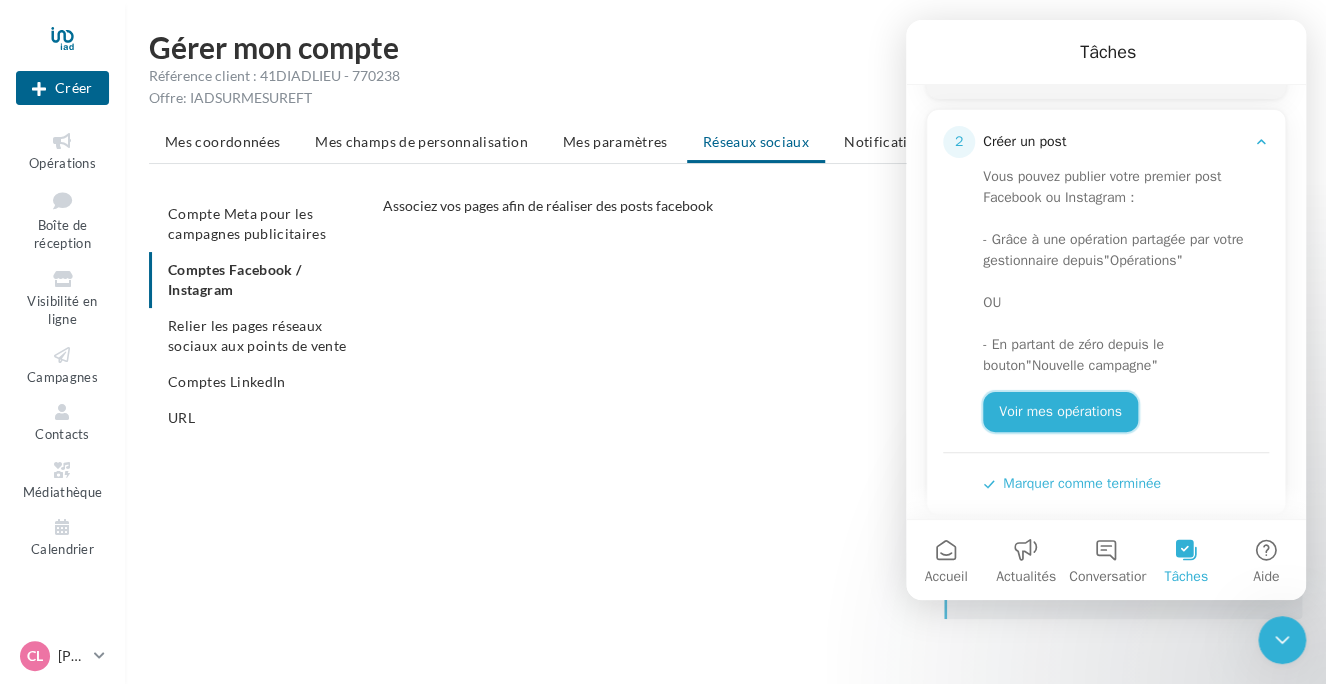 click on "Voir mes opérations" at bounding box center (1060, 412) 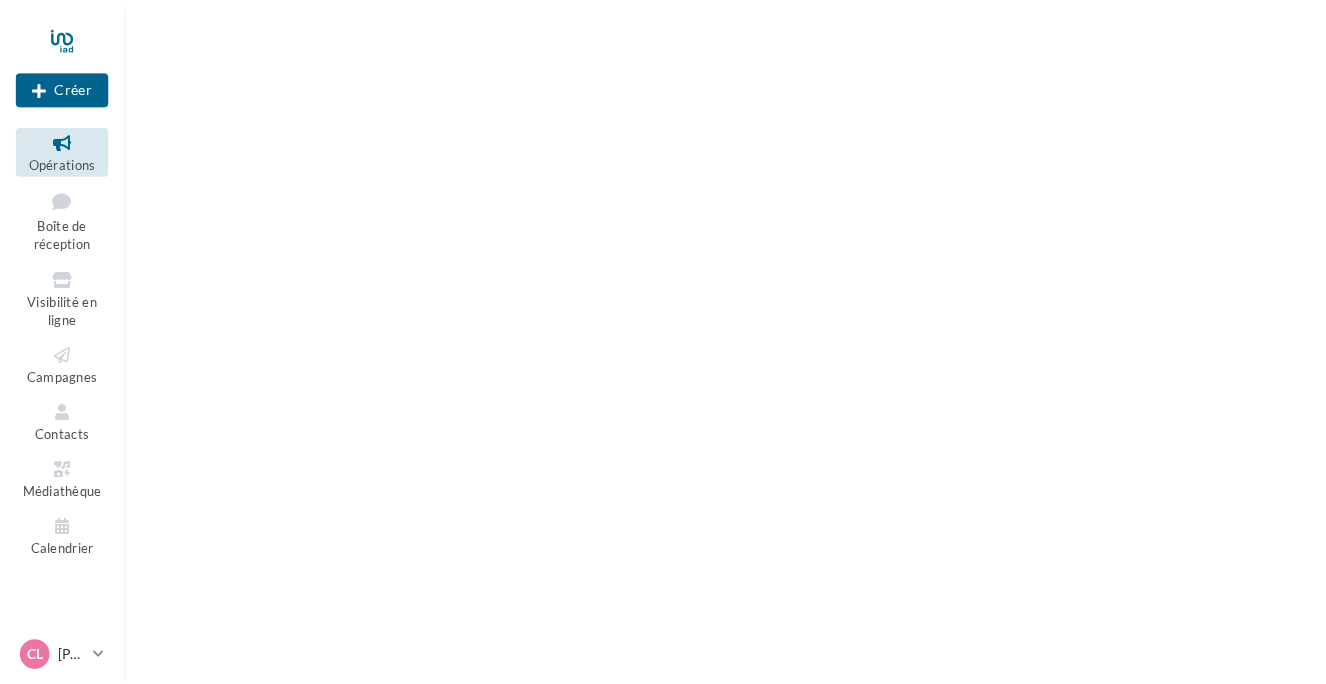 scroll, scrollTop: 0, scrollLeft: 0, axis: both 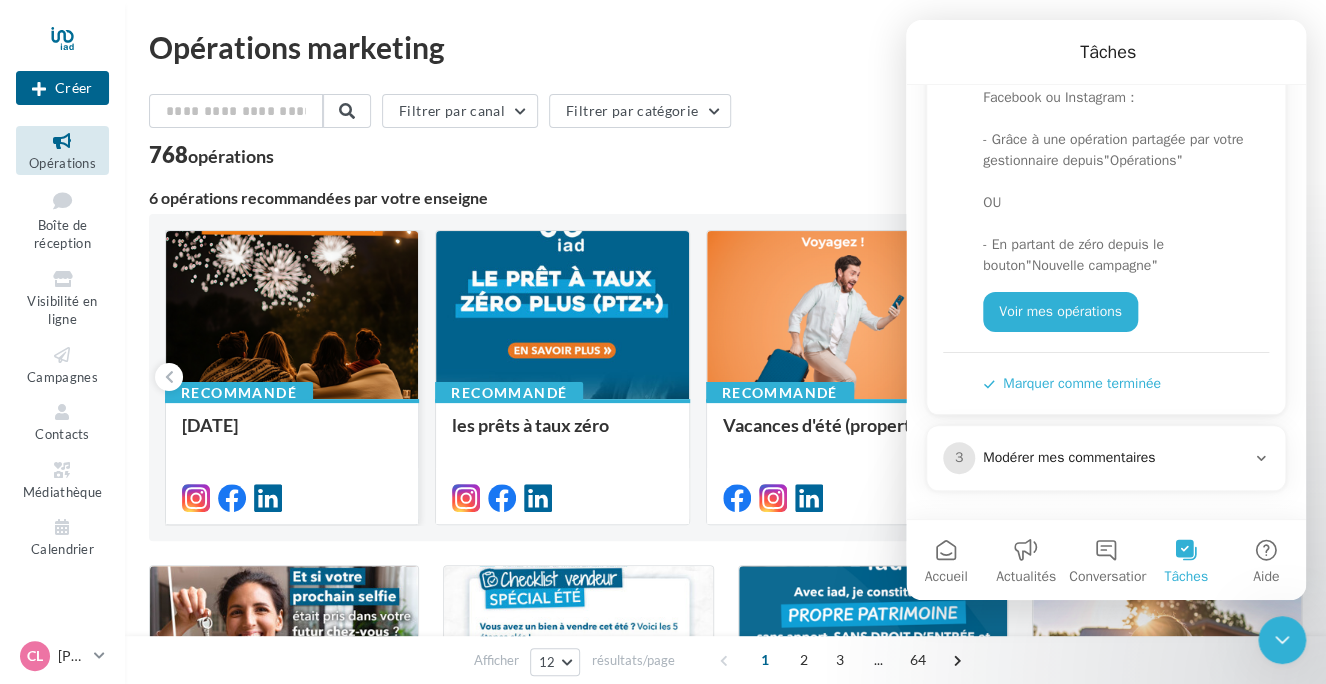 click on "[DATE]" at bounding box center [292, 435] 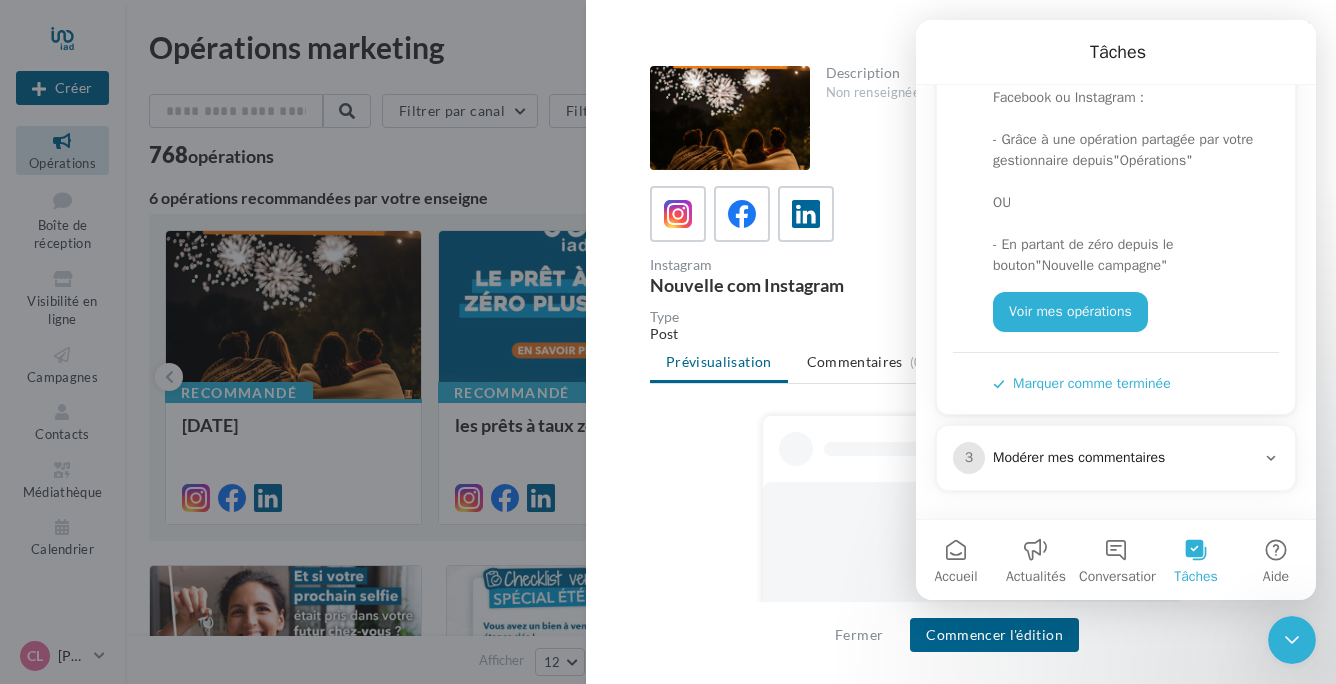 click at bounding box center (969, 719) 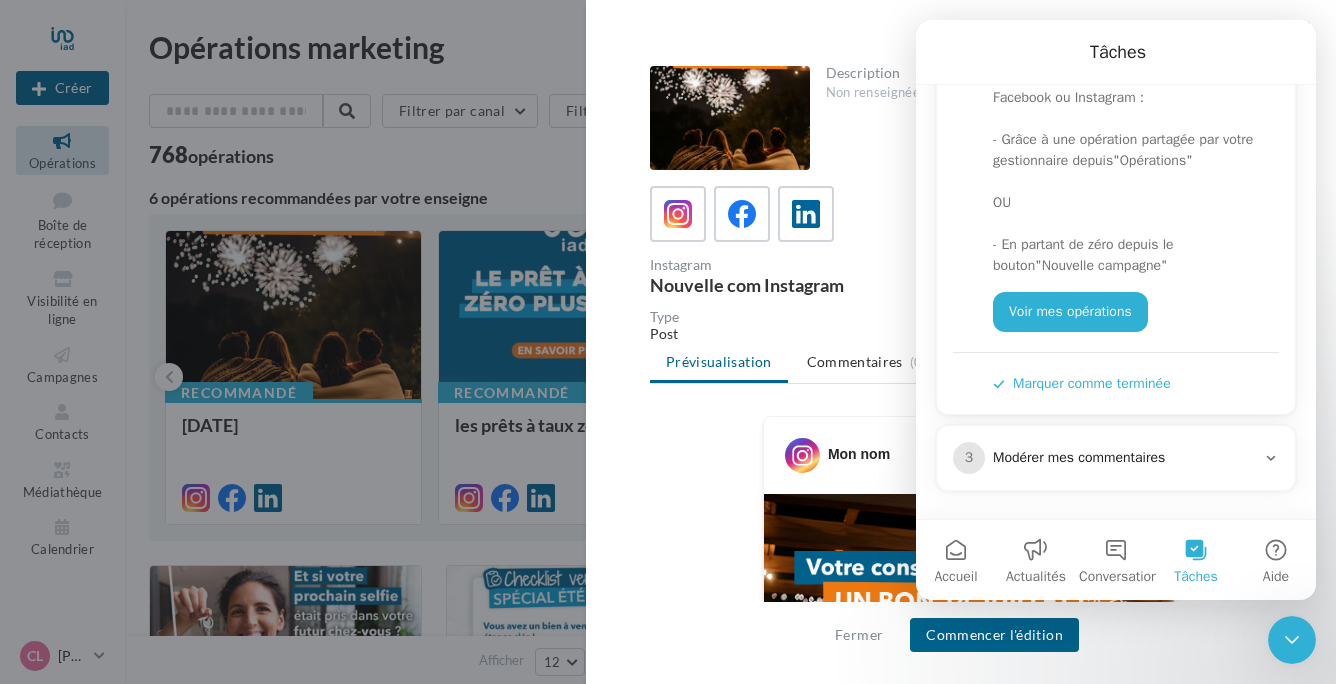 click 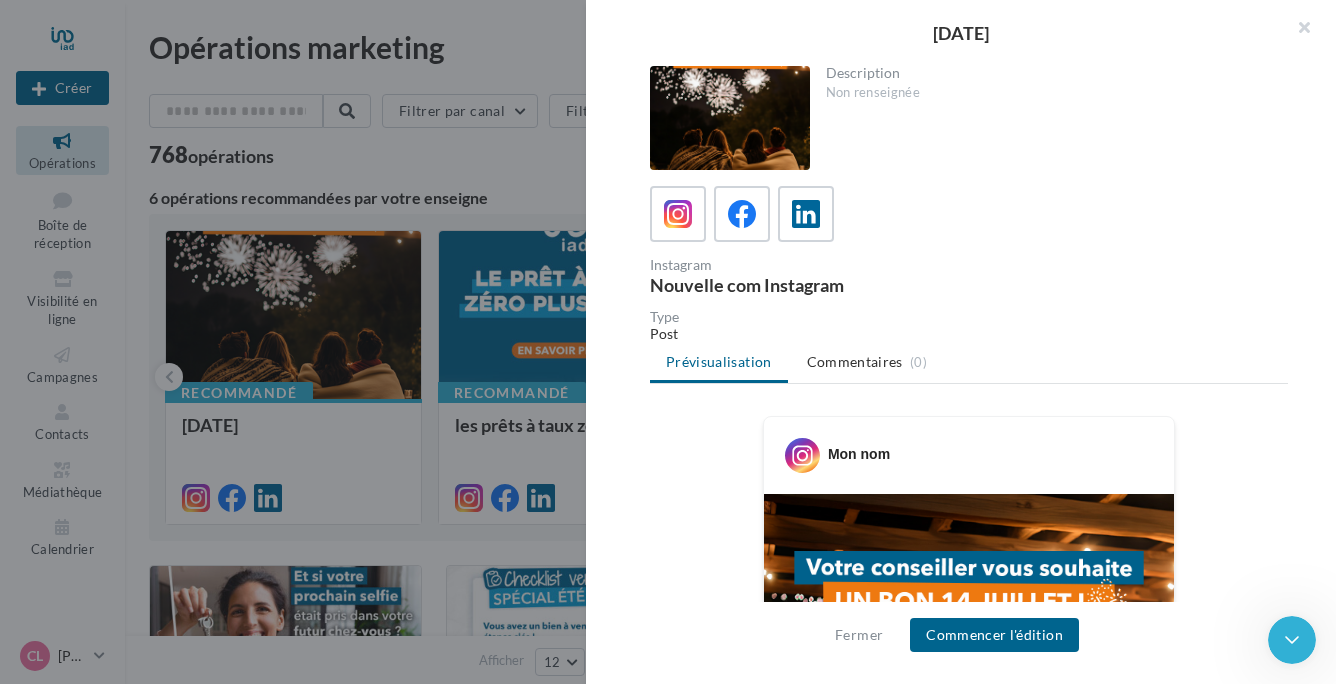 scroll, scrollTop: 0, scrollLeft: 0, axis: both 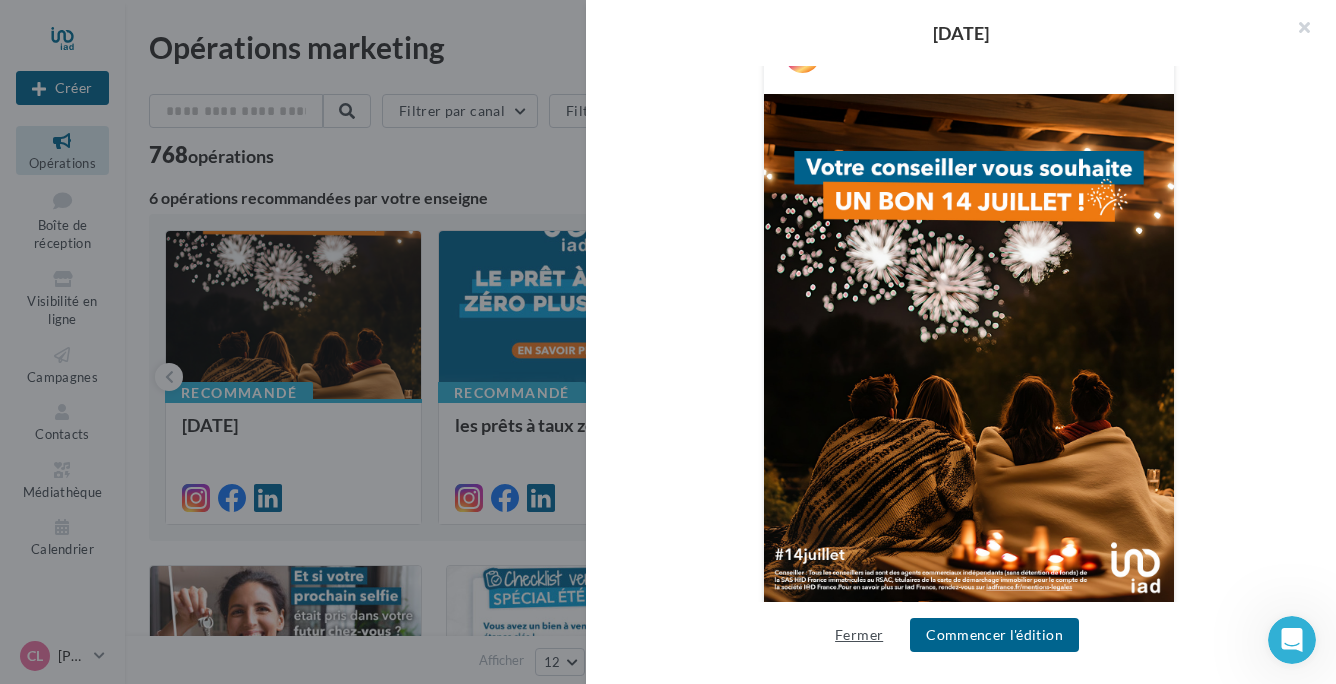 click on "Fermer" at bounding box center [859, 635] 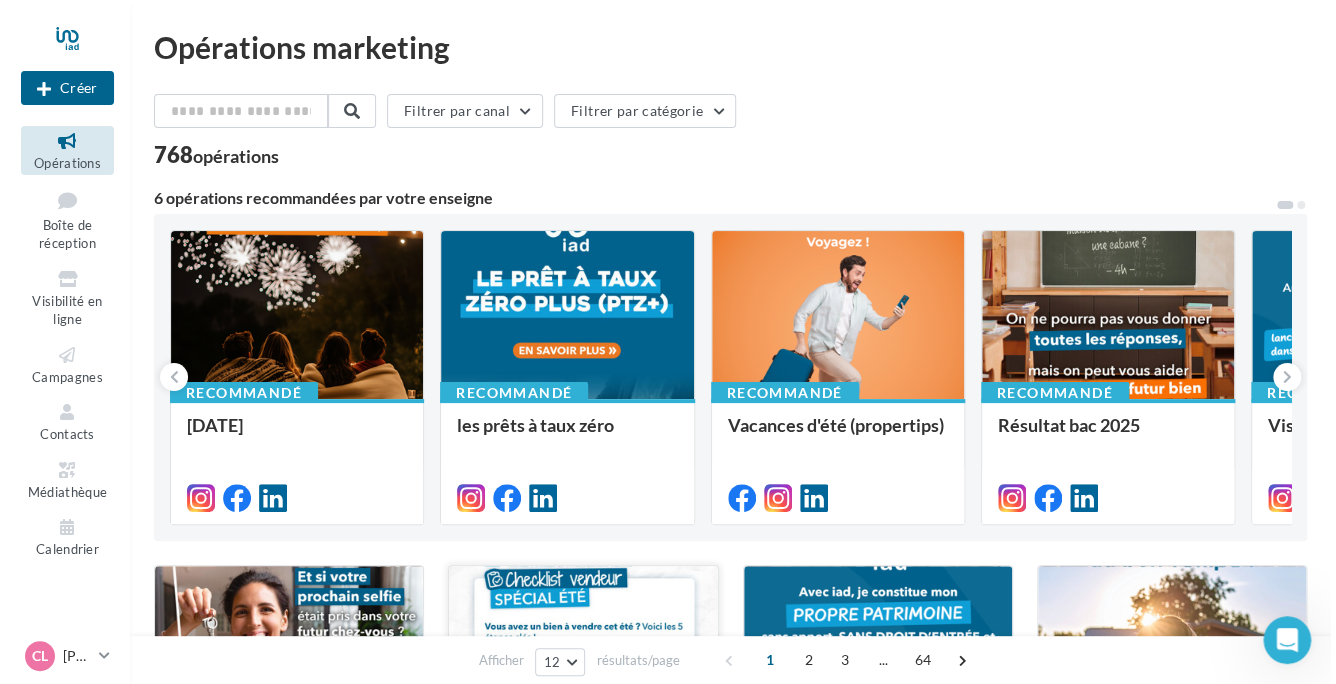 scroll, scrollTop: 0, scrollLeft: 0, axis: both 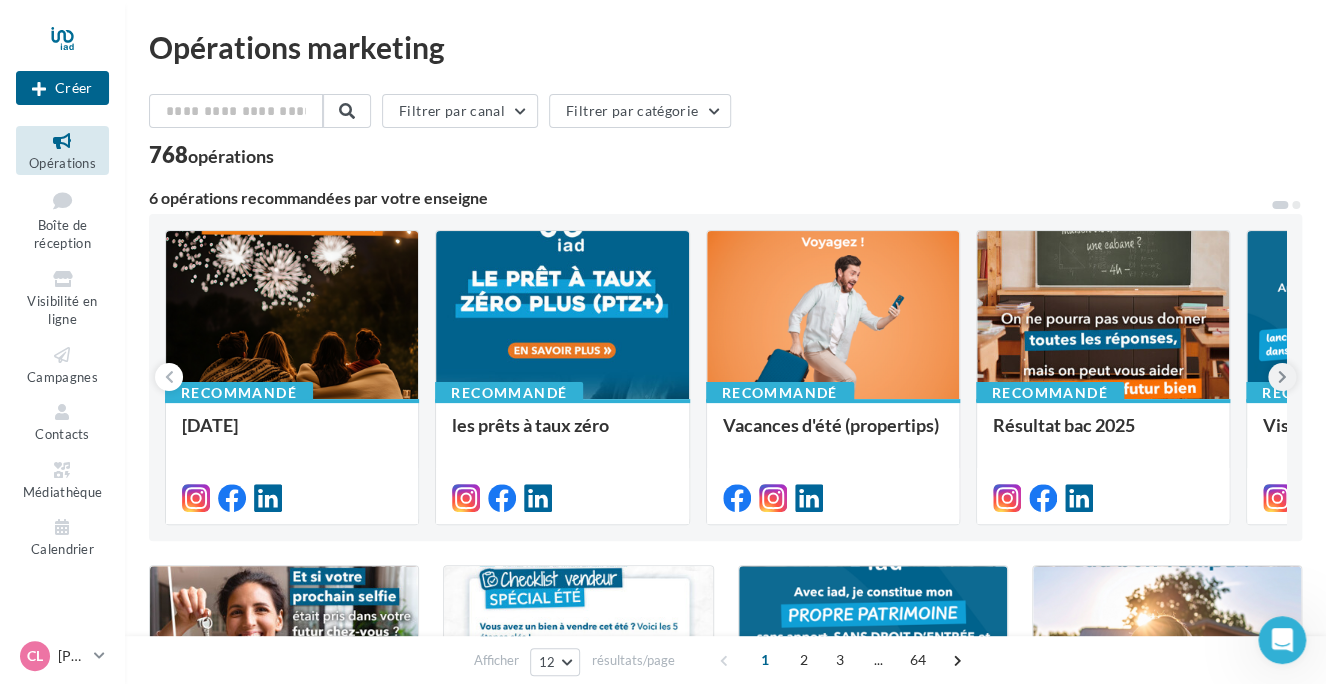 click at bounding box center [1282, 377] 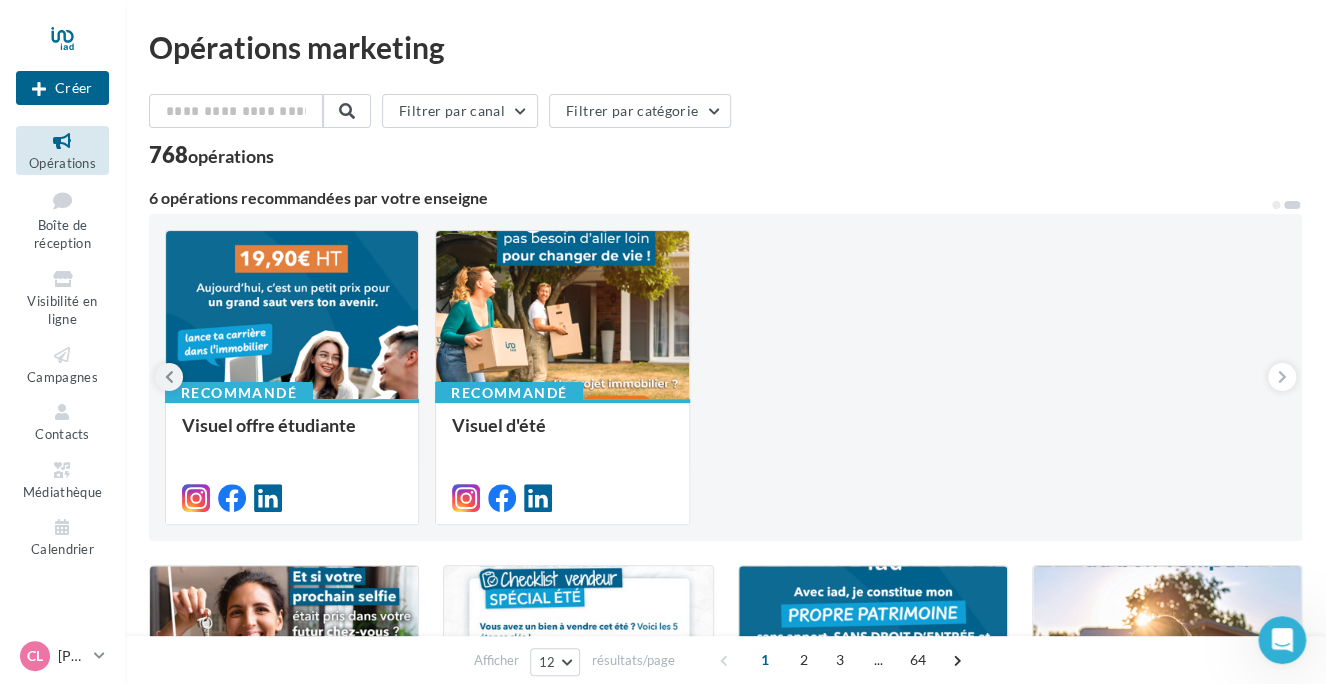 click at bounding box center [169, 377] 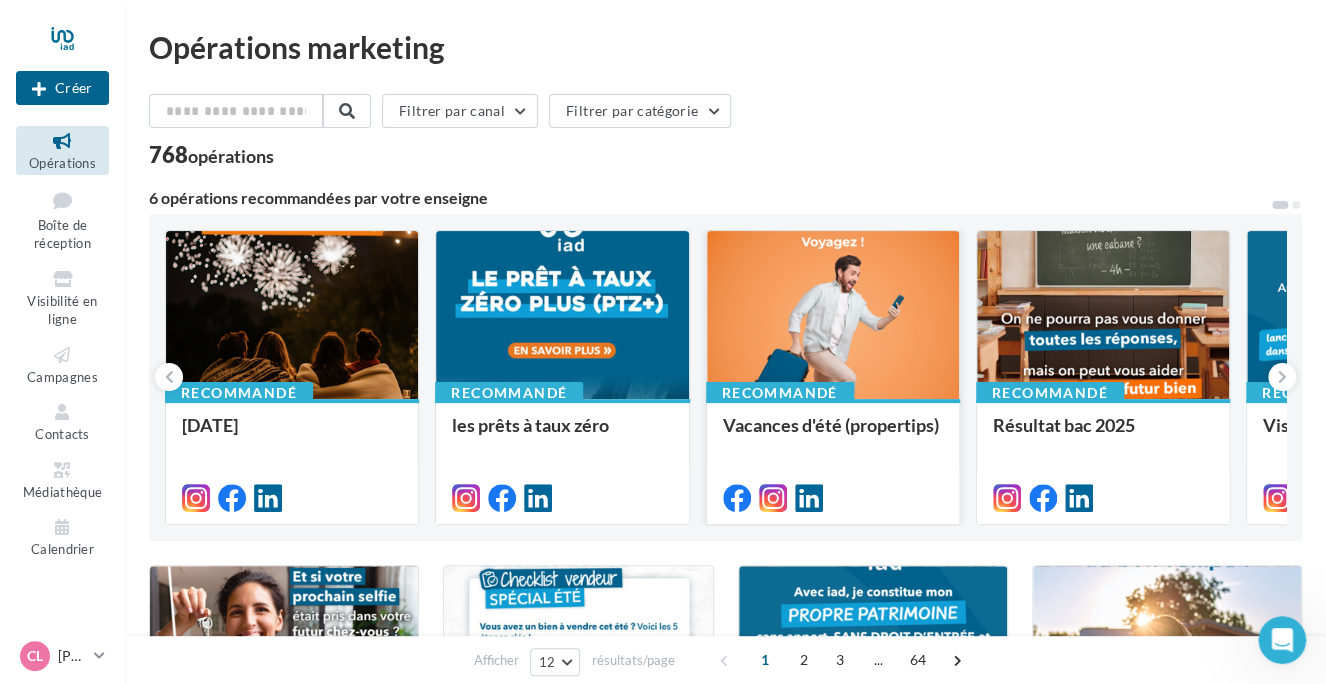 click at bounding box center [833, 316] 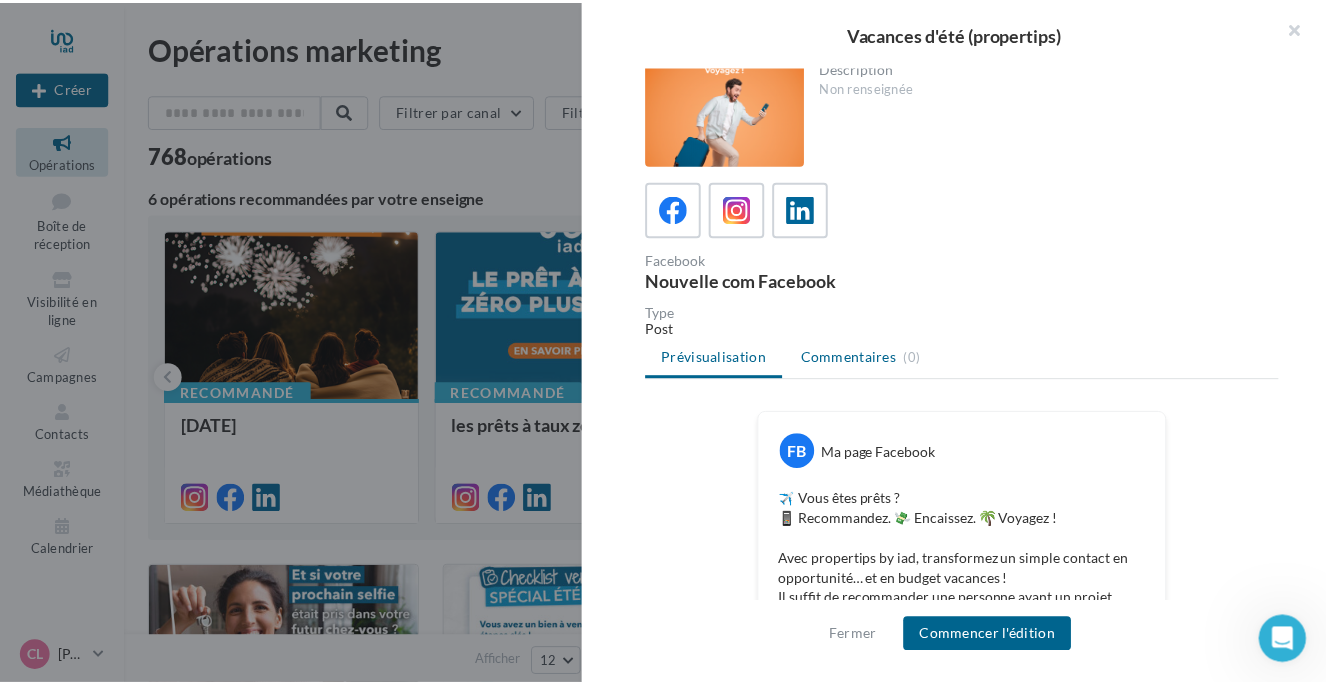 scroll, scrollTop: 0, scrollLeft: 0, axis: both 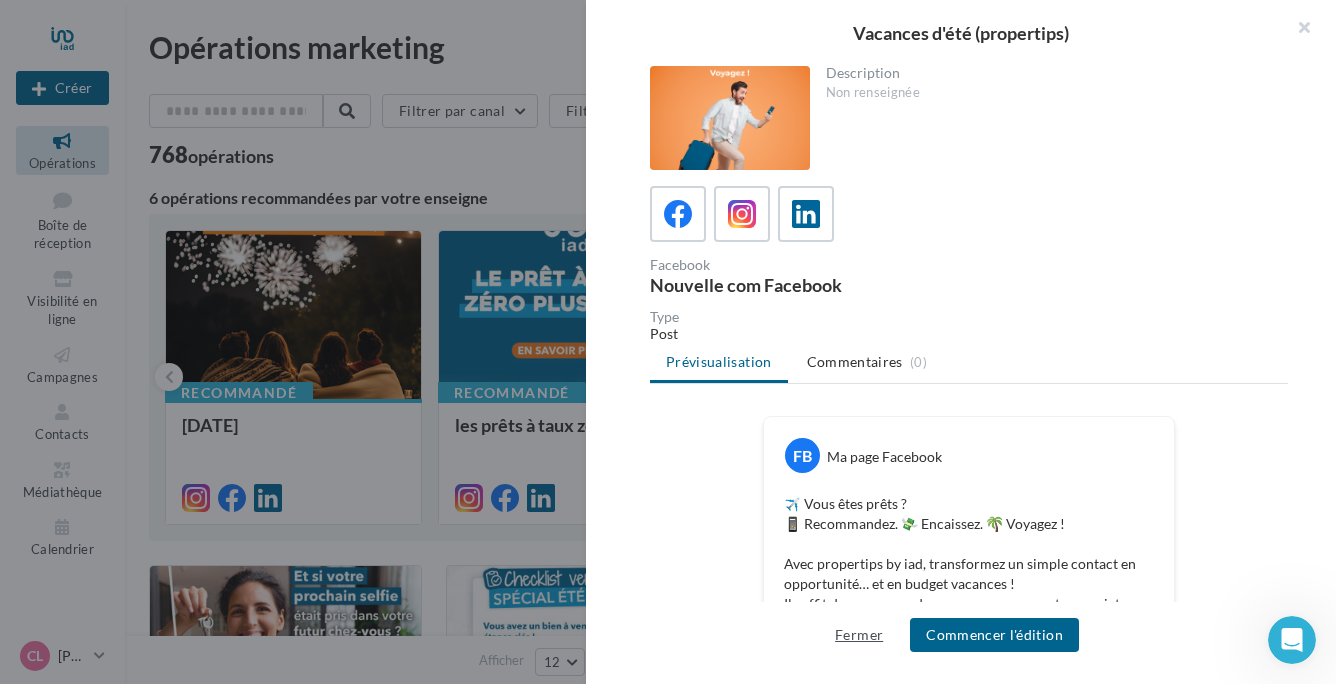 click on "Fermer" at bounding box center [859, 635] 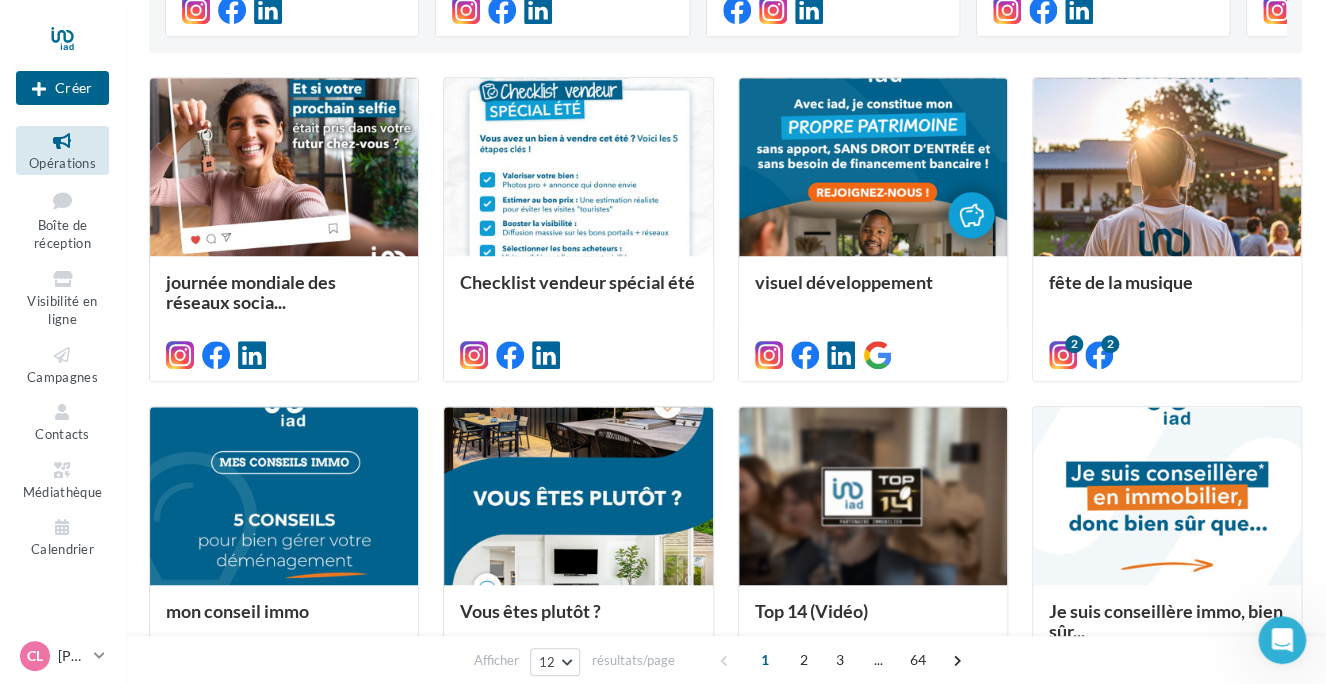 scroll, scrollTop: 500, scrollLeft: 0, axis: vertical 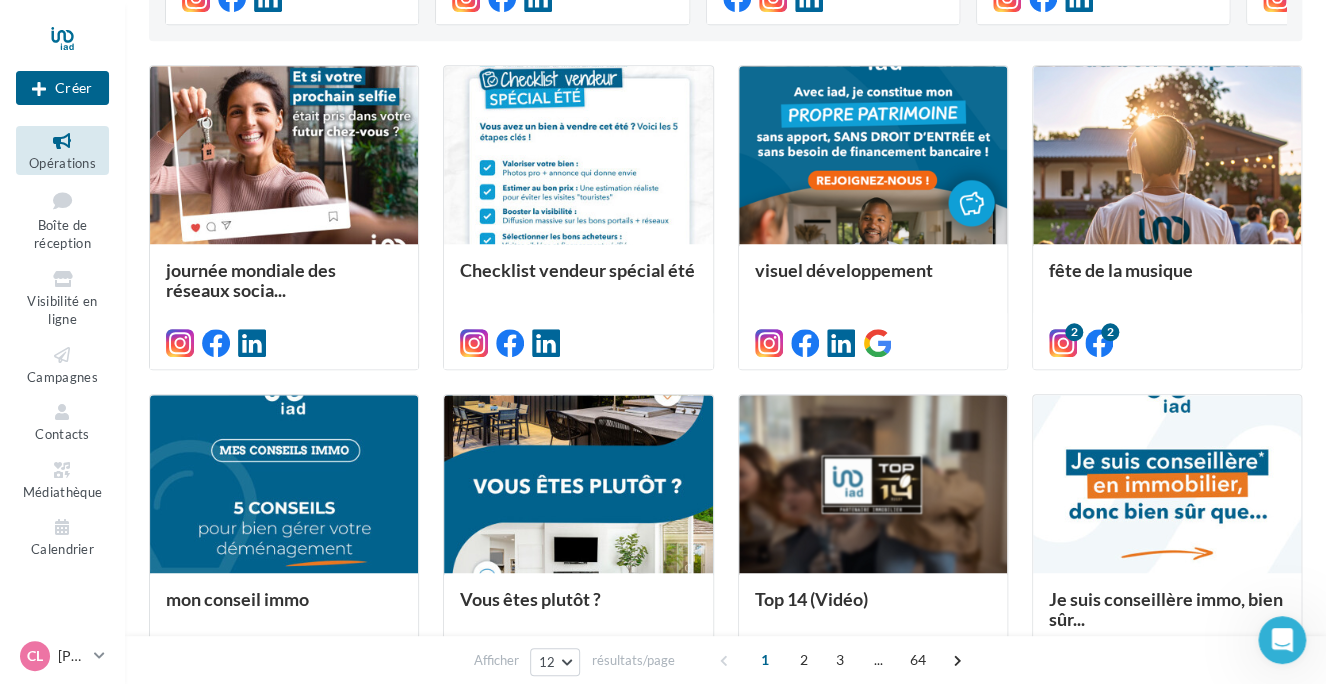 click 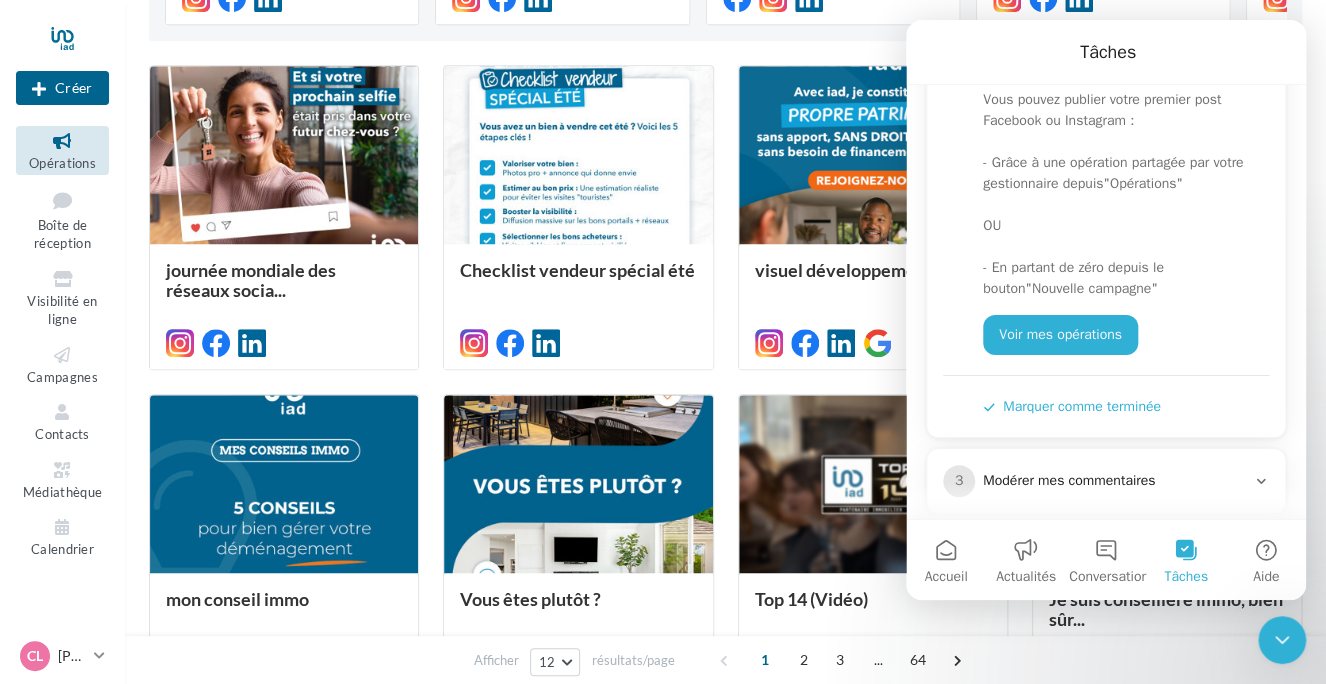 scroll, scrollTop: 423, scrollLeft: 0, axis: vertical 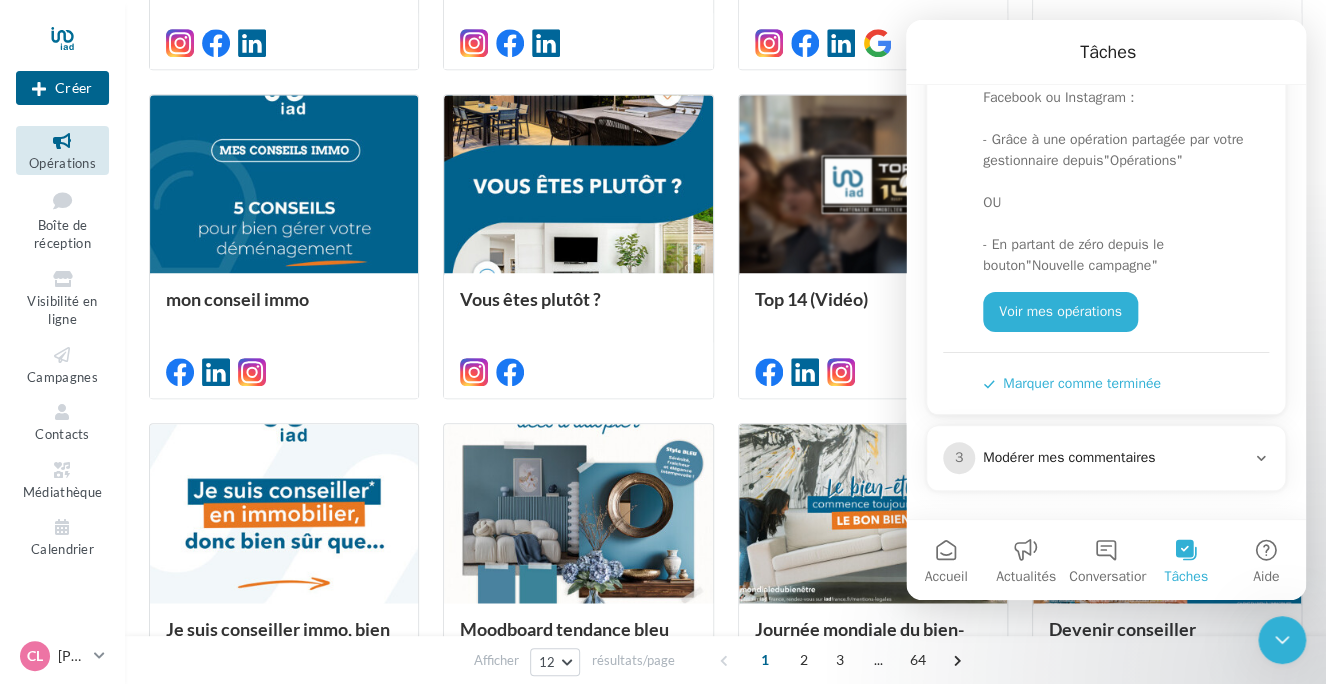 click on "Modérer mes commentaires" at bounding box center [1114, 458] 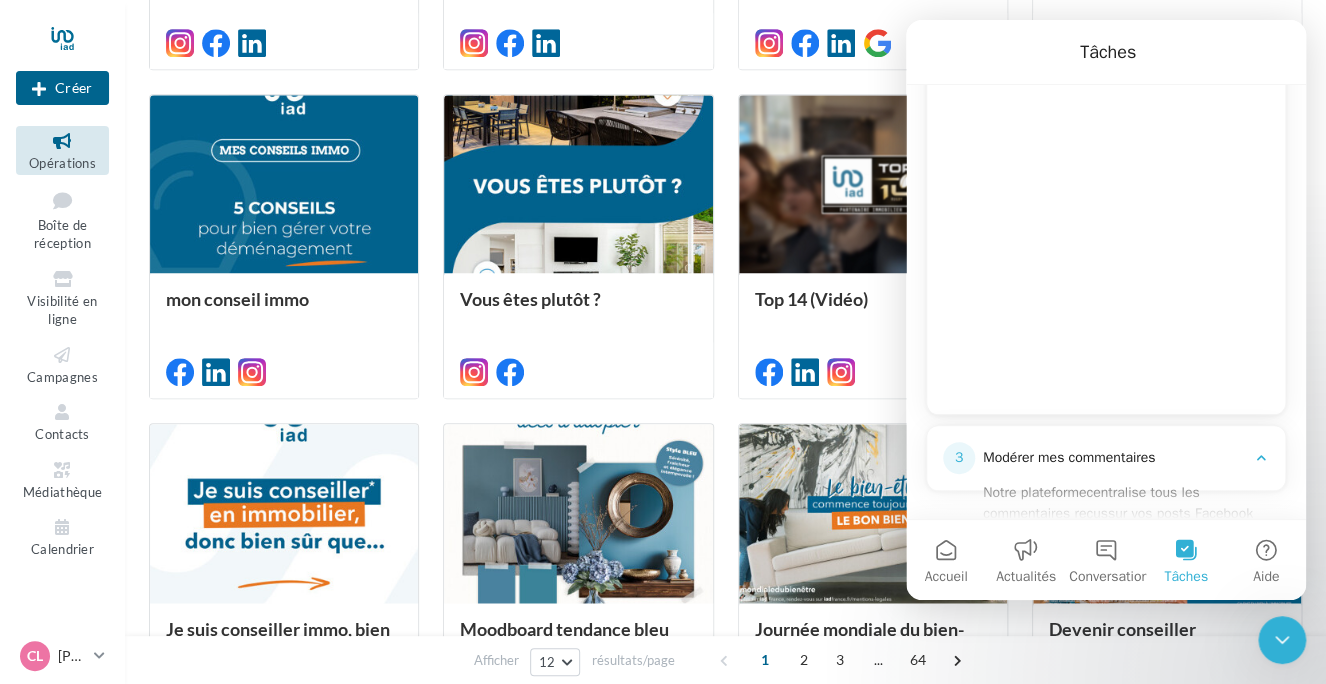 scroll, scrollTop: 381, scrollLeft: 0, axis: vertical 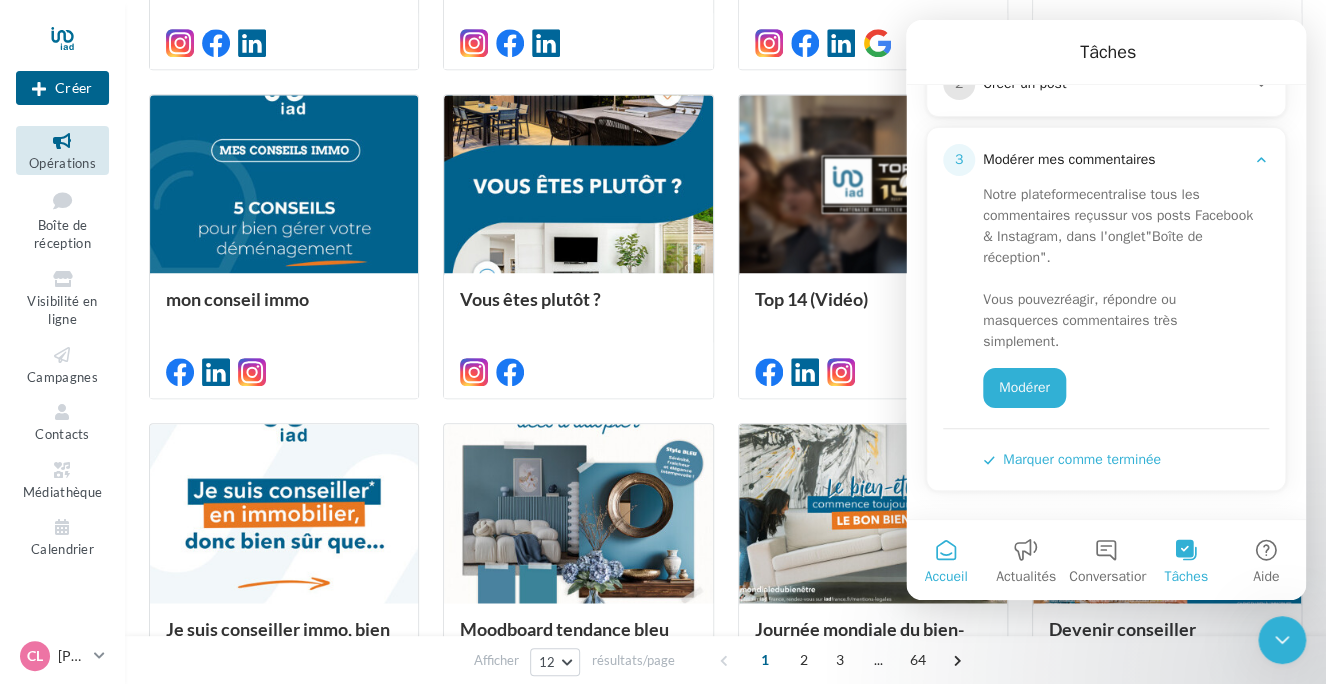 click on "Accueil" at bounding box center (946, 560) 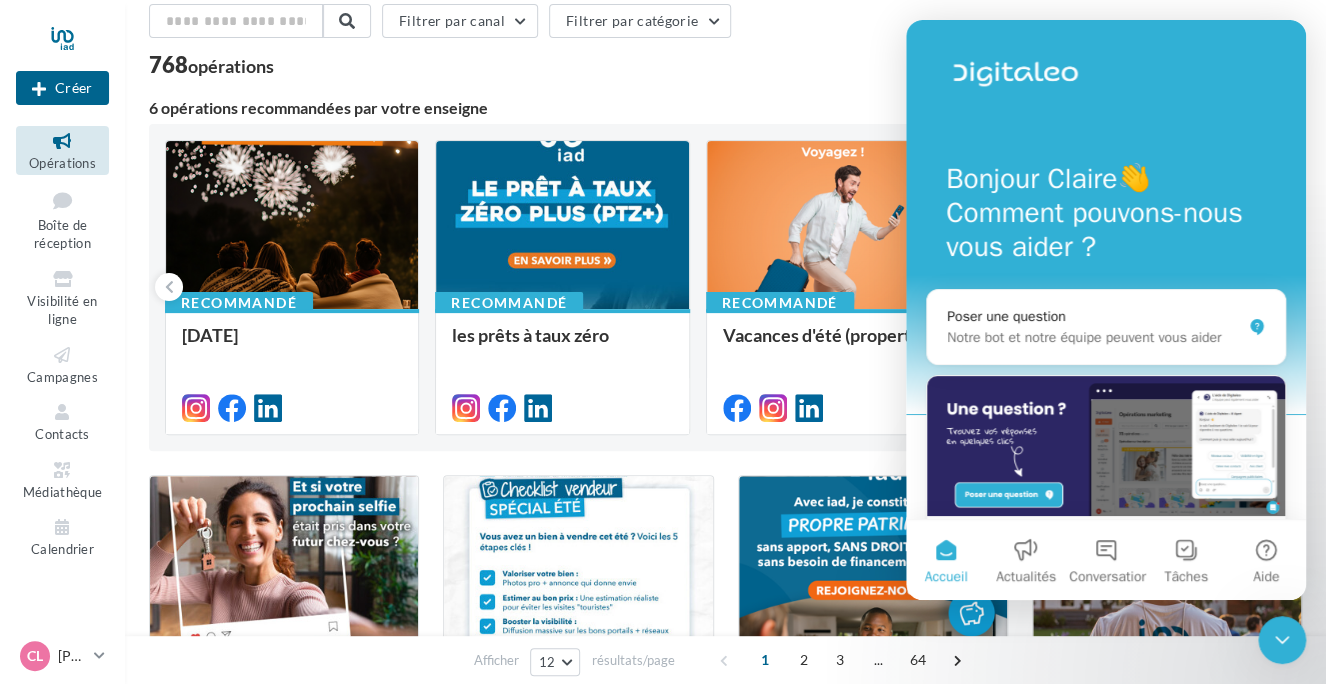 scroll, scrollTop: 100, scrollLeft: 0, axis: vertical 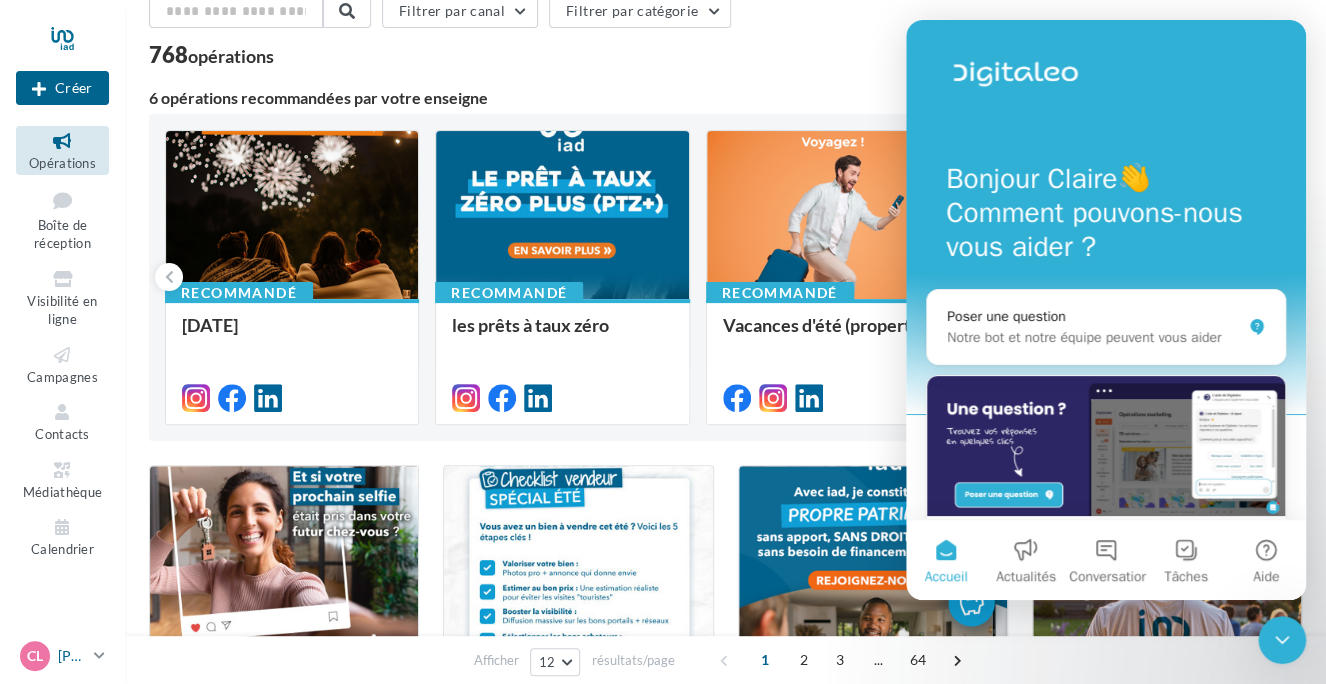 click on "[PERSON_NAME]" at bounding box center (72, 656) 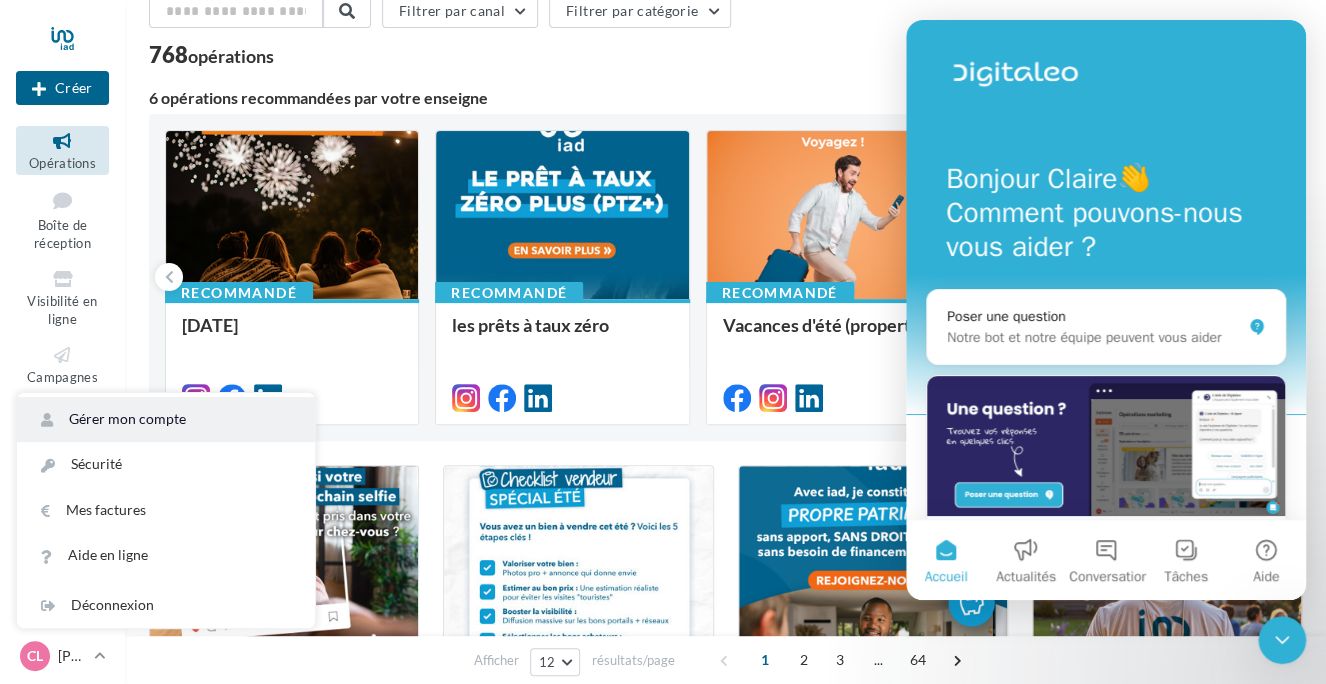 drag, startPoint x: 75, startPoint y: 652, endPoint x: 104, endPoint y: 418, distance: 235.79016 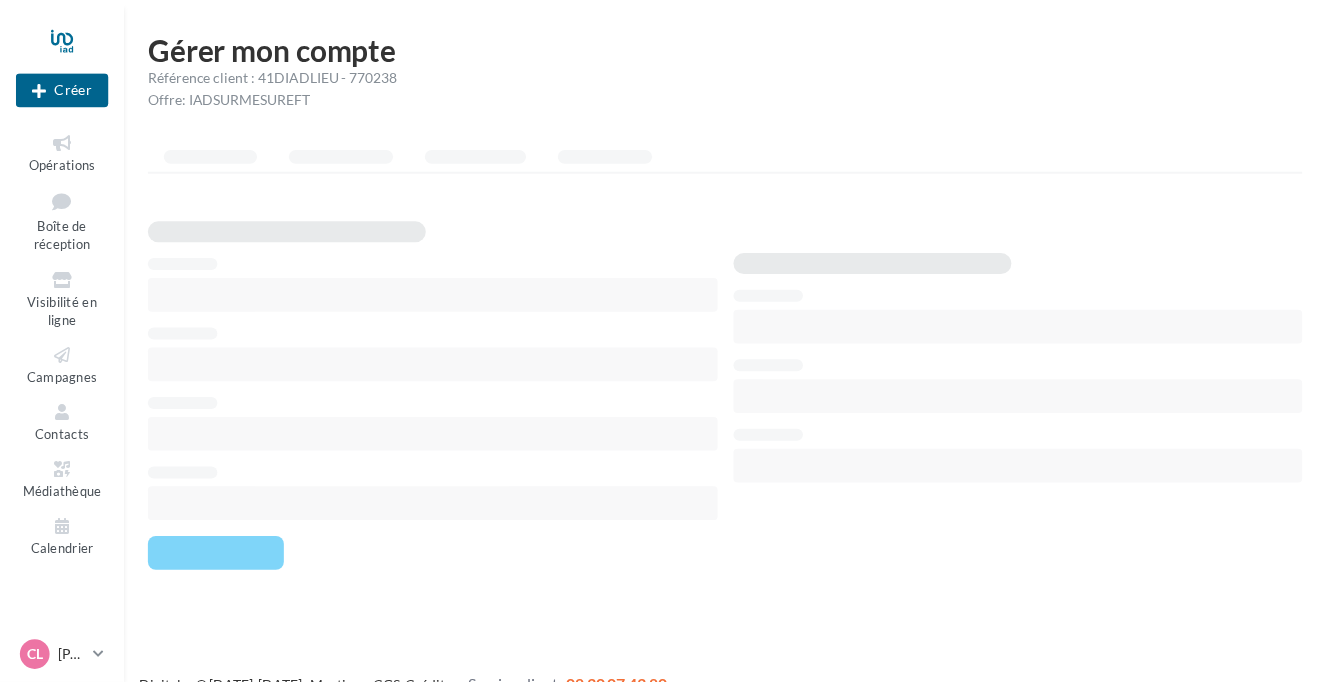 scroll, scrollTop: 0, scrollLeft: 0, axis: both 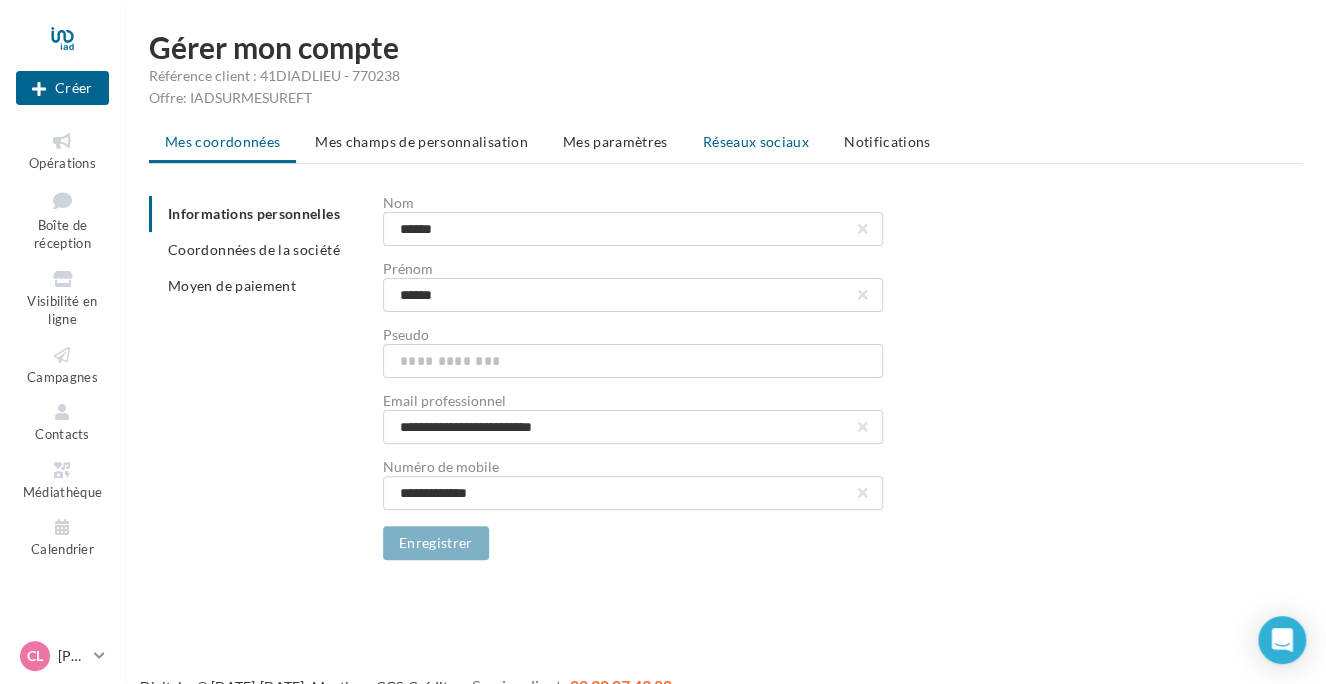 click on "Réseaux sociaux" at bounding box center (756, 141) 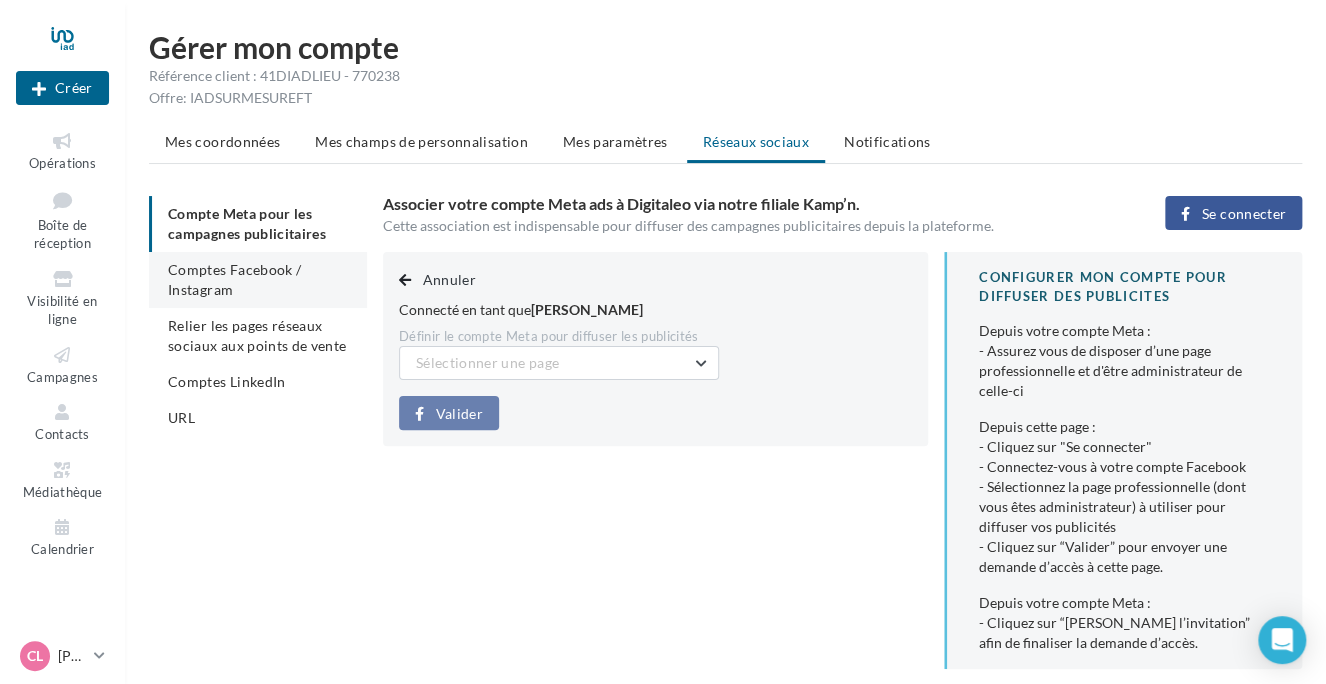 click on "Comptes Facebook / Instagram" at bounding box center [234, 279] 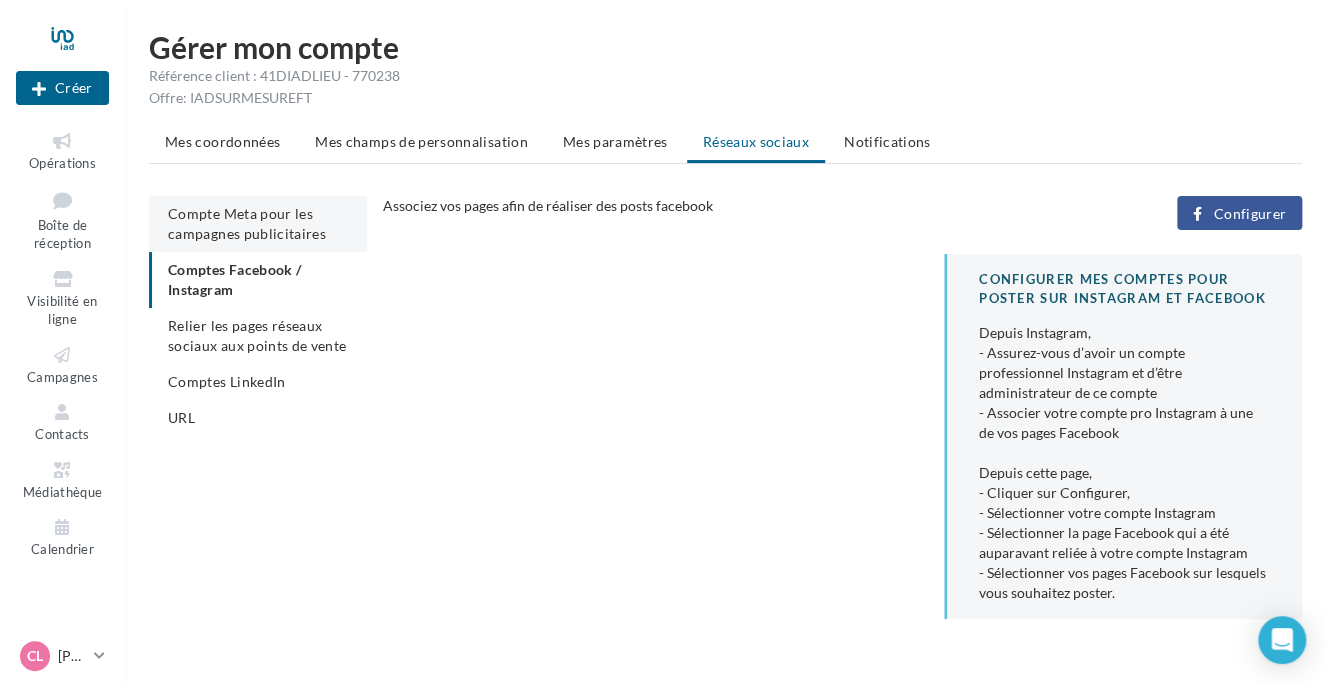 click on "Compte Meta pour les campagnes publicitaires" at bounding box center [247, 223] 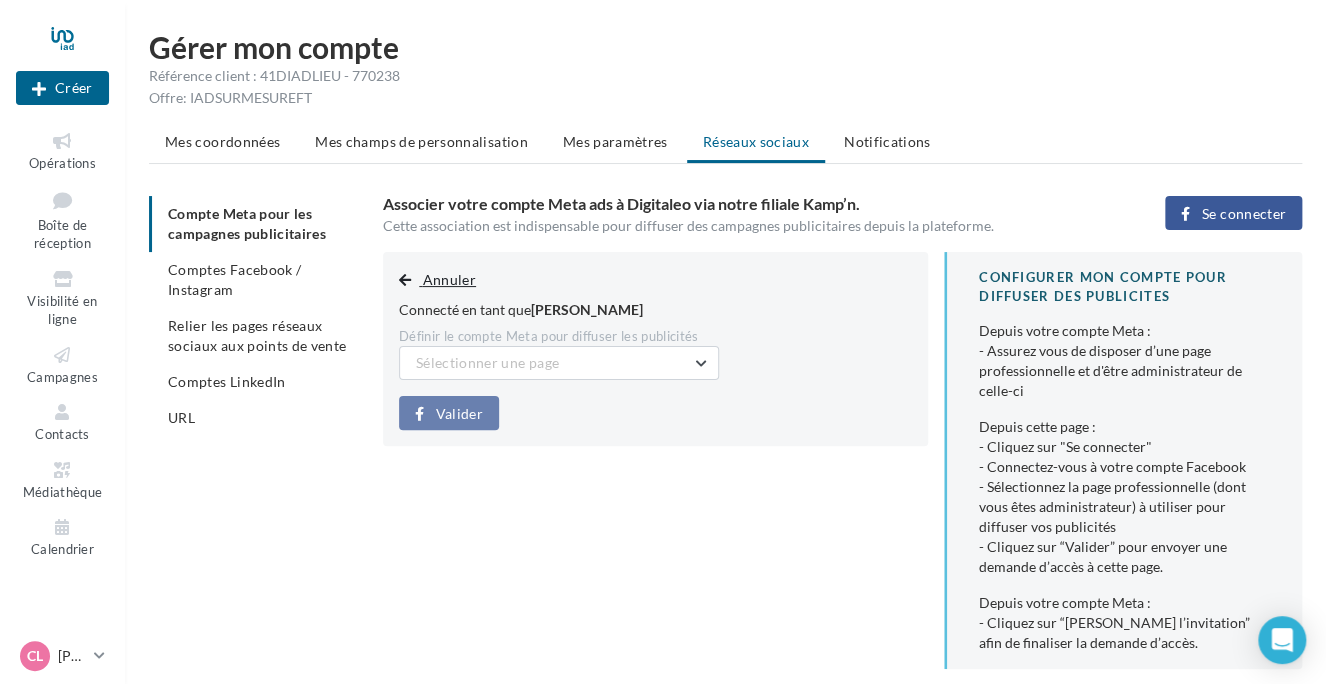 click on "Annuler" at bounding box center [449, 279] 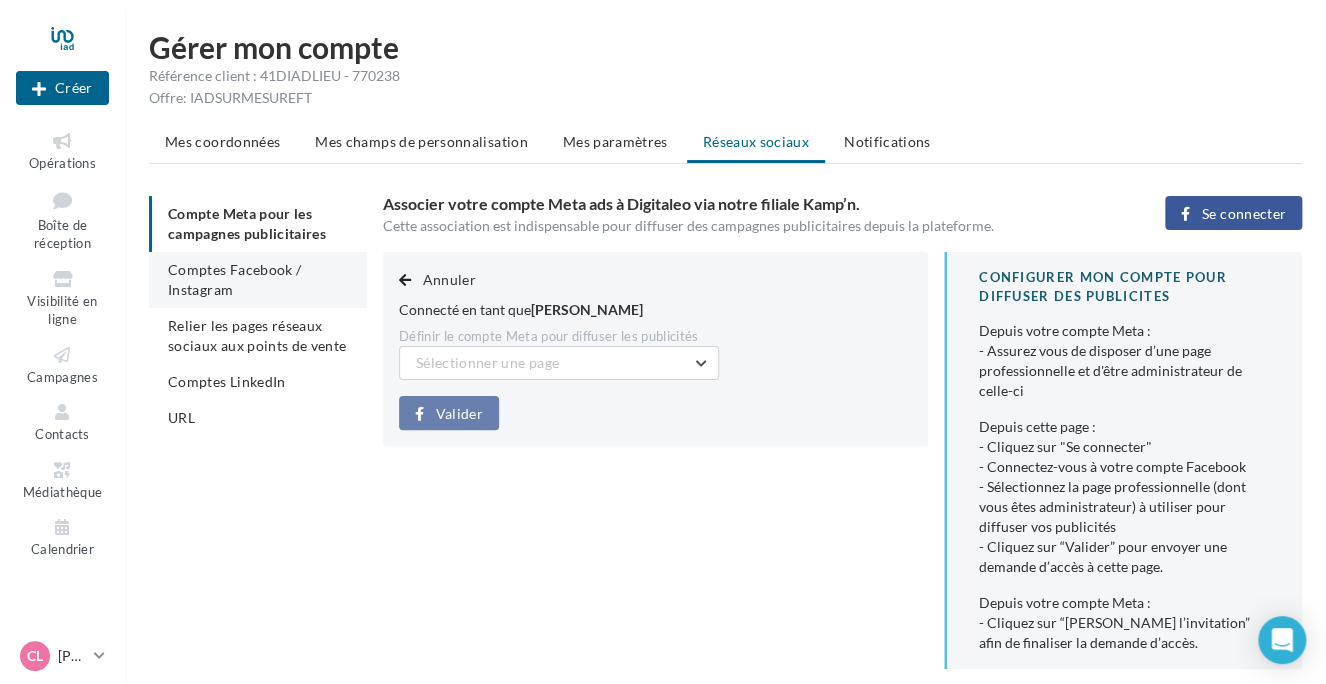 click on "Comptes Facebook / Instagram" at bounding box center [234, 279] 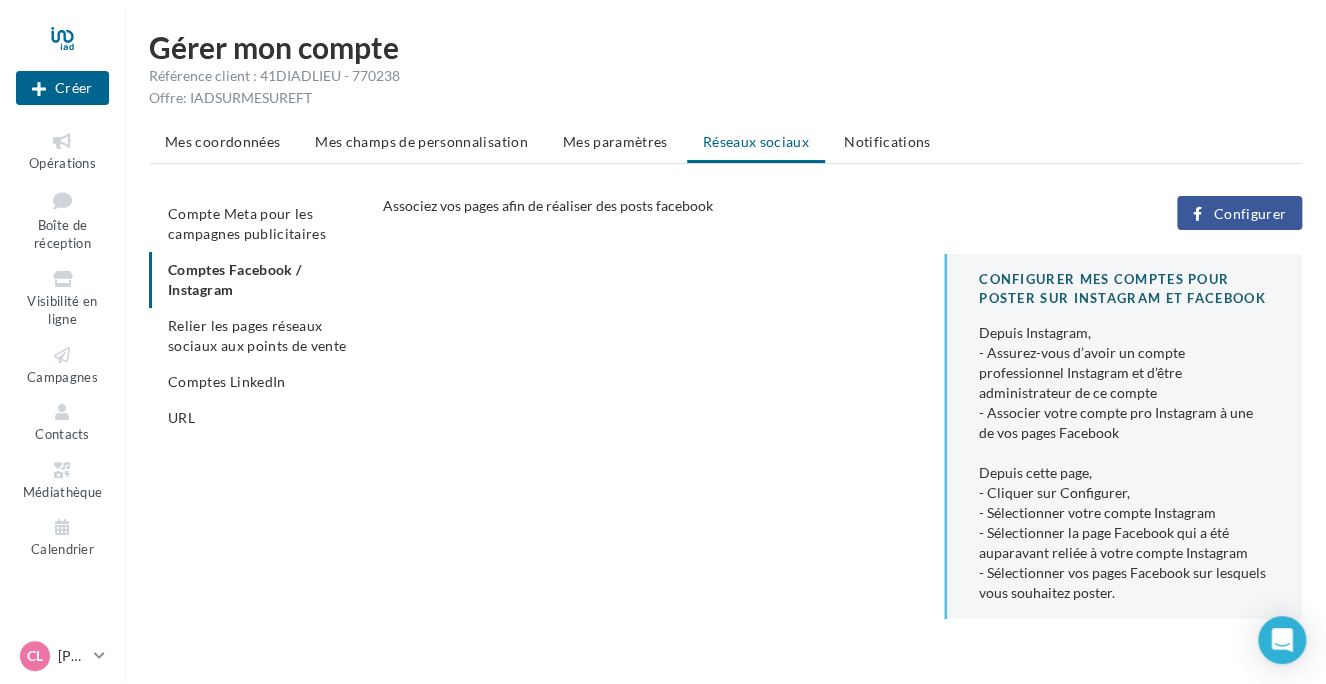 click on "Configurer" at bounding box center (1249, 214) 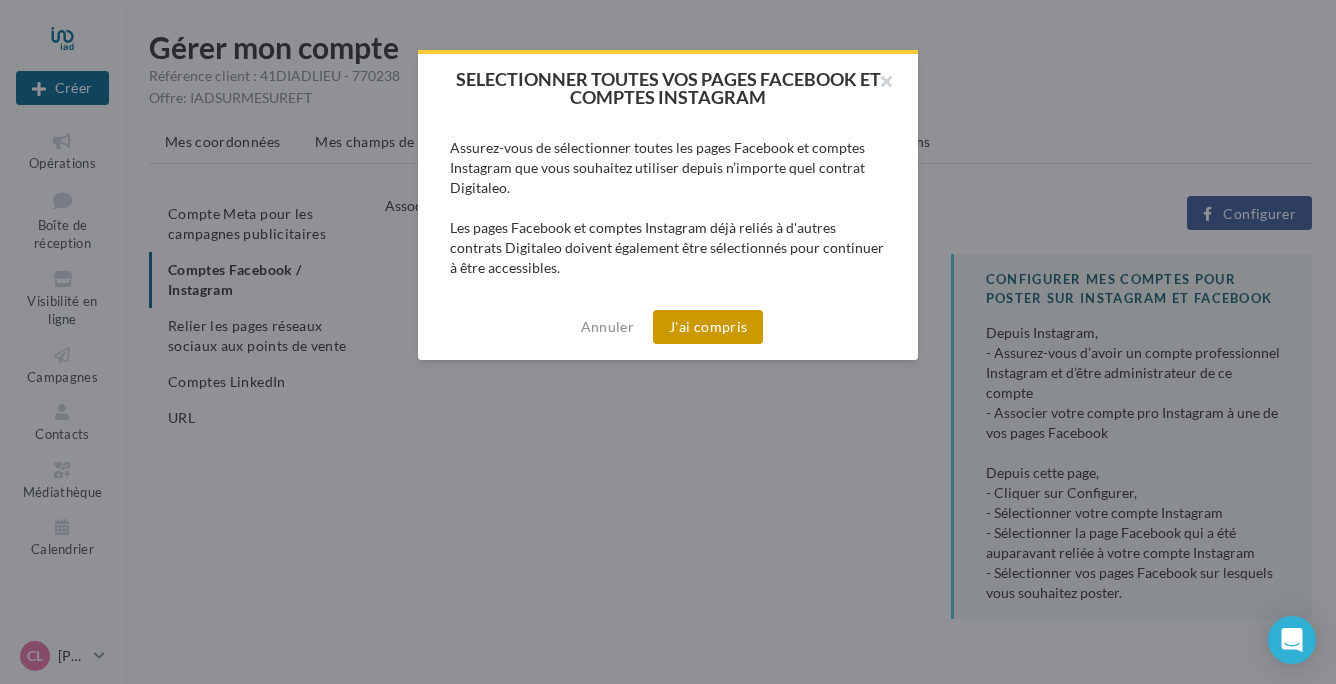 click on "J'ai compris" at bounding box center [708, 327] 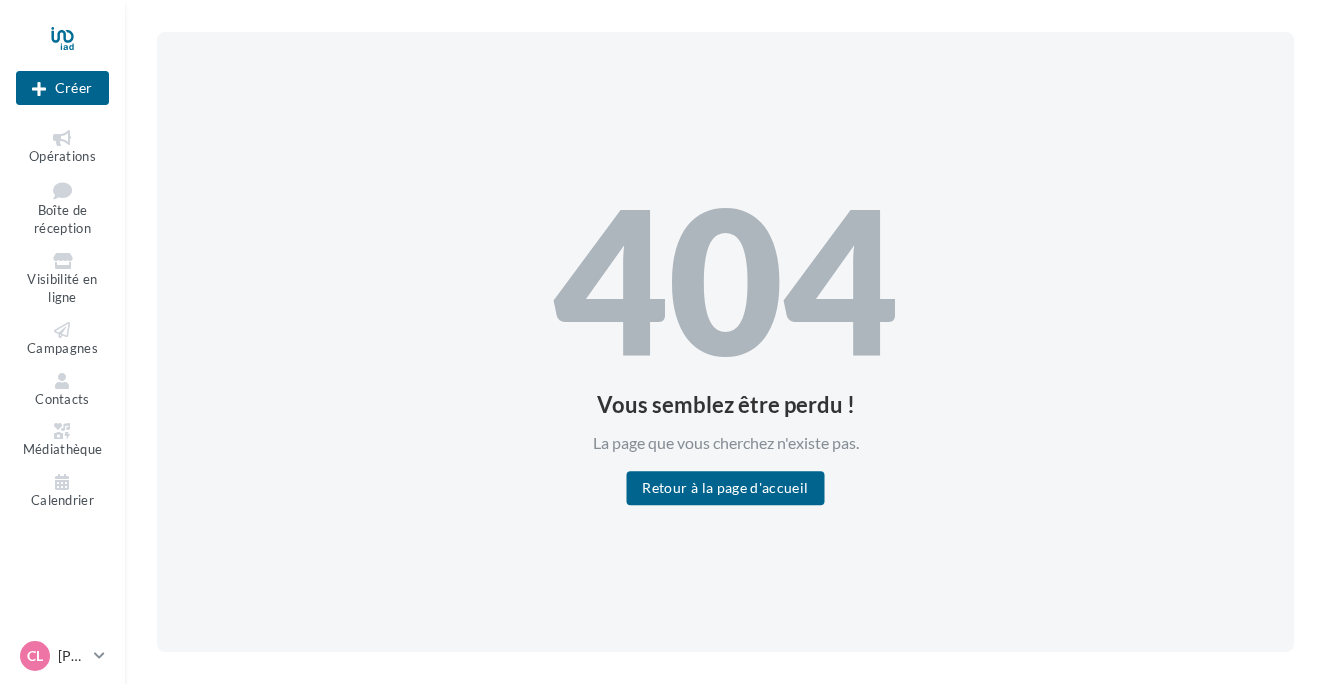scroll, scrollTop: 0, scrollLeft: 0, axis: both 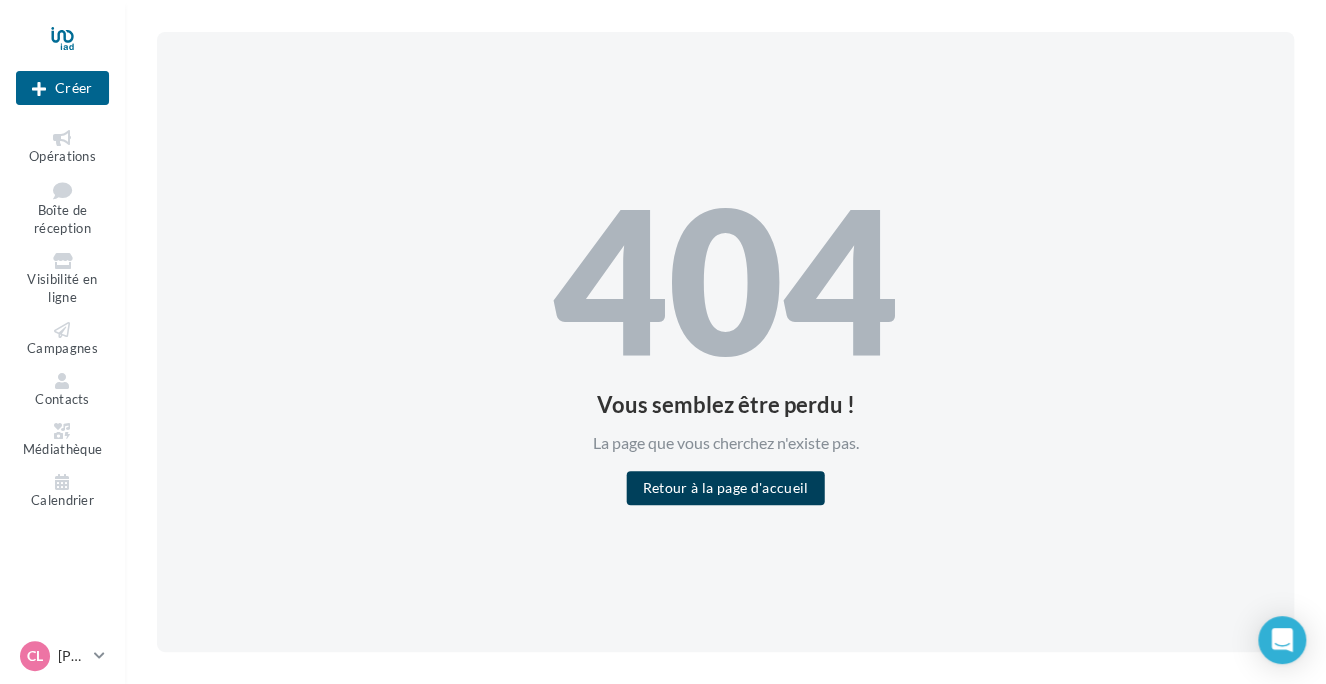 click on "Retour à la page d'accueil" at bounding box center (725, 488) 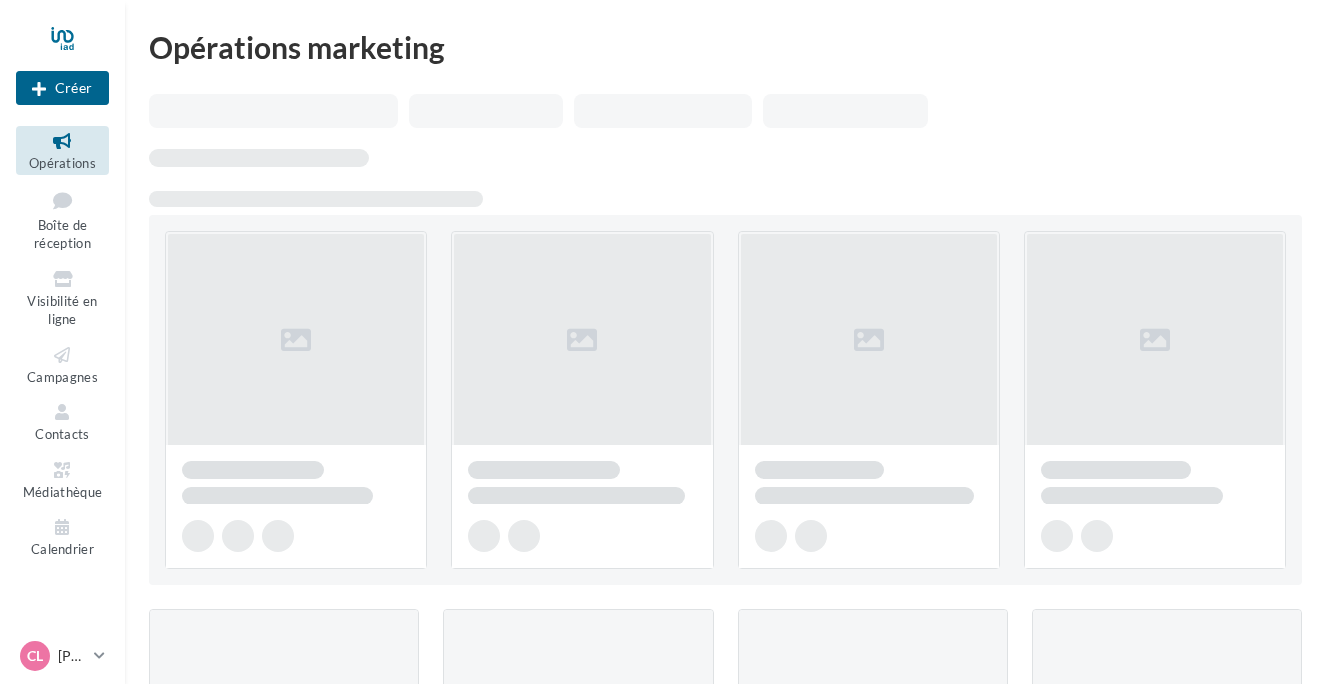 scroll, scrollTop: 0, scrollLeft: 0, axis: both 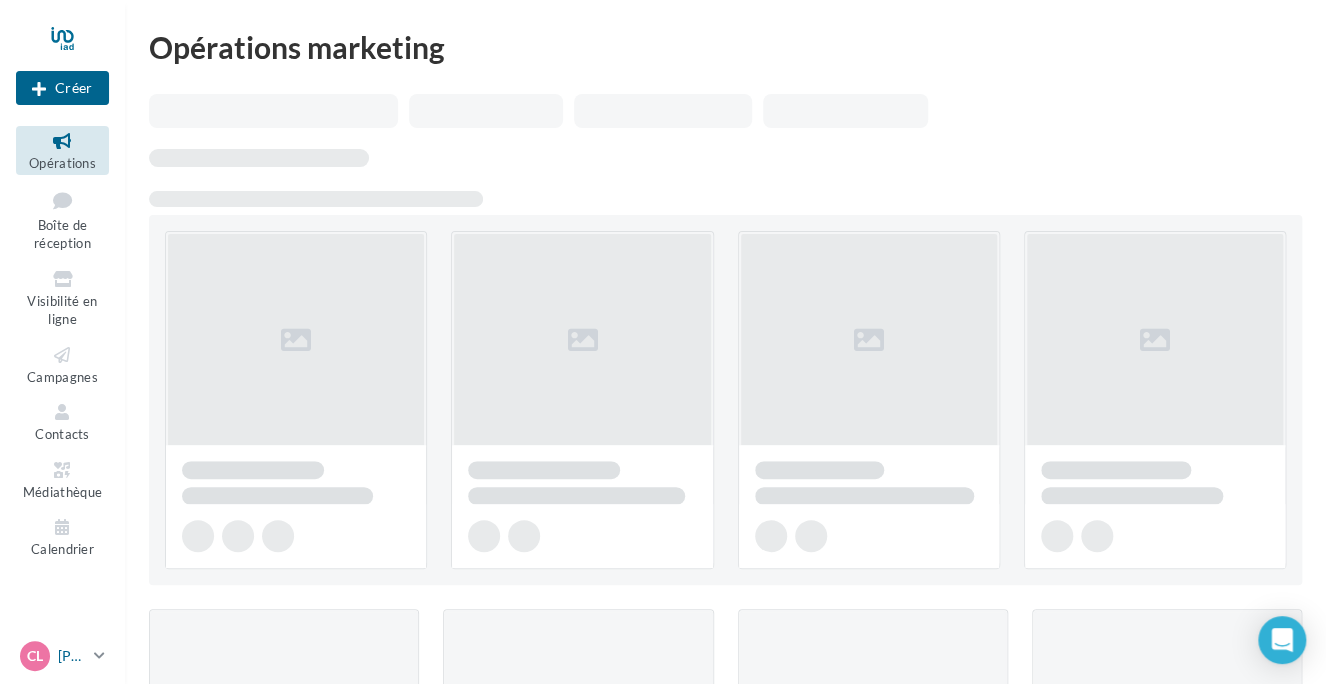 click on "[PERSON_NAME]" at bounding box center [72, 656] 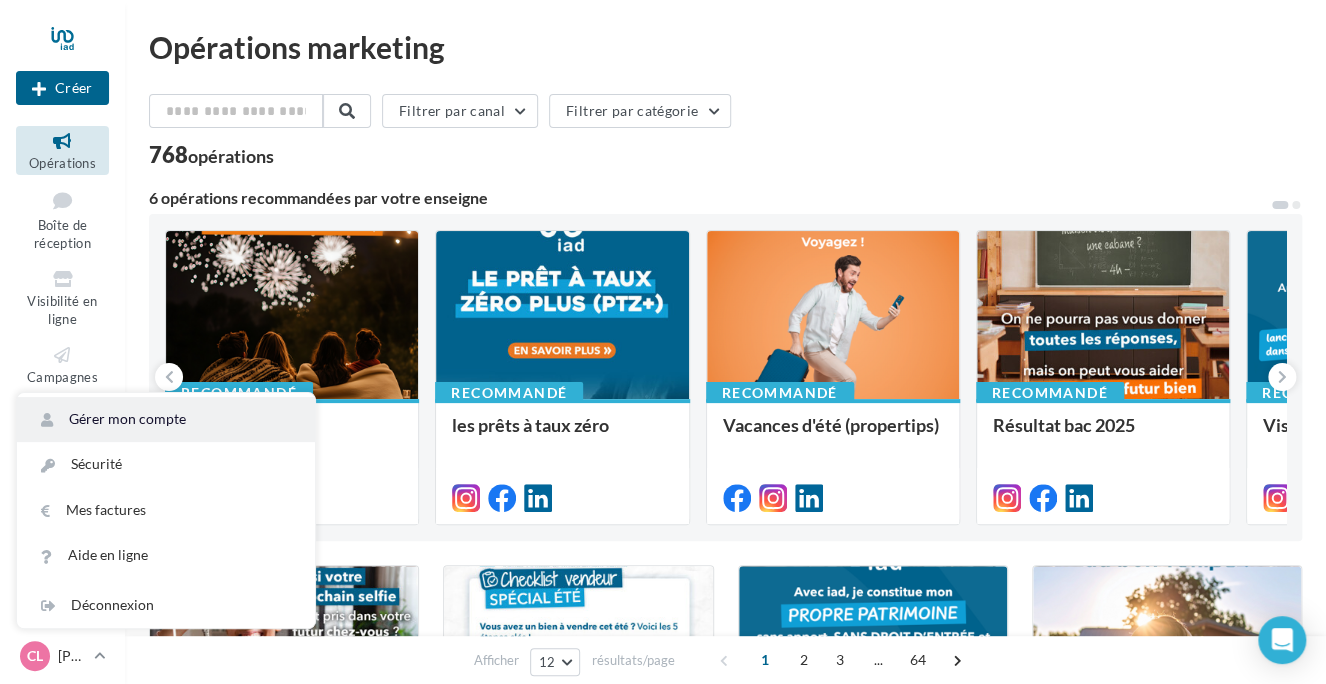 click on "Gérer mon compte" at bounding box center [166, 419] 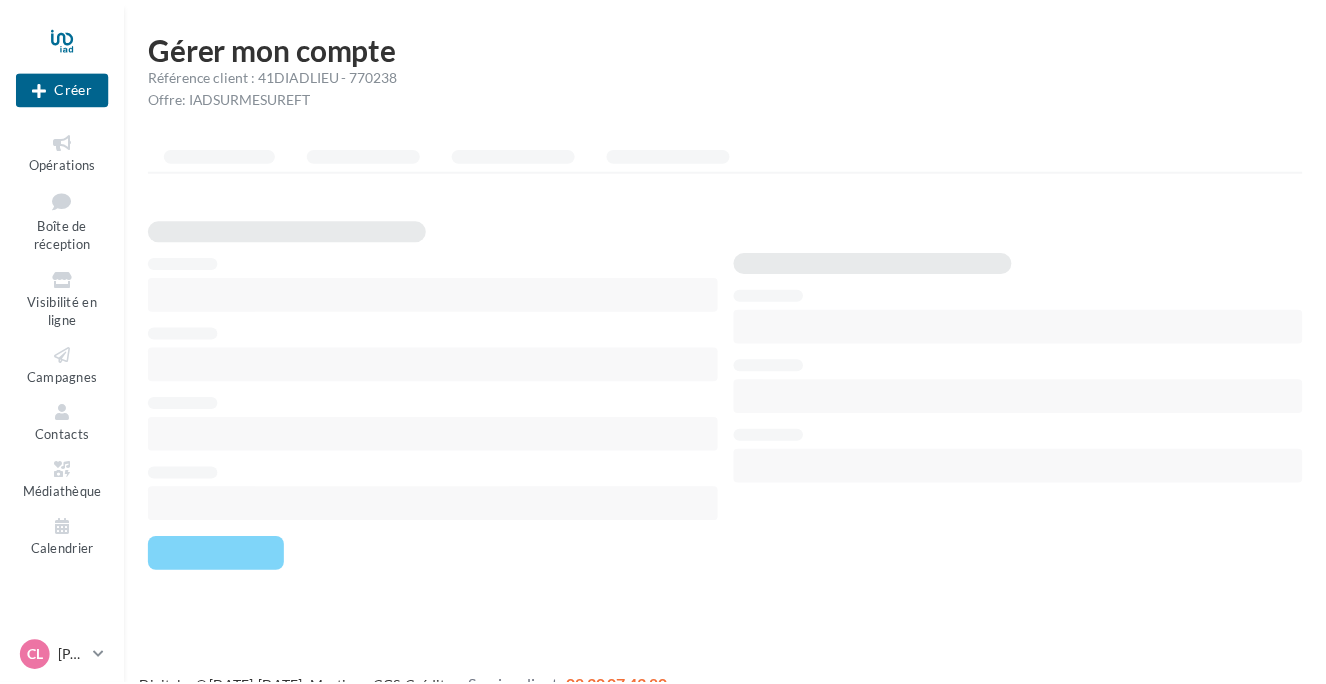 scroll, scrollTop: 0, scrollLeft: 0, axis: both 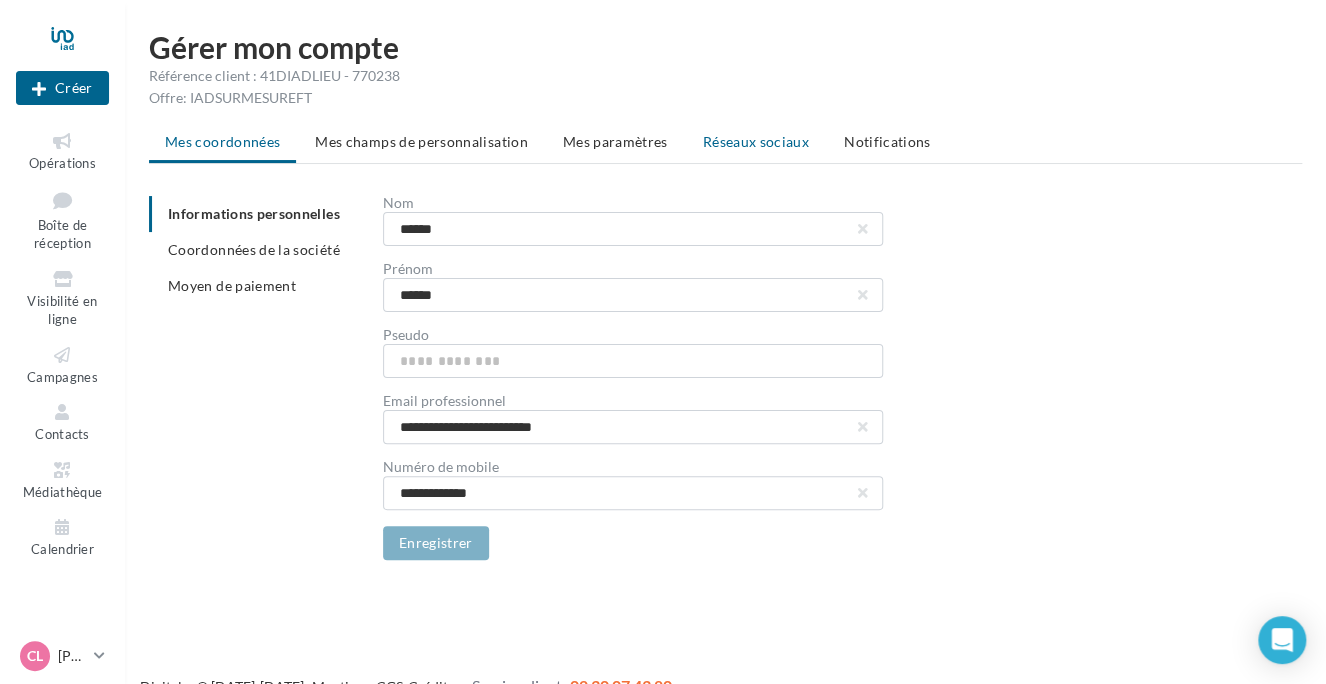 click on "Réseaux sociaux" at bounding box center (756, 141) 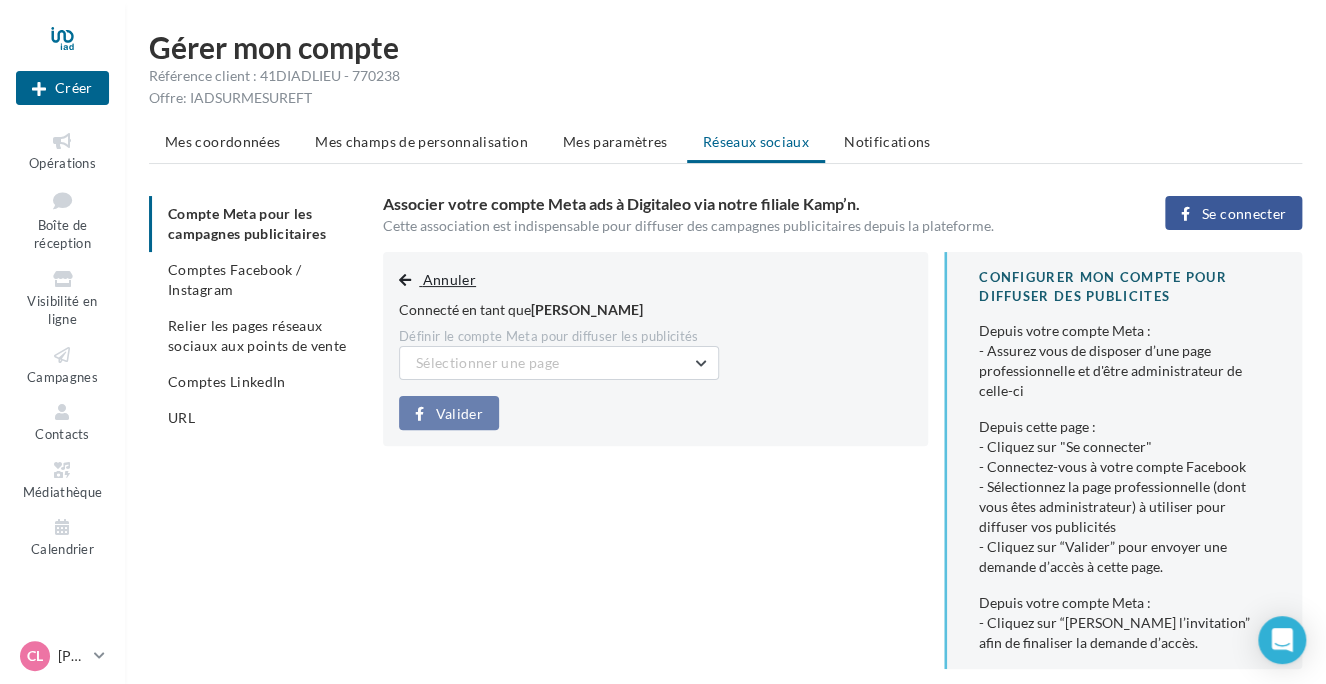 click on "Annuler" at bounding box center [449, 279] 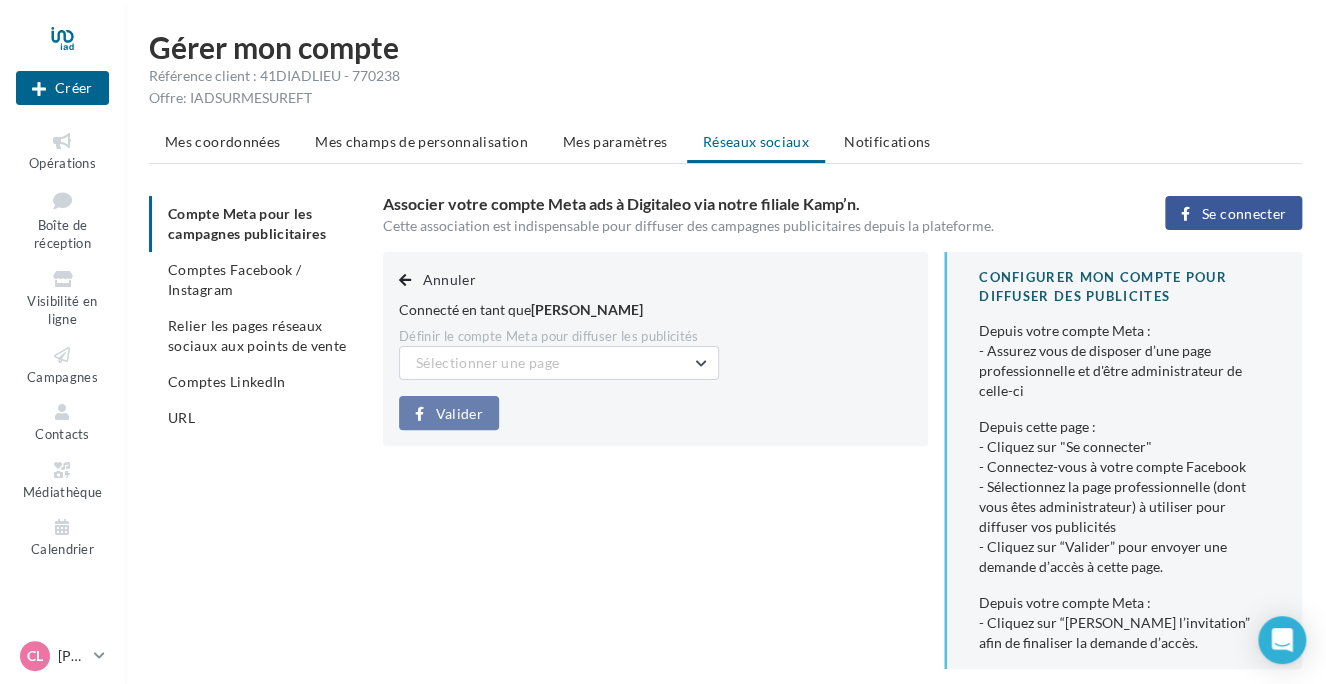 click on "Annuler
Connecté en tant que  Claire Lauret
Définir le compte Meta pour diffuser les publicités
Sélectionner une page         Claire Lauret iad France  (Admin)
Valider" at bounding box center (655, 349) 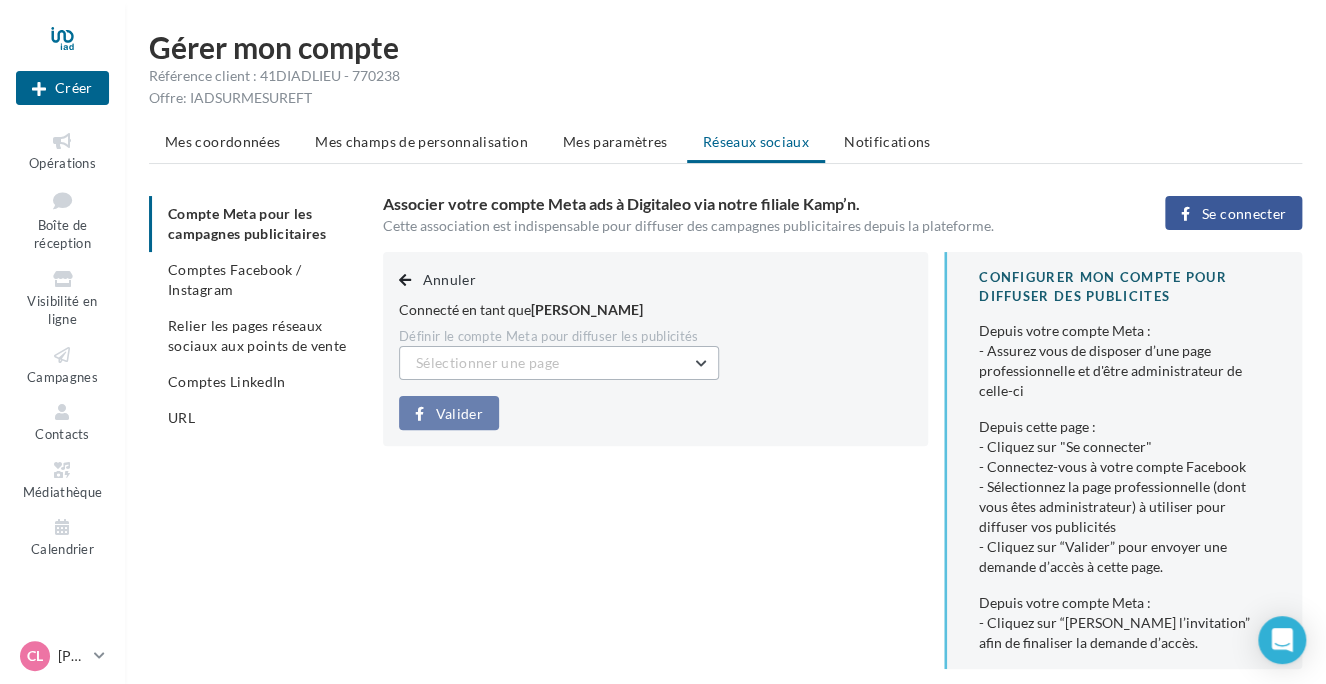 click on "Sélectionner une page" at bounding box center [559, 363] 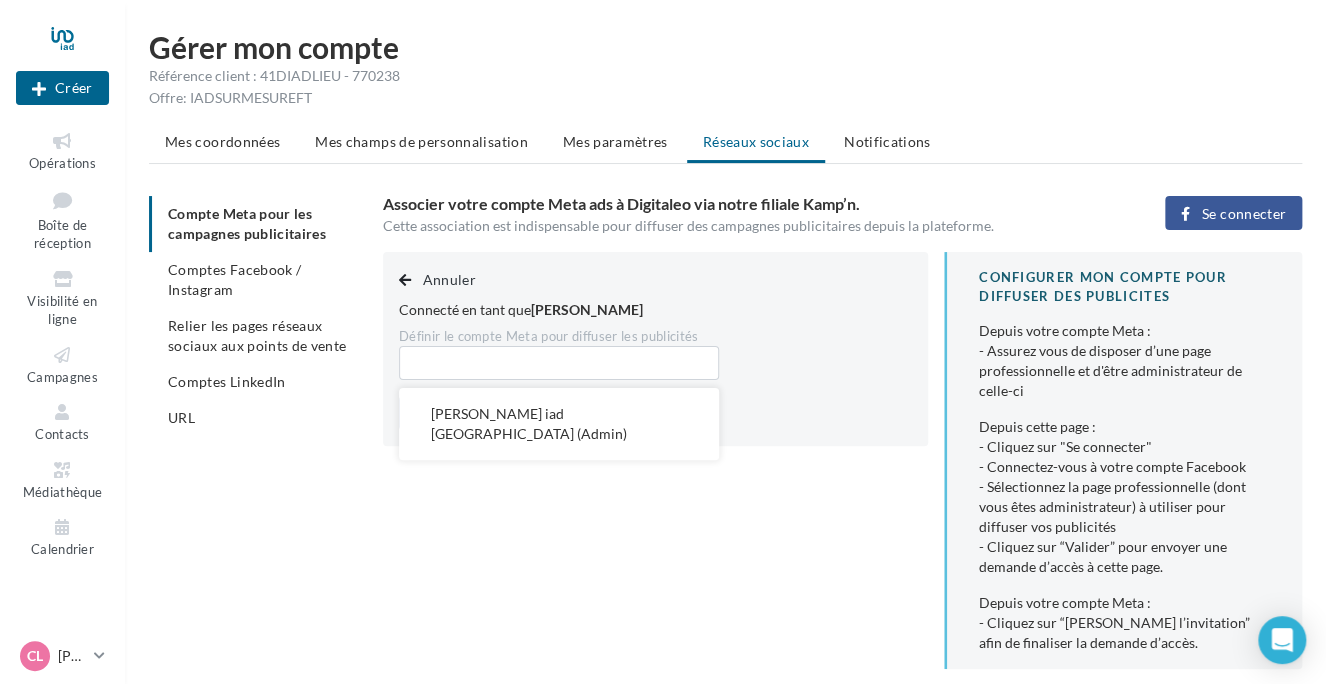 click at bounding box center [559, 363] 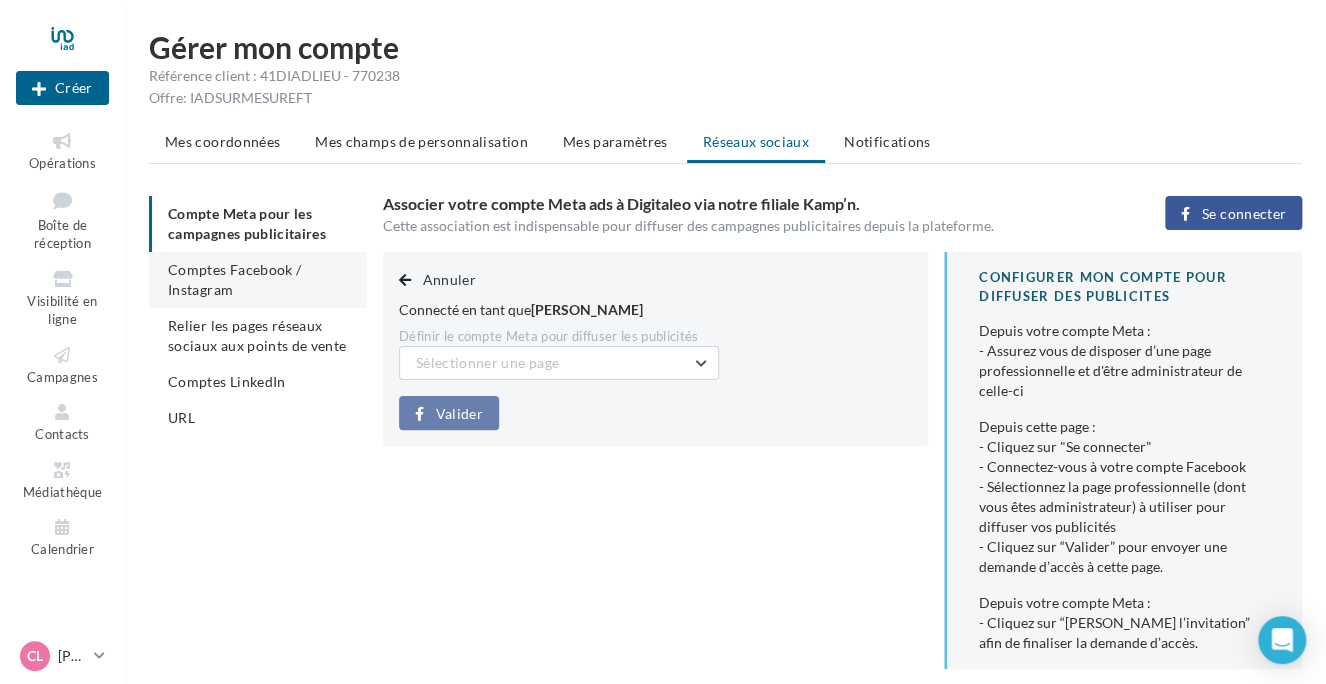 click on "Comptes Facebook / Instagram" at bounding box center (234, 279) 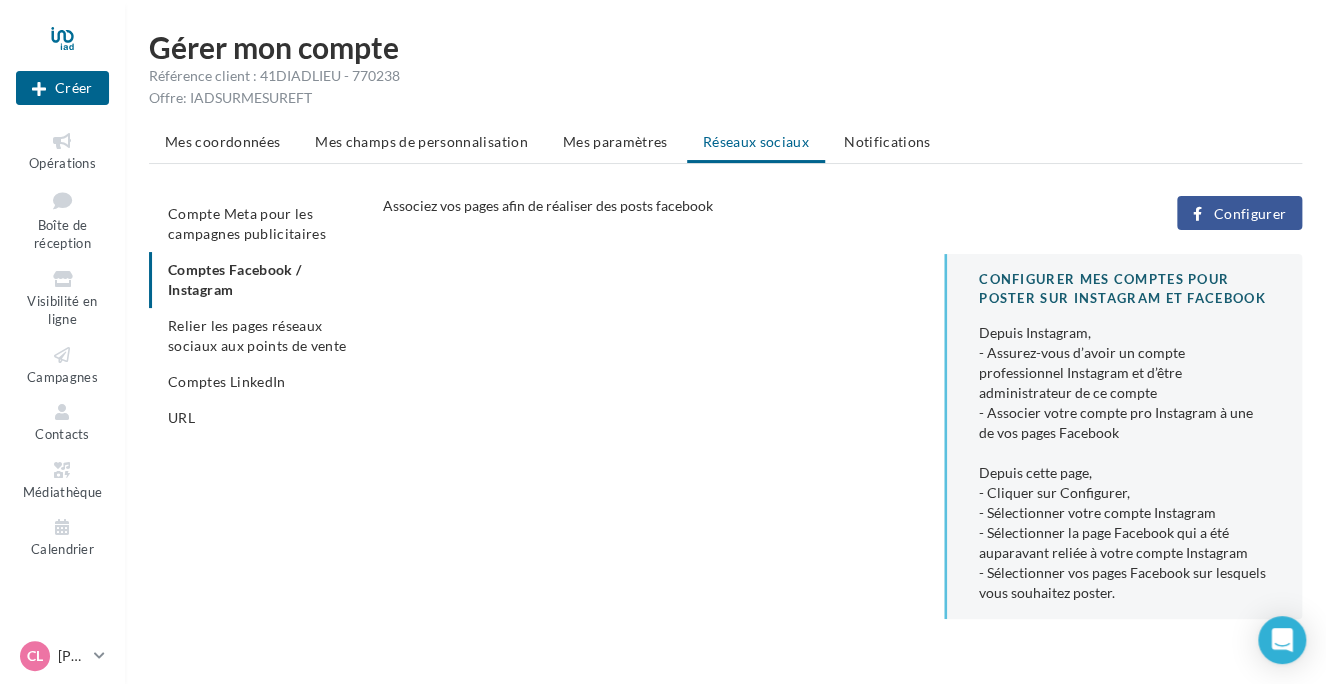 click on "Compte Meta pour les campagnes publicitaires
Comptes Facebook / Instagram
Relier les pages réseaux sociaux aux points de vente
Comptes LinkedIn
URL" at bounding box center [258, 316] 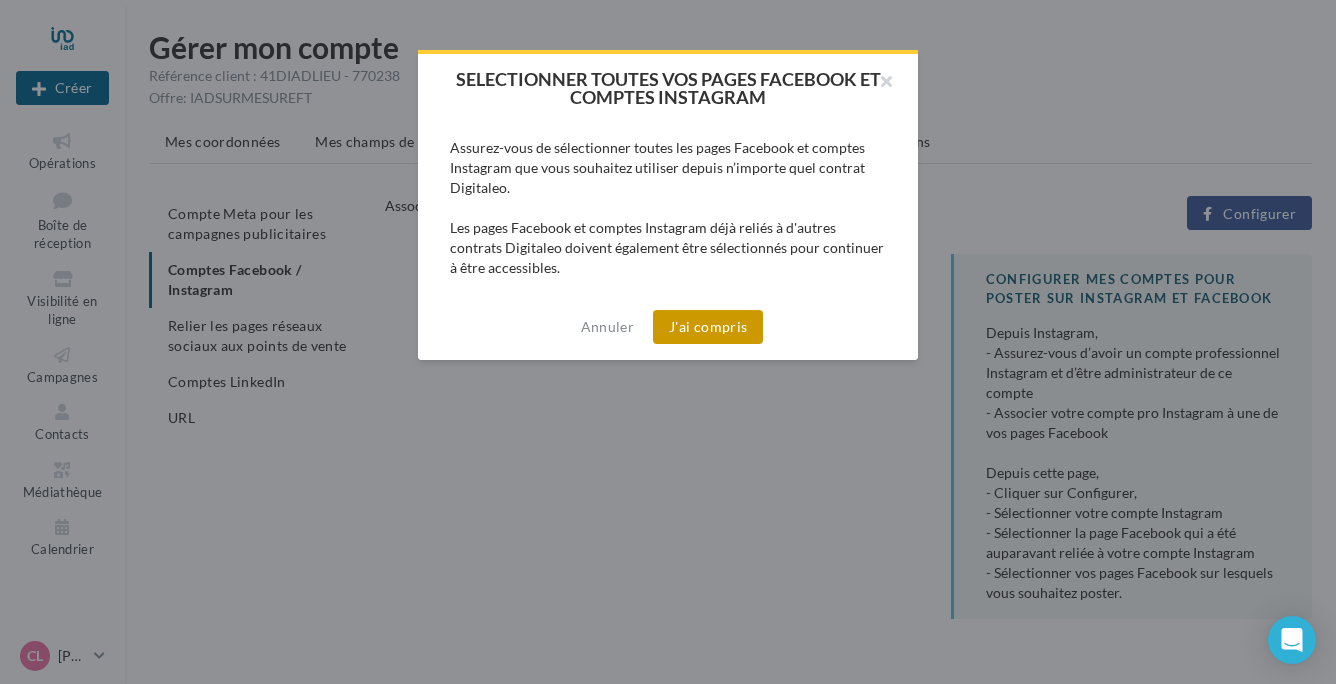 click on "J'ai compris" at bounding box center [708, 327] 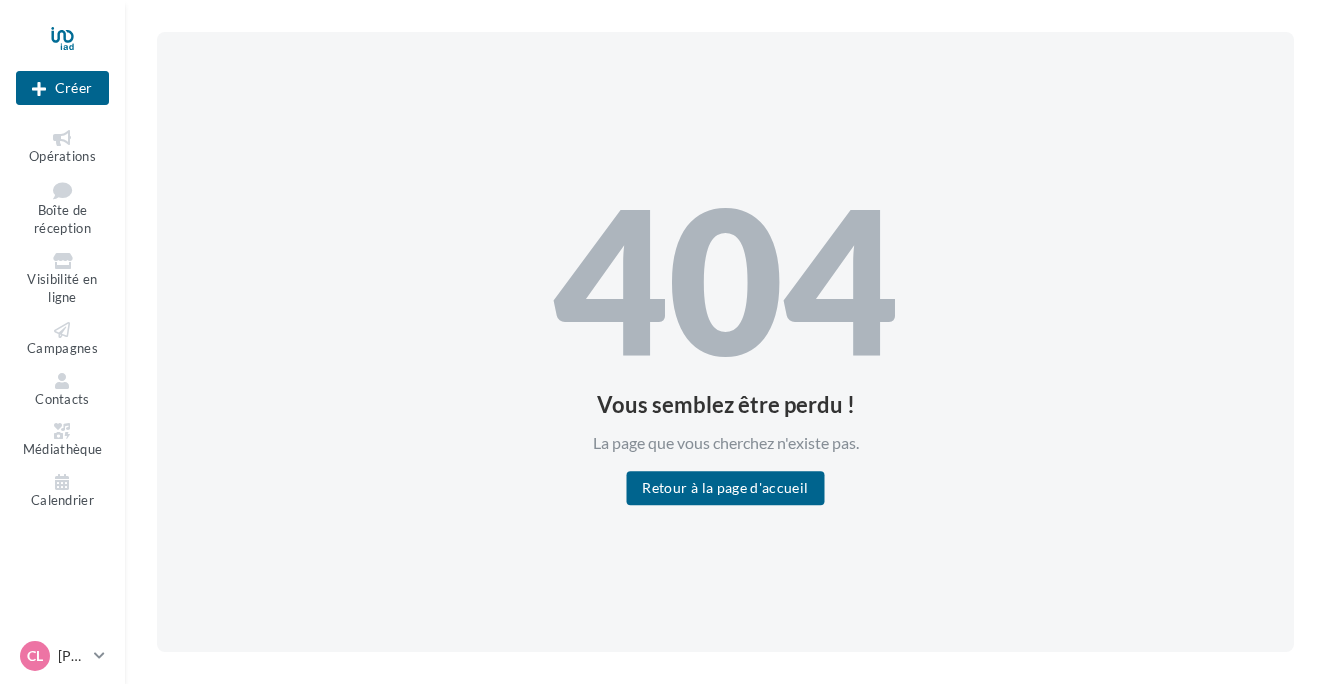 scroll, scrollTop: 0, scrollLeft: 0, axis: both 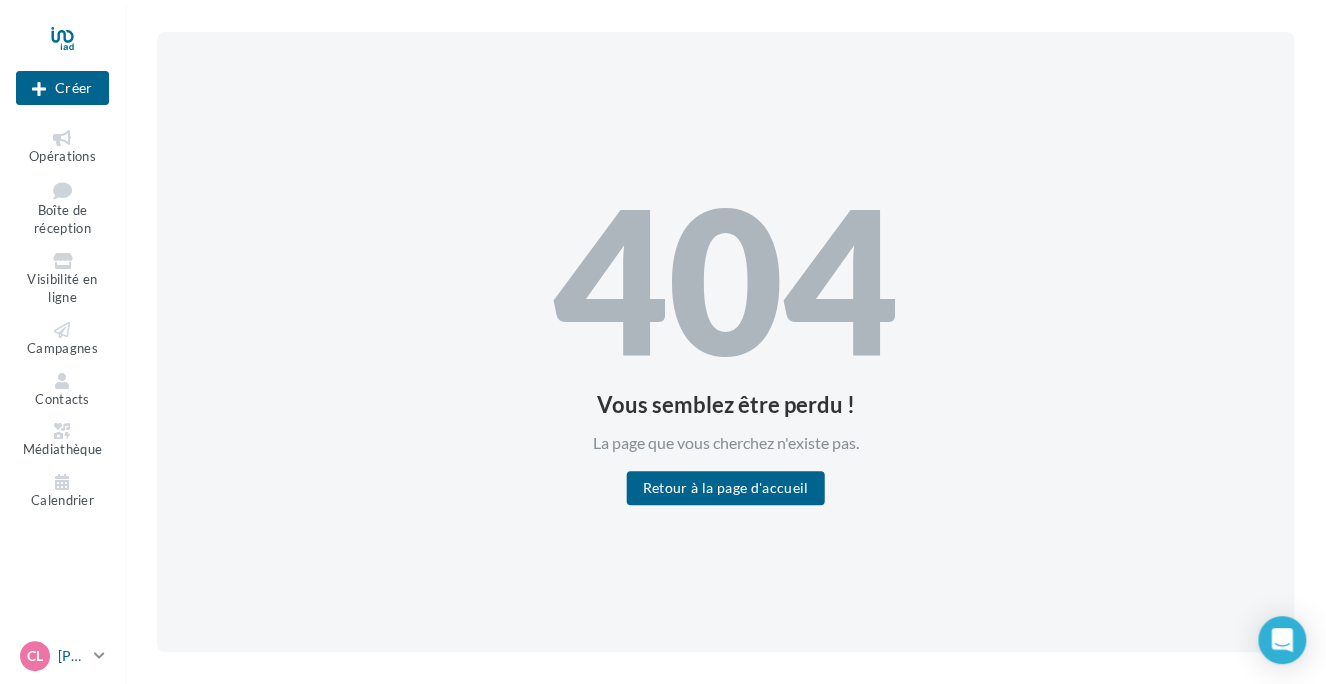 click on "[PERSON_NAME]" at bounding box center (72, 656) 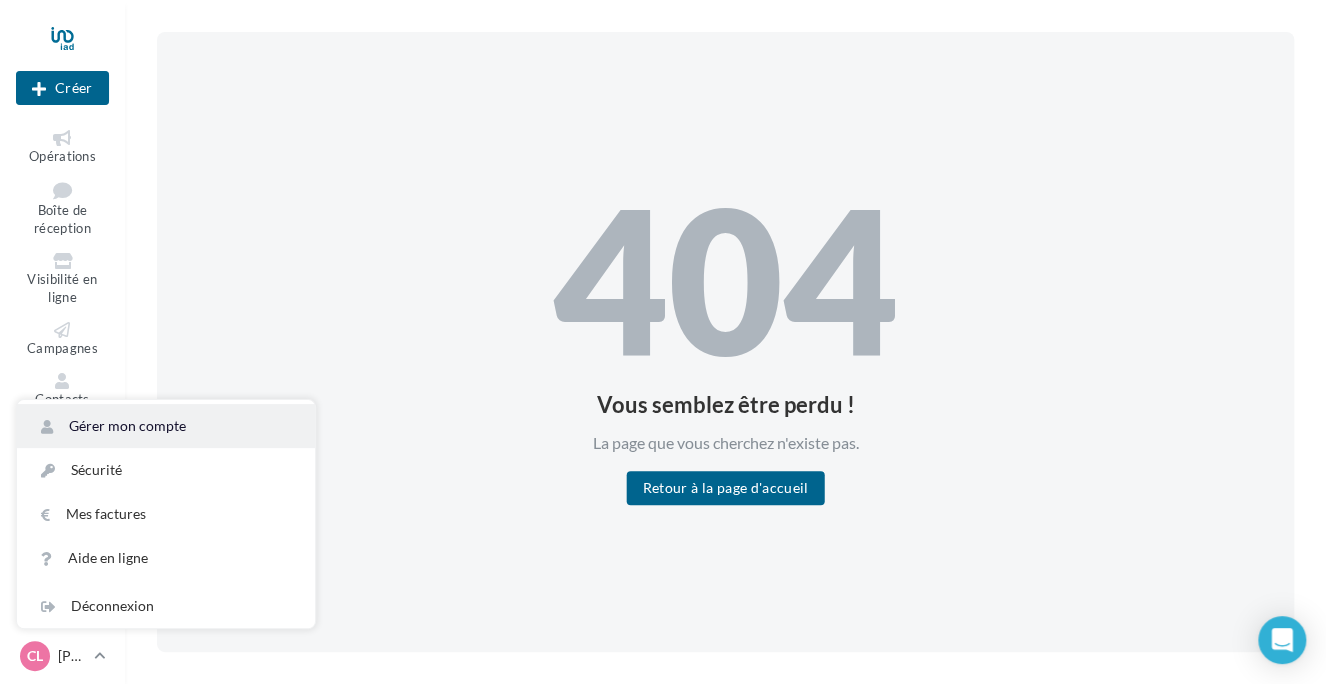 click on "Gérer mon compte" at bounding box center (166, 426) 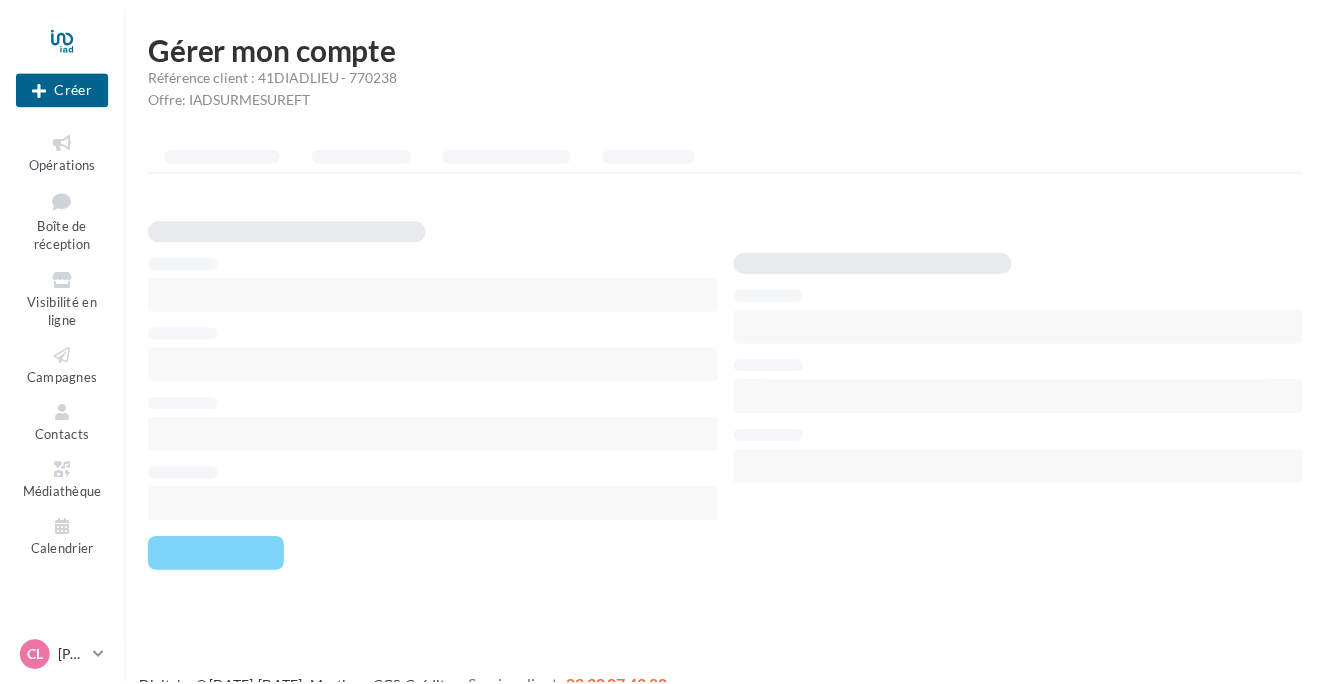 scroll, scrollTop: 0, scrollLeft: 0, axis: both 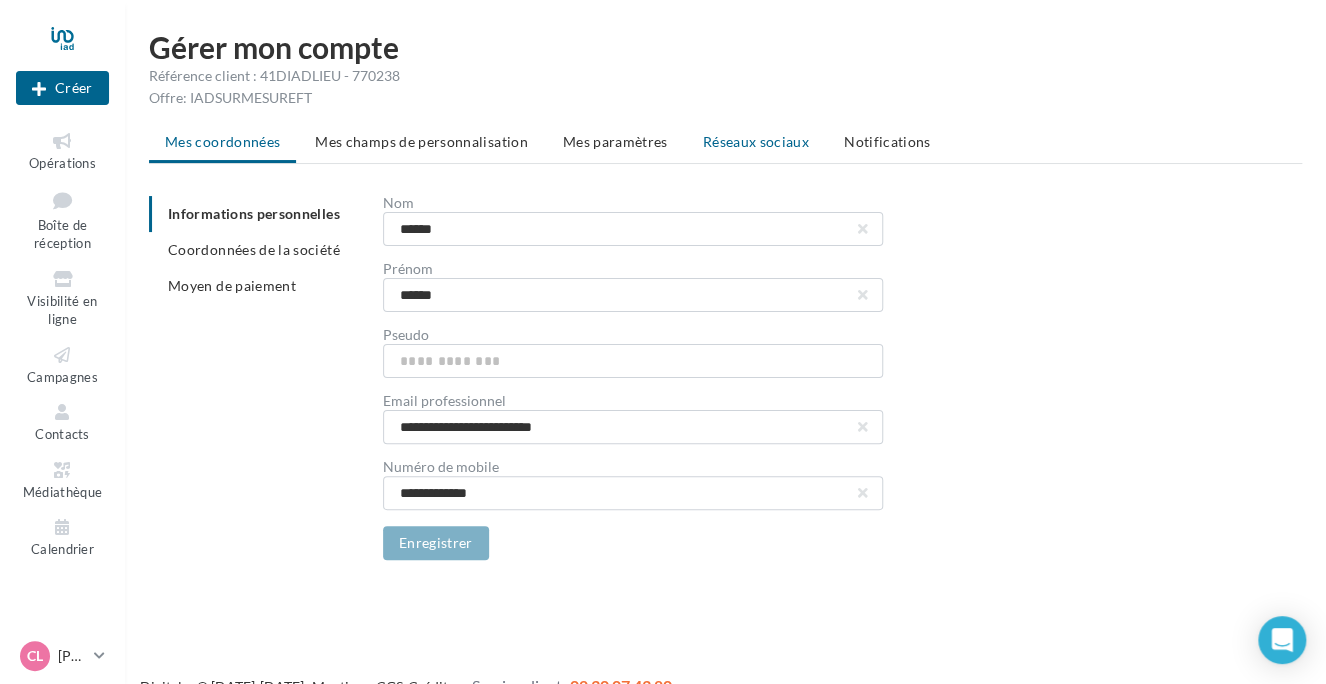 click on "Réseaux sociaux" at bounding box center (756, 141) 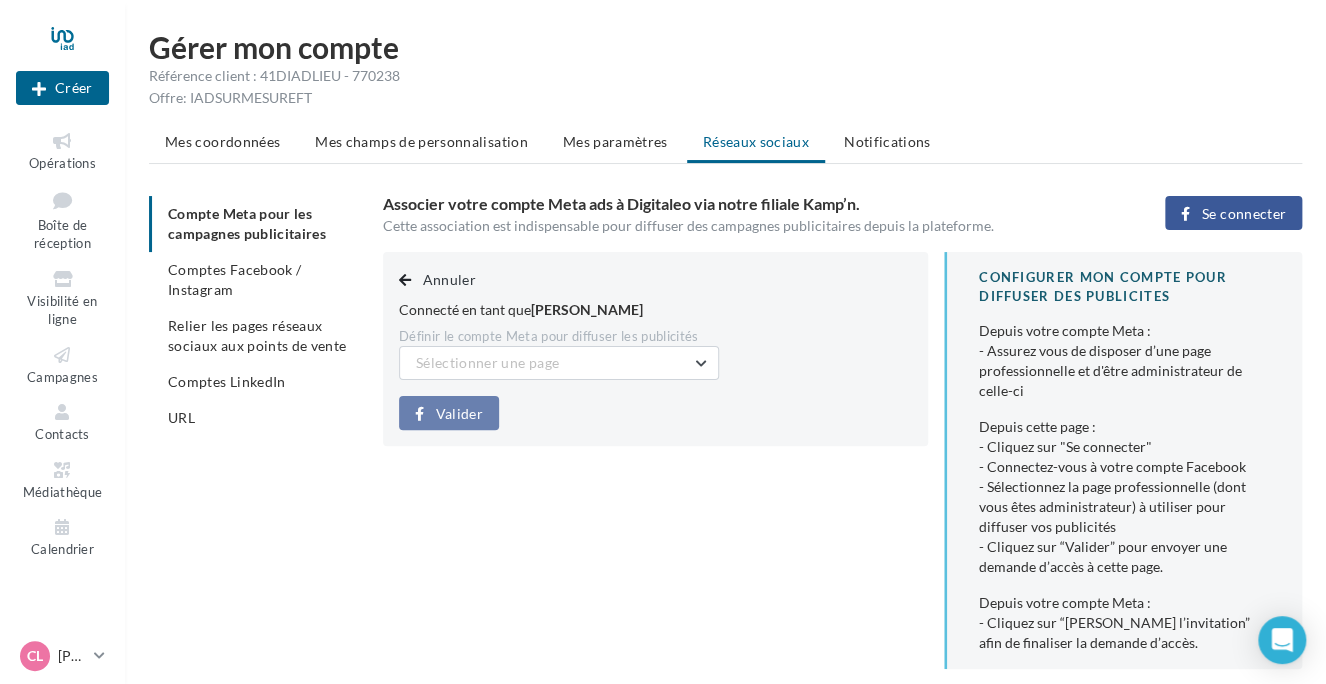 click on "Relier les pages réseaux sociaux aux points de vente" at bounding box center (257, 335) 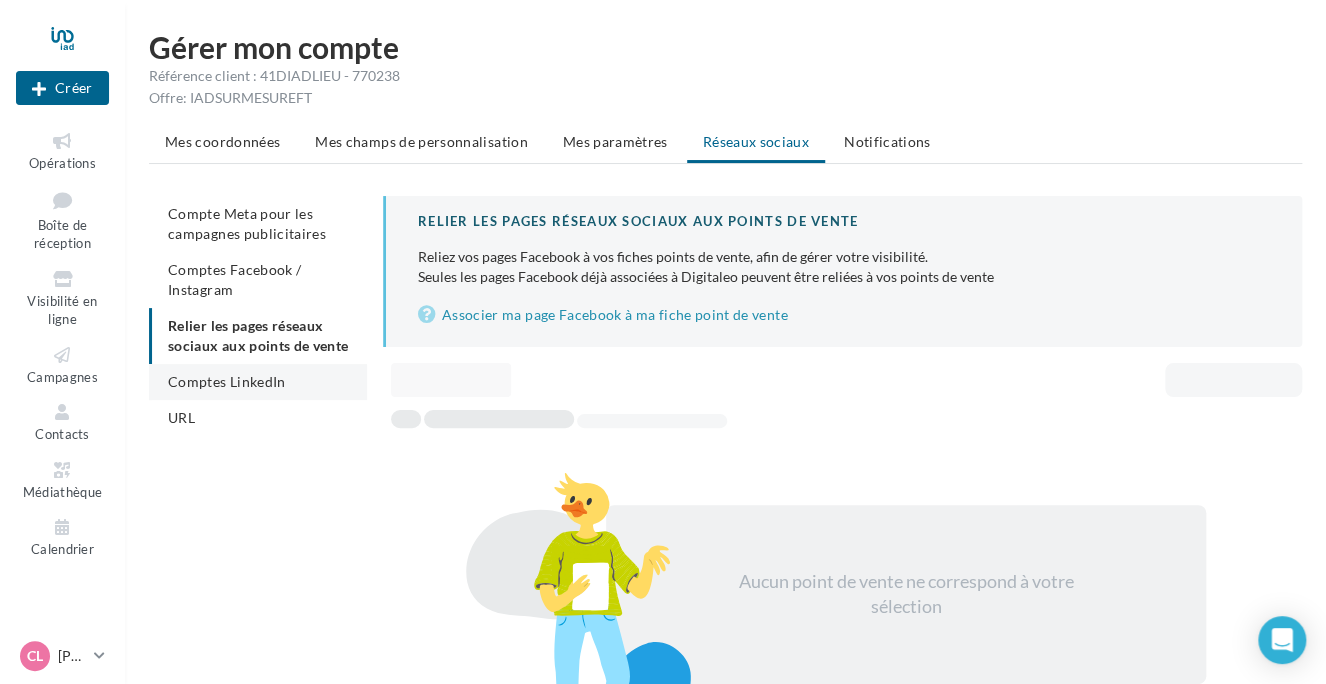 click on "Comptes LinkedIn" at bounding box center [258, 382] 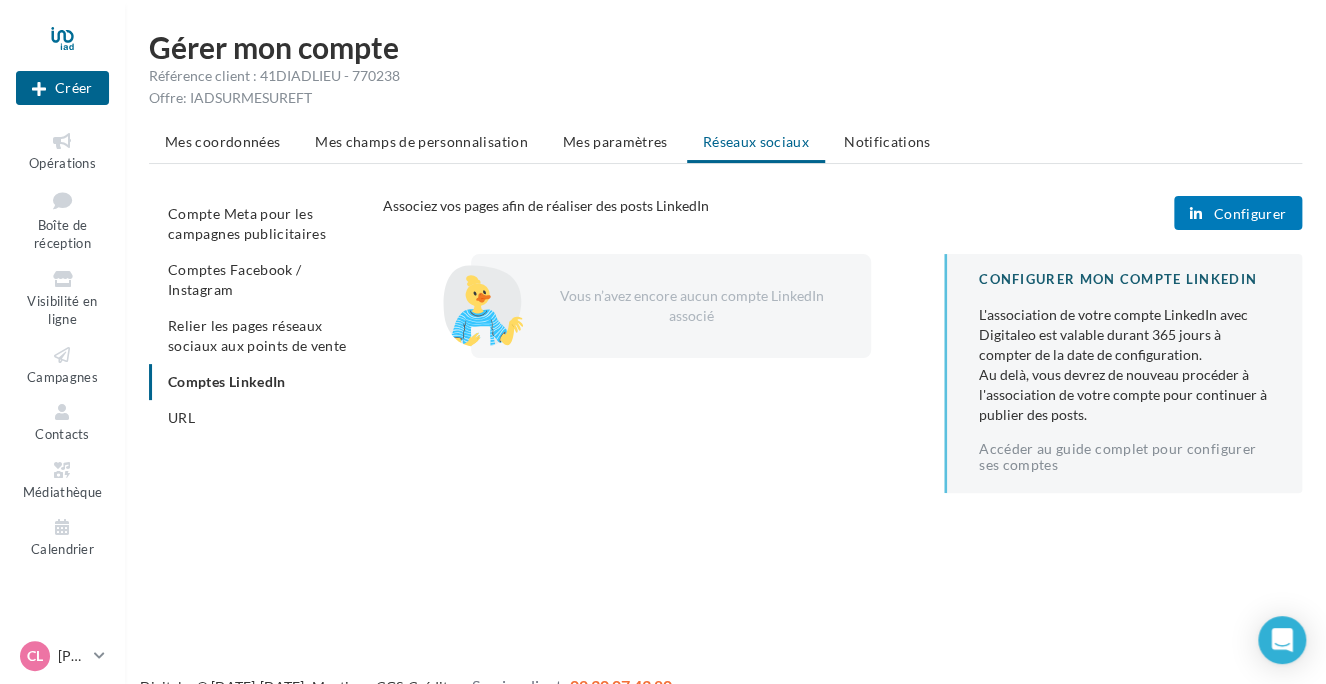 click on "Configurer" at bounding box center (1238, 213) 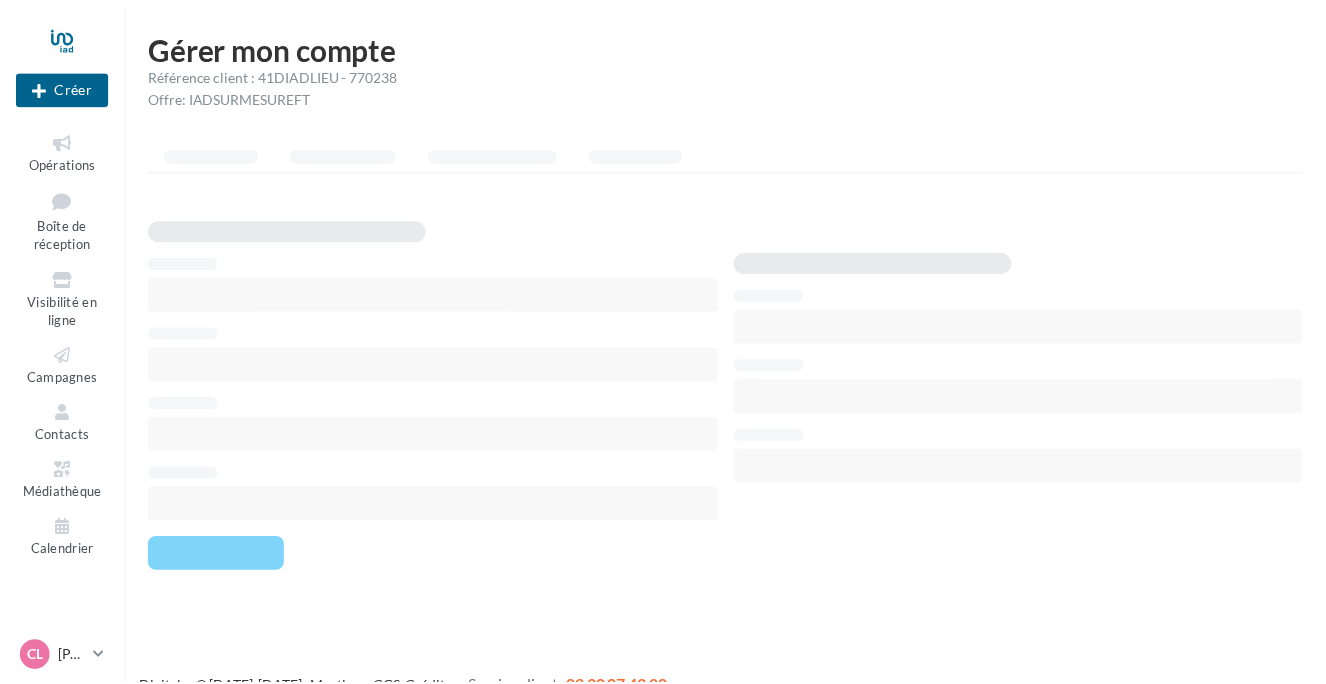 scroll, scrollTop: 0, scrollLeft: 0, axis: both 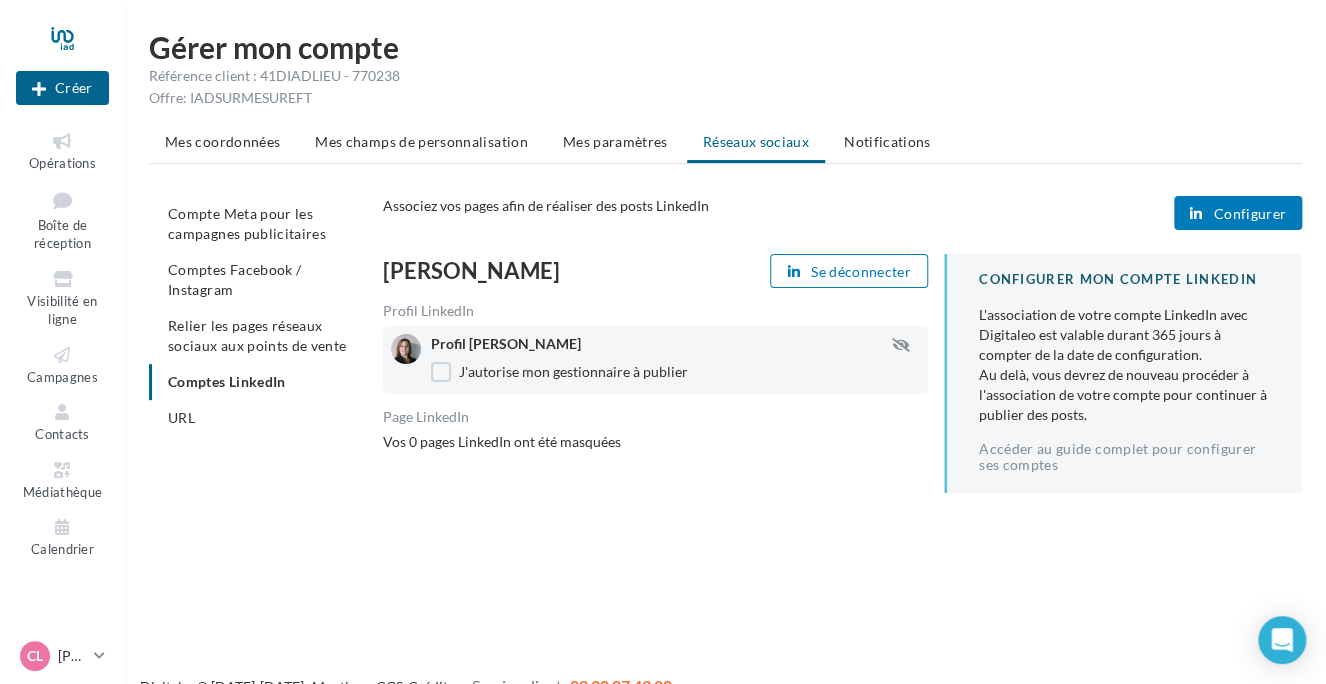 click on "Configurer" at bounding box center (1249, 214) 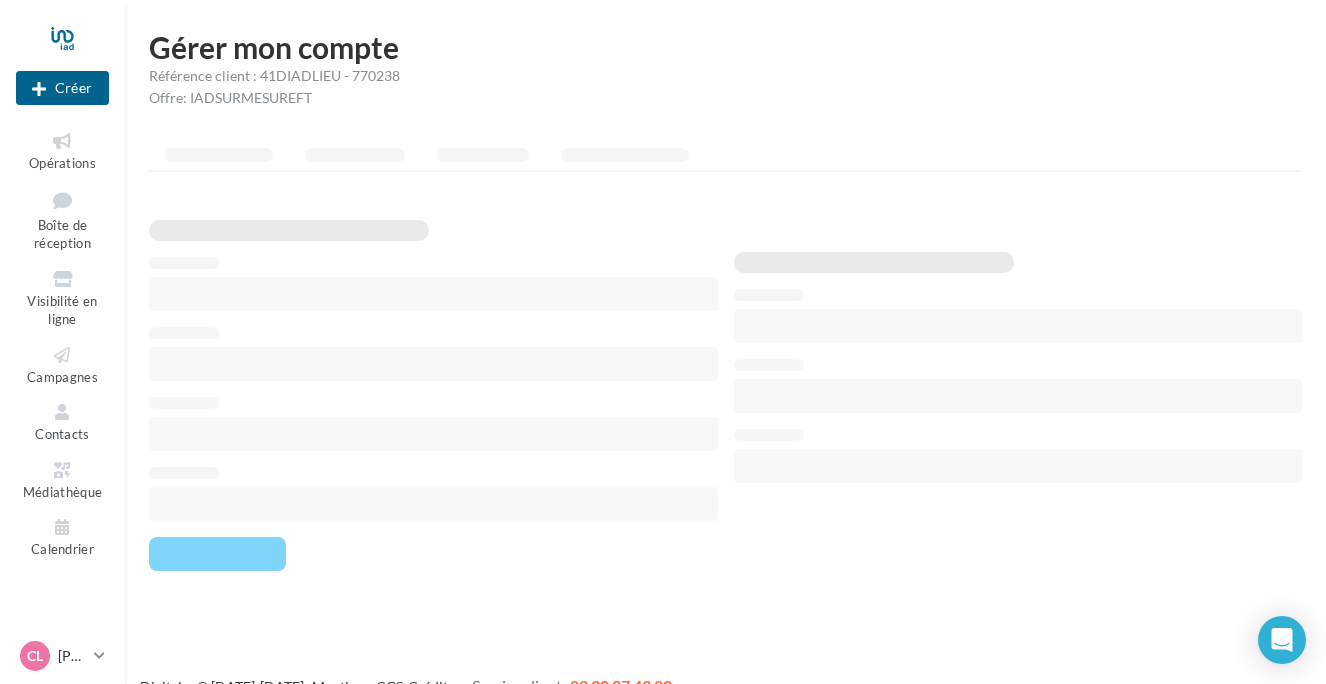 scroll, scrollTop: 0, scrollLeft: 0, axis: both 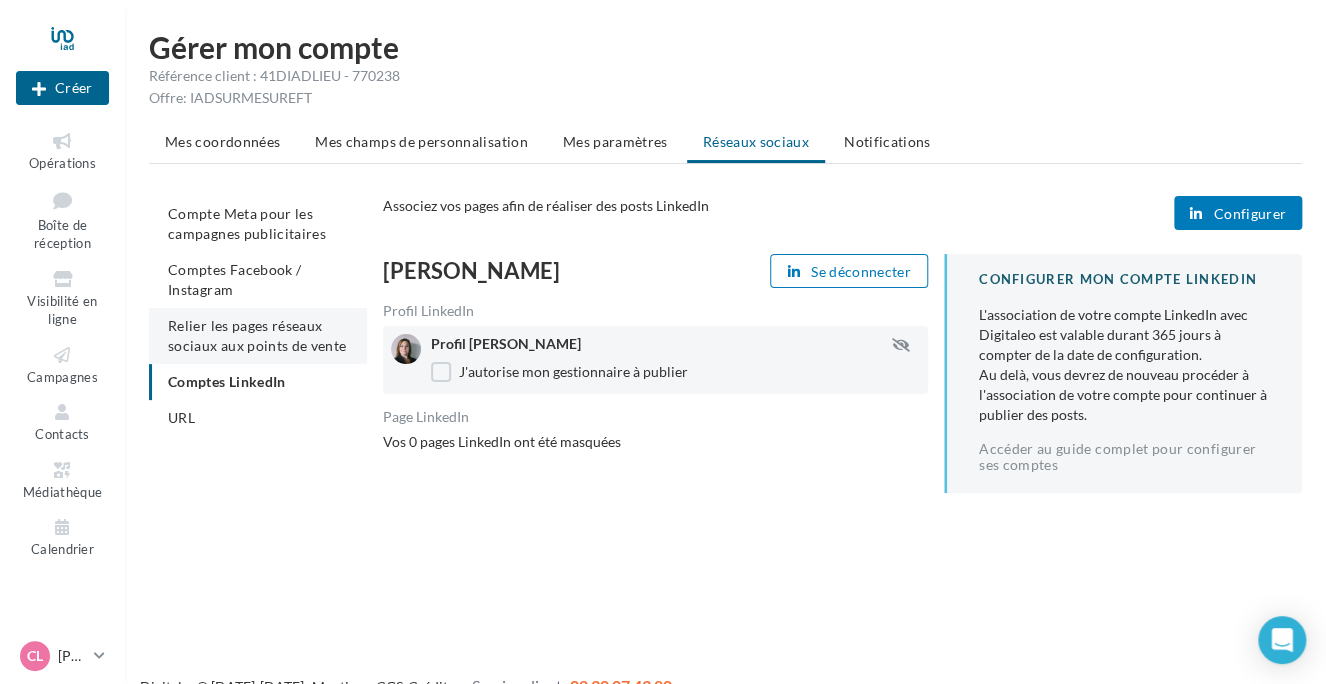 click on "Relier les pages réseaux sociaux aux points de vente" at bounding box center [257, 335] 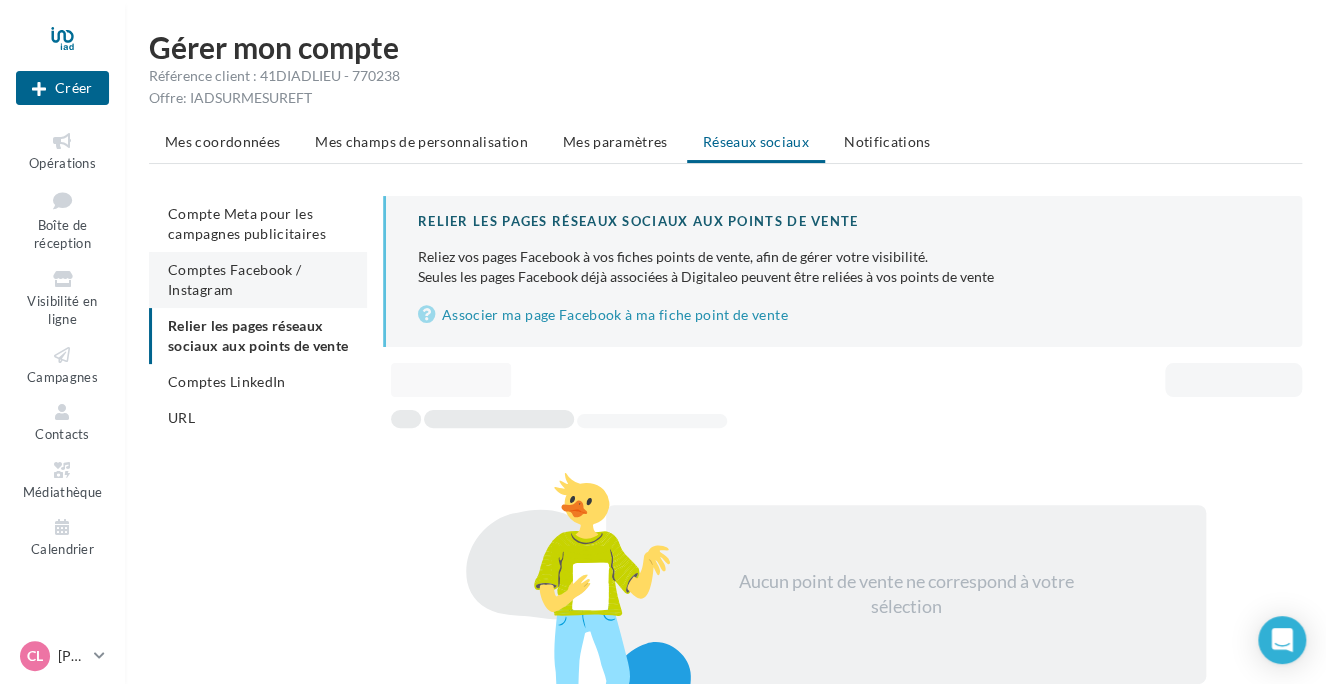 click on "Comptes Facebook / Instagram" at bounding box center (234, 279) 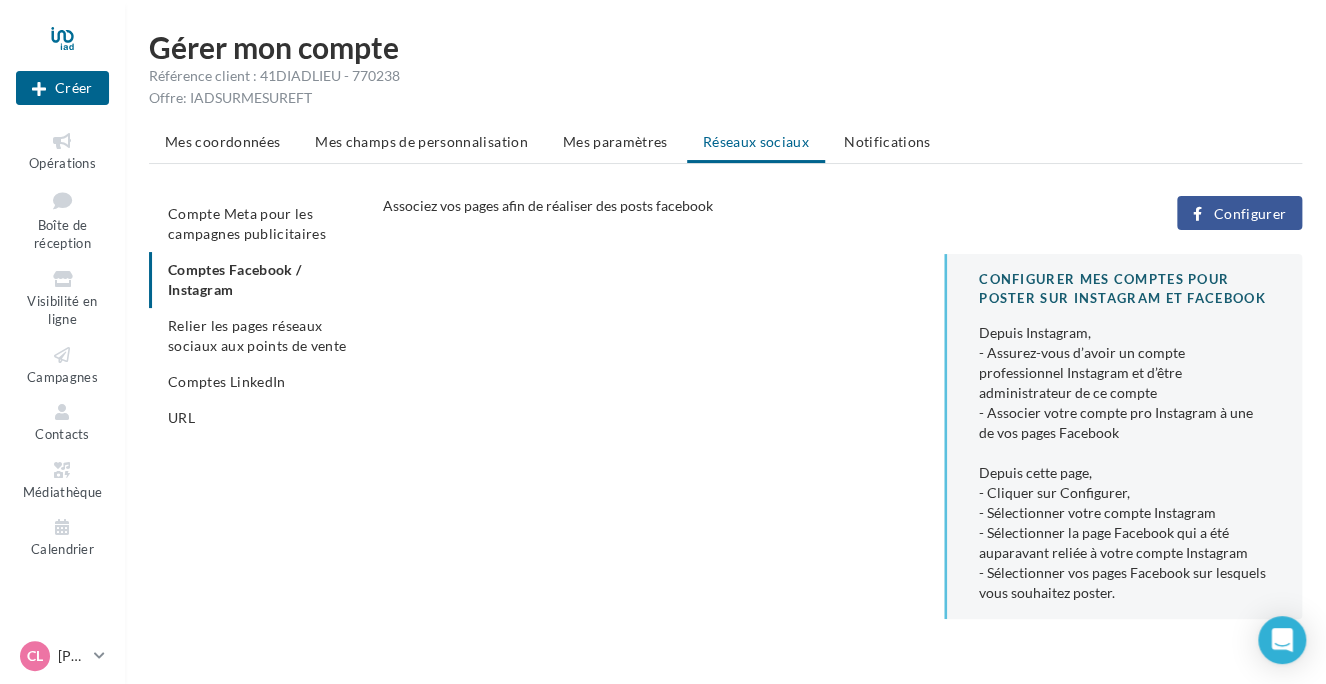 click on "Compte Meta pour les campagnes publicitaires" at bounding box center (247, 223) 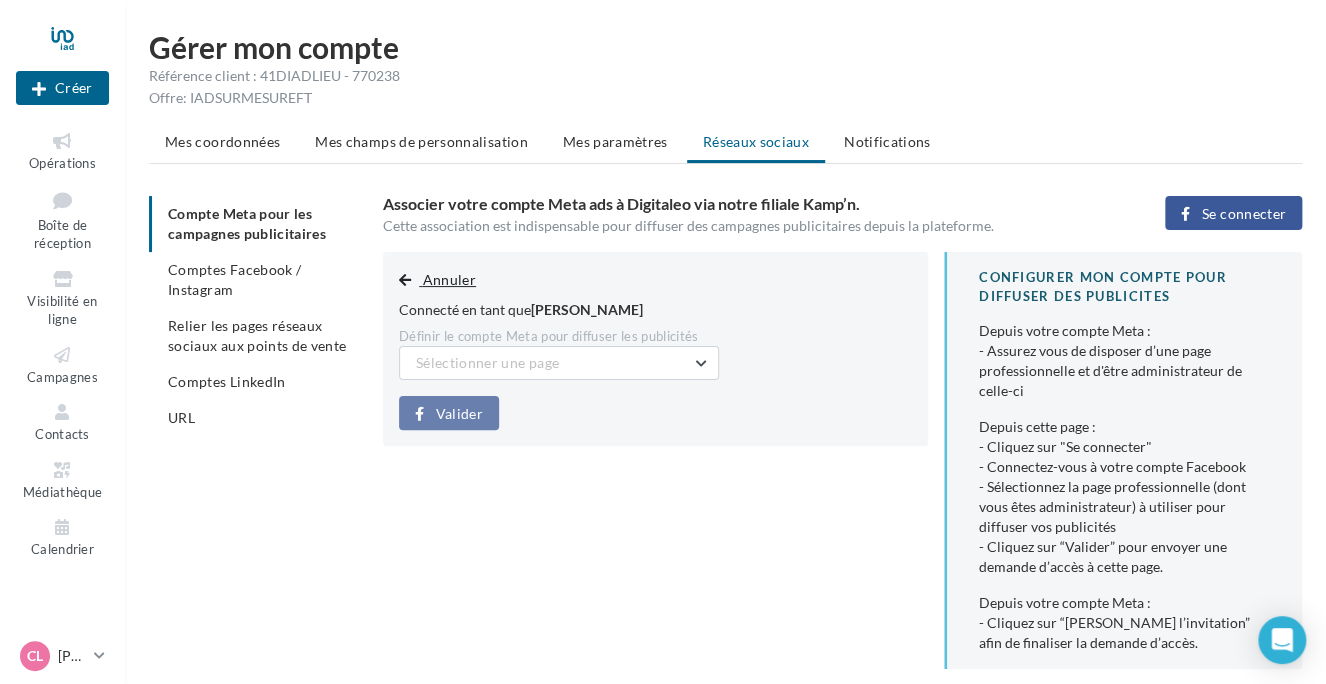 click on "Annuler" at bounding box center [449, 279] 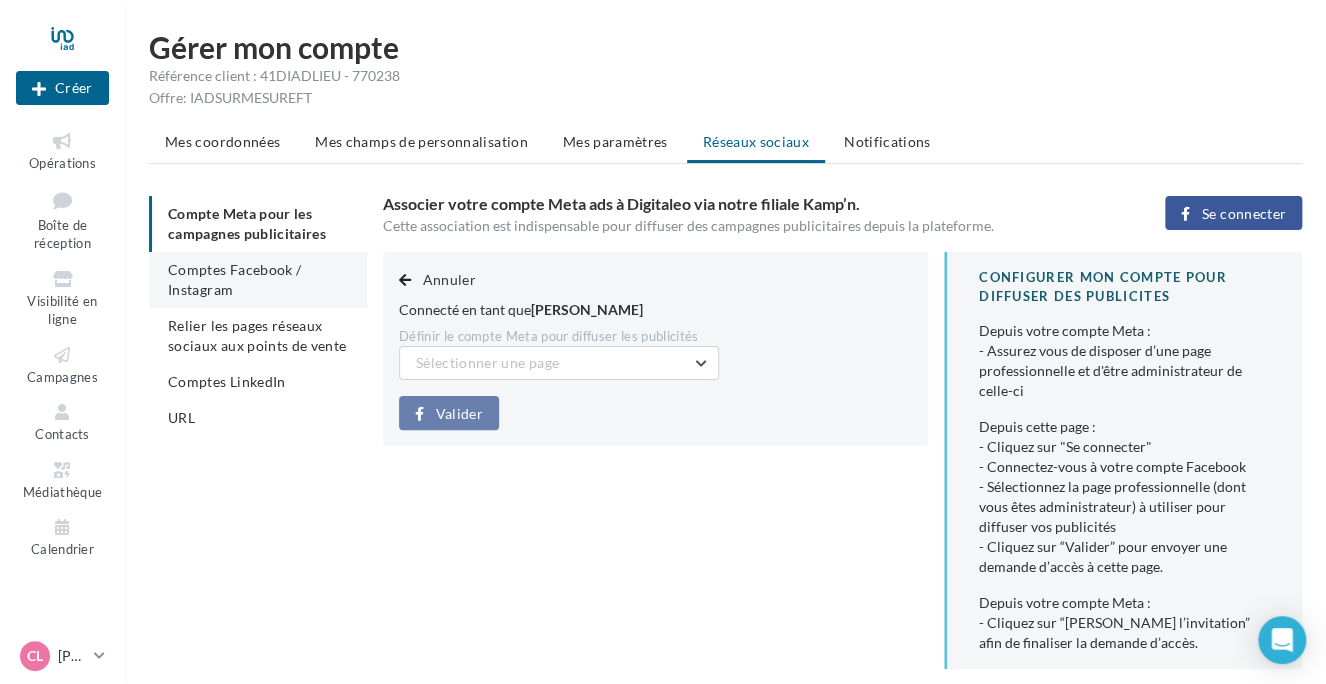 click on "Comptes Facebook / Instagram" at bounding box center [234, 279] 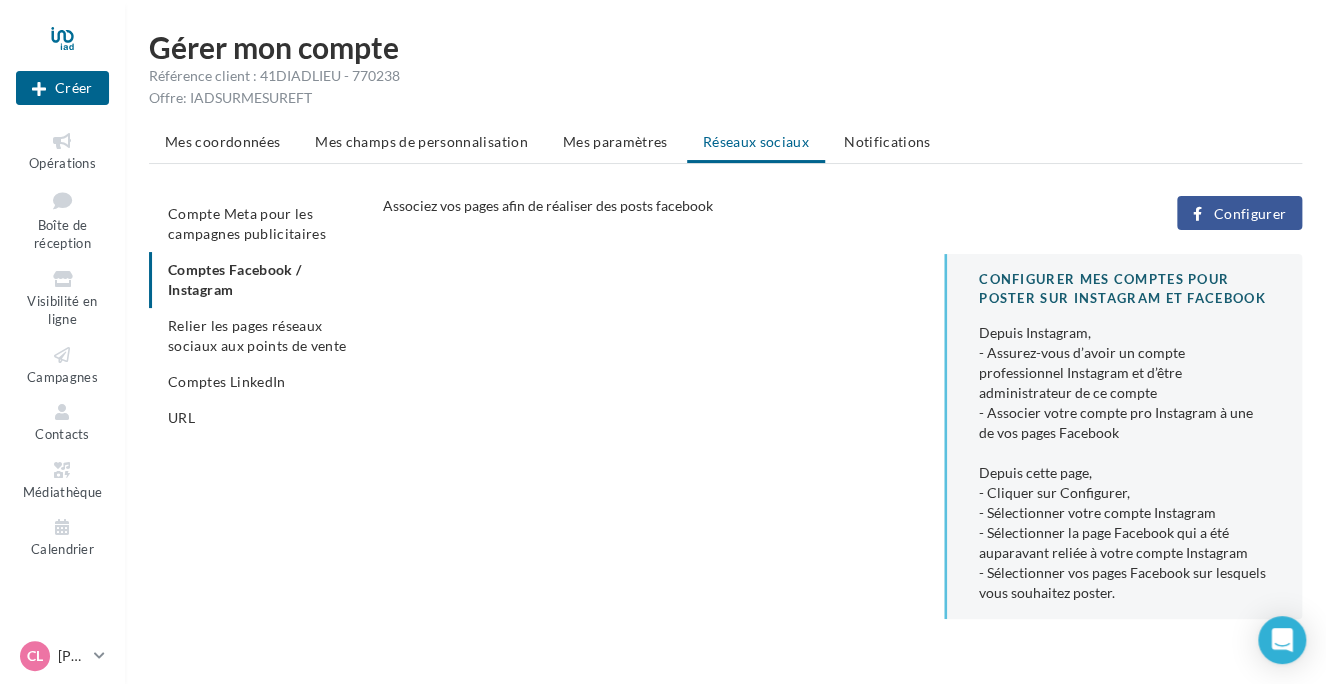 click on "Configurer" at bounding box center (1249, 214) 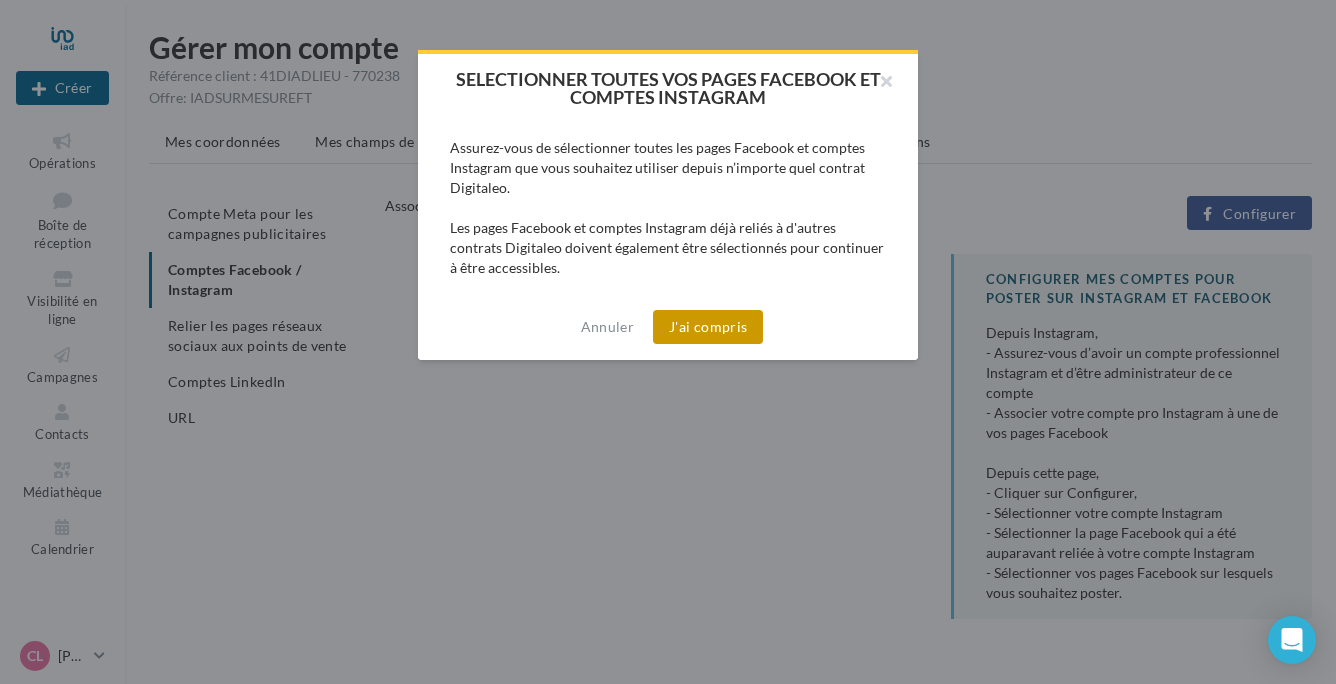 click on "J'ai compris" at bounding box center (708, 327) 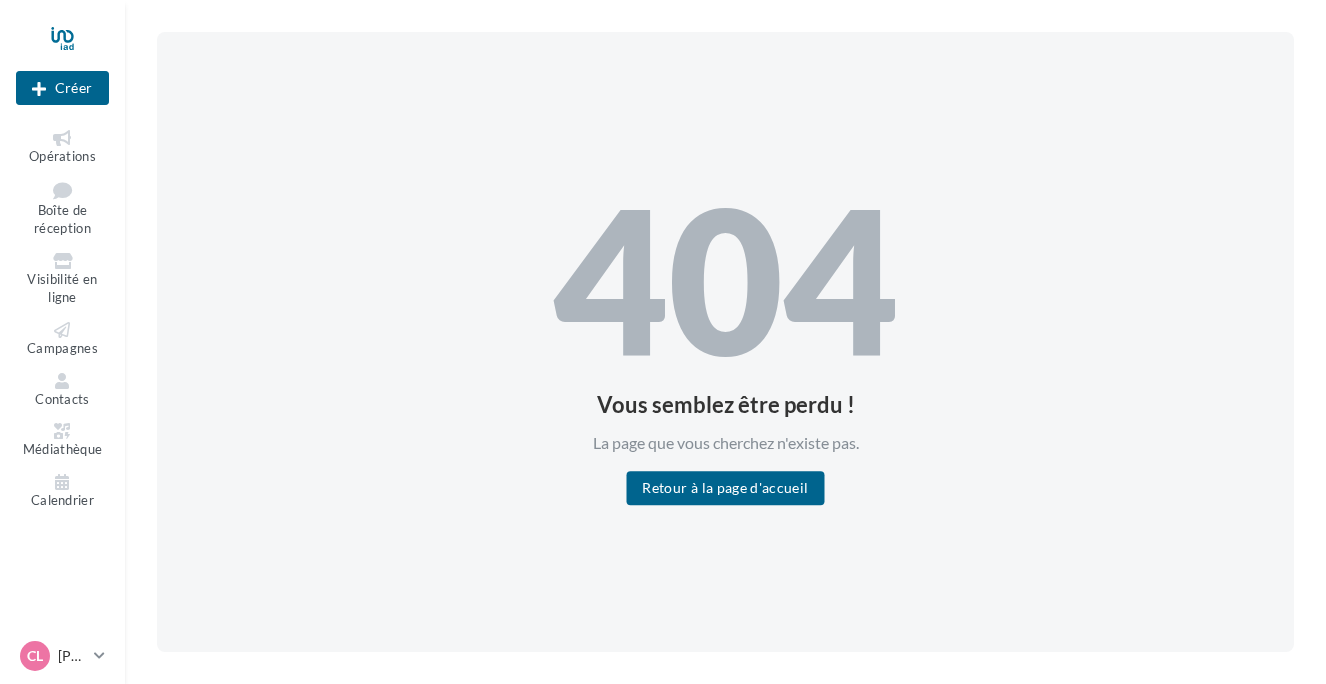 scroll, scrollTop: 0, scrollLeft: 0, axis: both 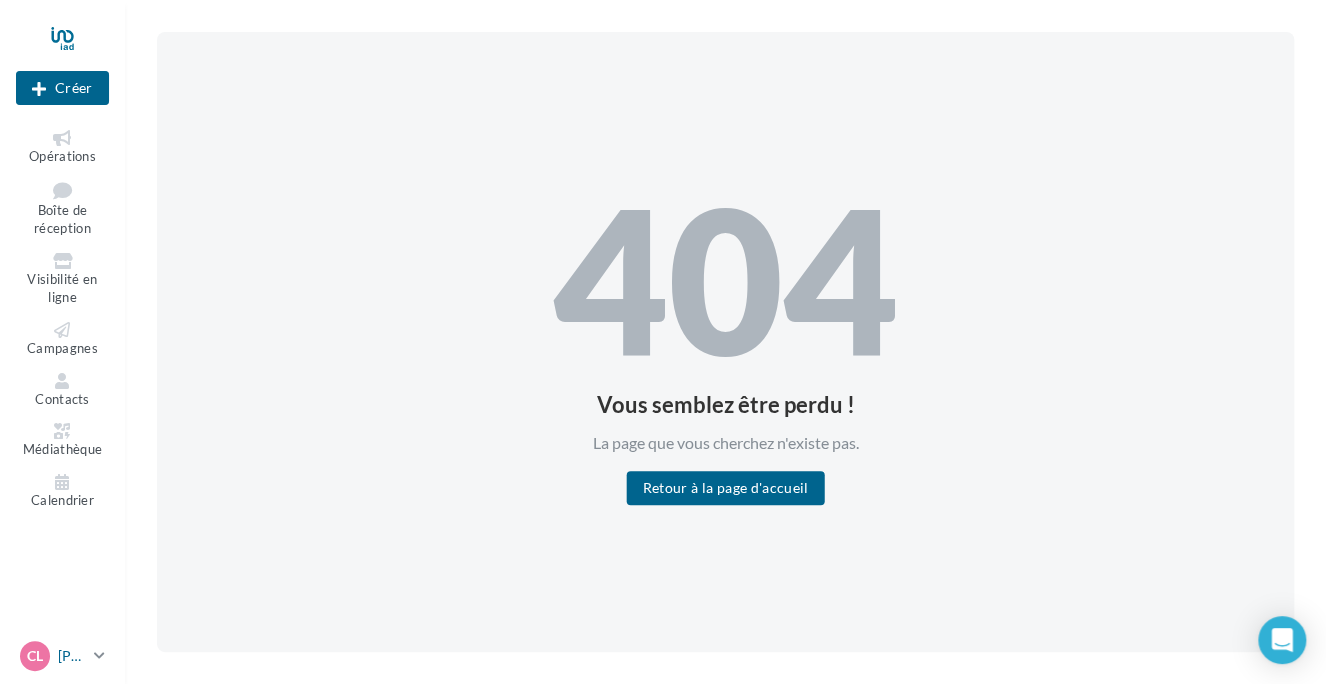 click on "[PERSON_NAME]" at bounding box center [72, 656] 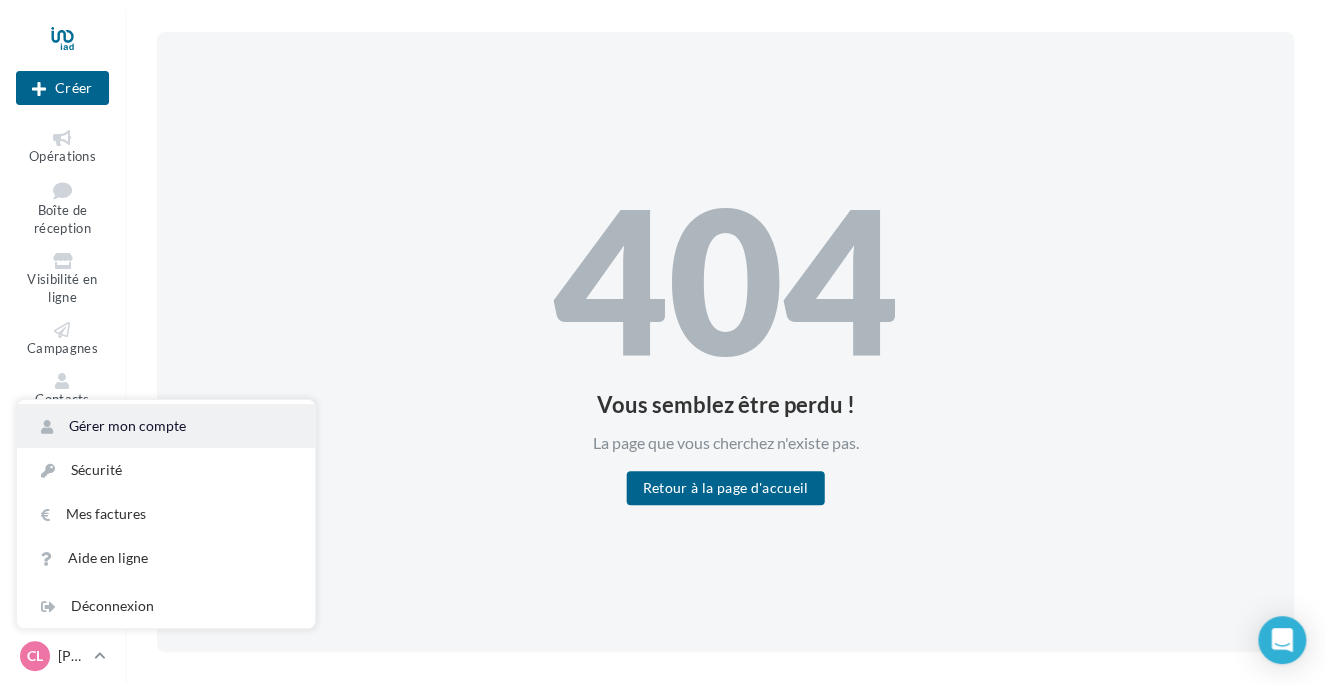 click on "Gérer mon compte" at bounding box center [166, 426] 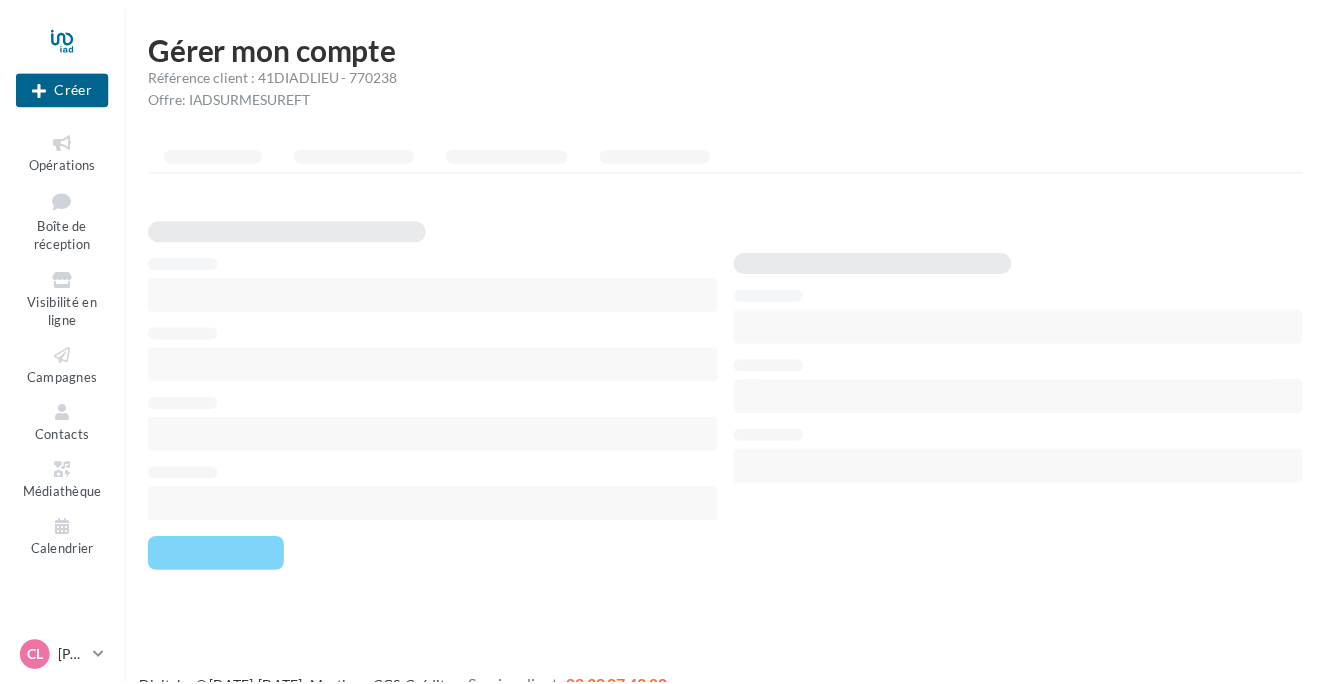 scroll, scrollTop: 0, scrollLeft: 0, axis: both 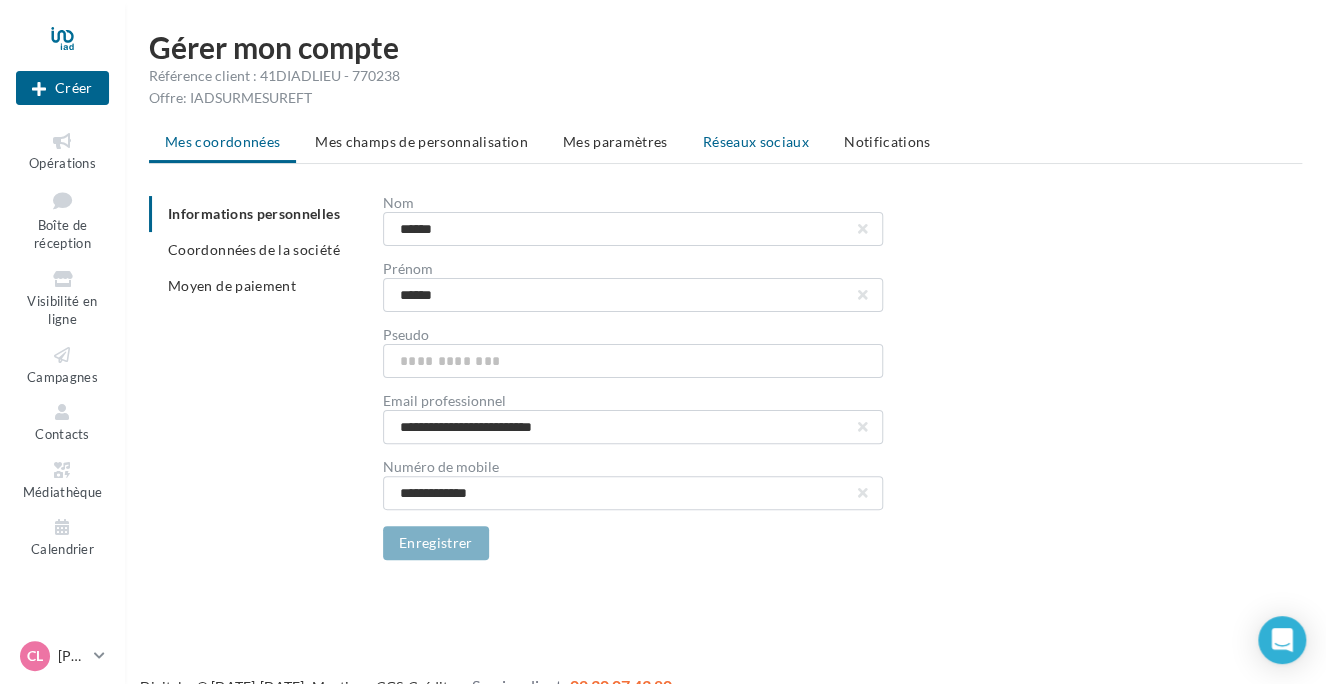 click on "Réseaux sociaux" at bounding box center (756, 141) 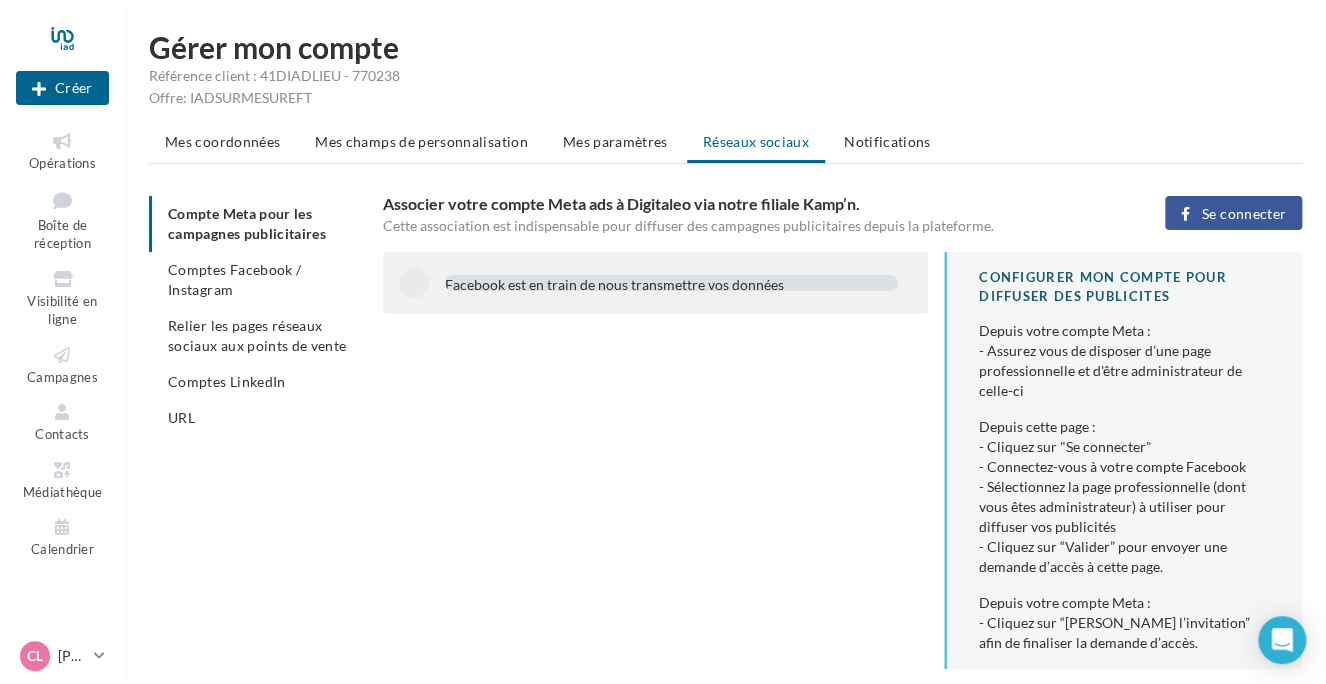 click on "Notifications" at bounding box center (887, 141) 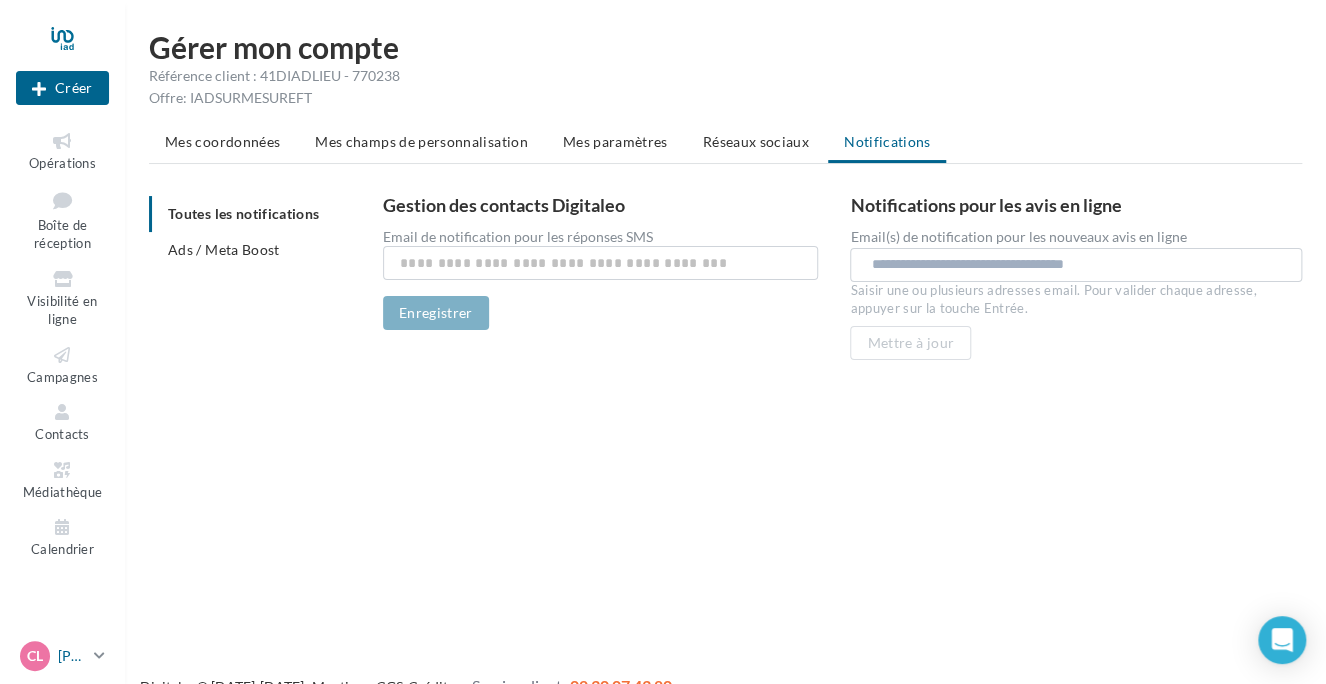 click on "[PERSON_NAME]" at bounding box center [72, 656] 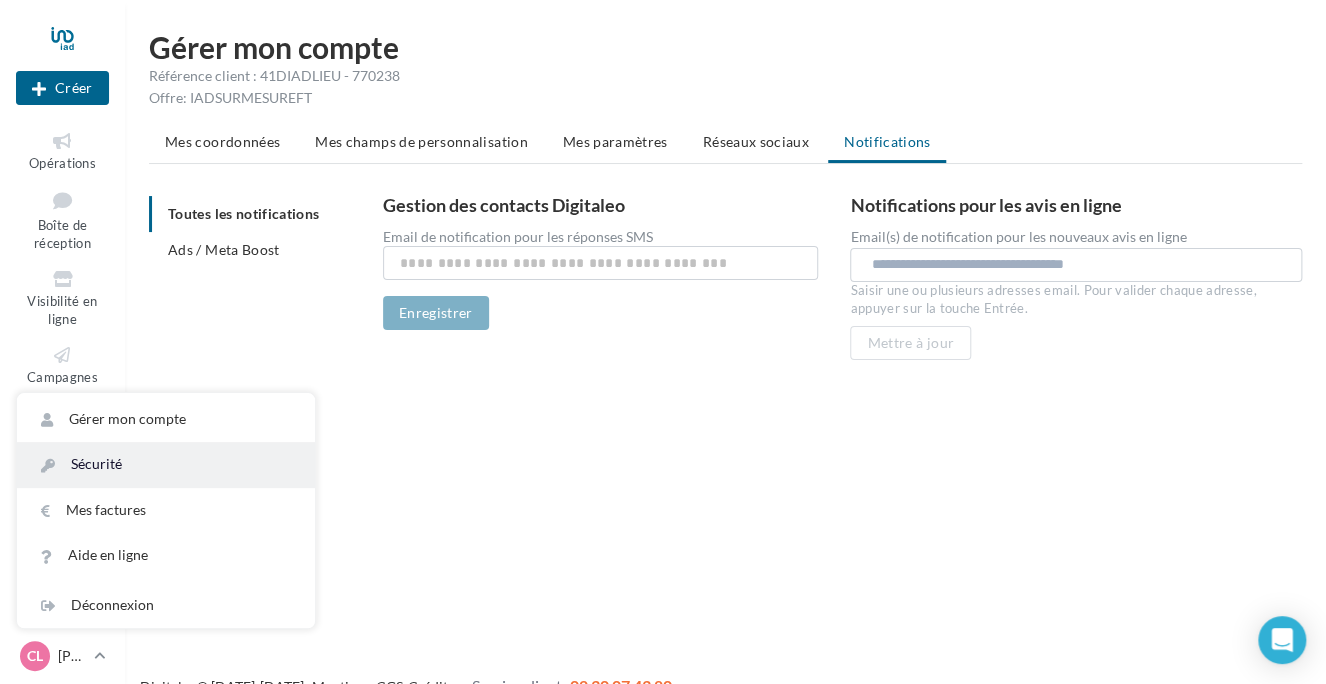 click on "Sécurité" at bounding box center [166, 464] 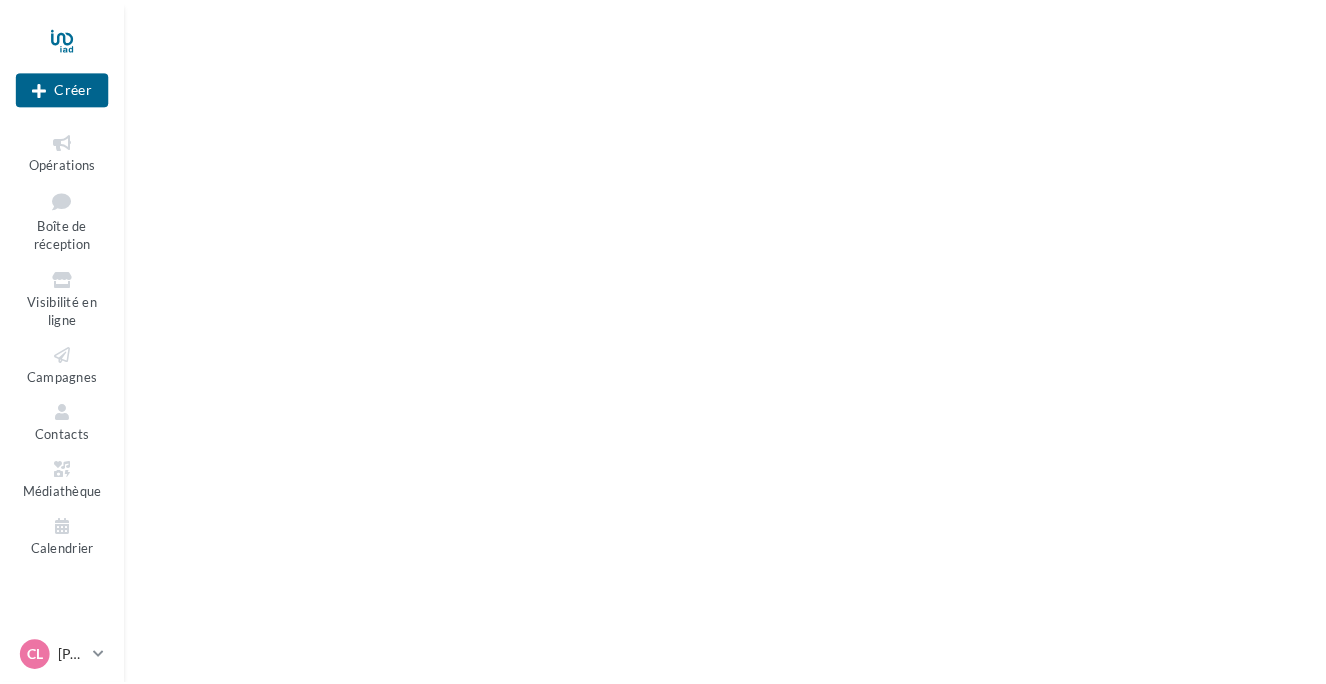 scroll, scrollTop: 0, scrollLeft: 0, axis: both 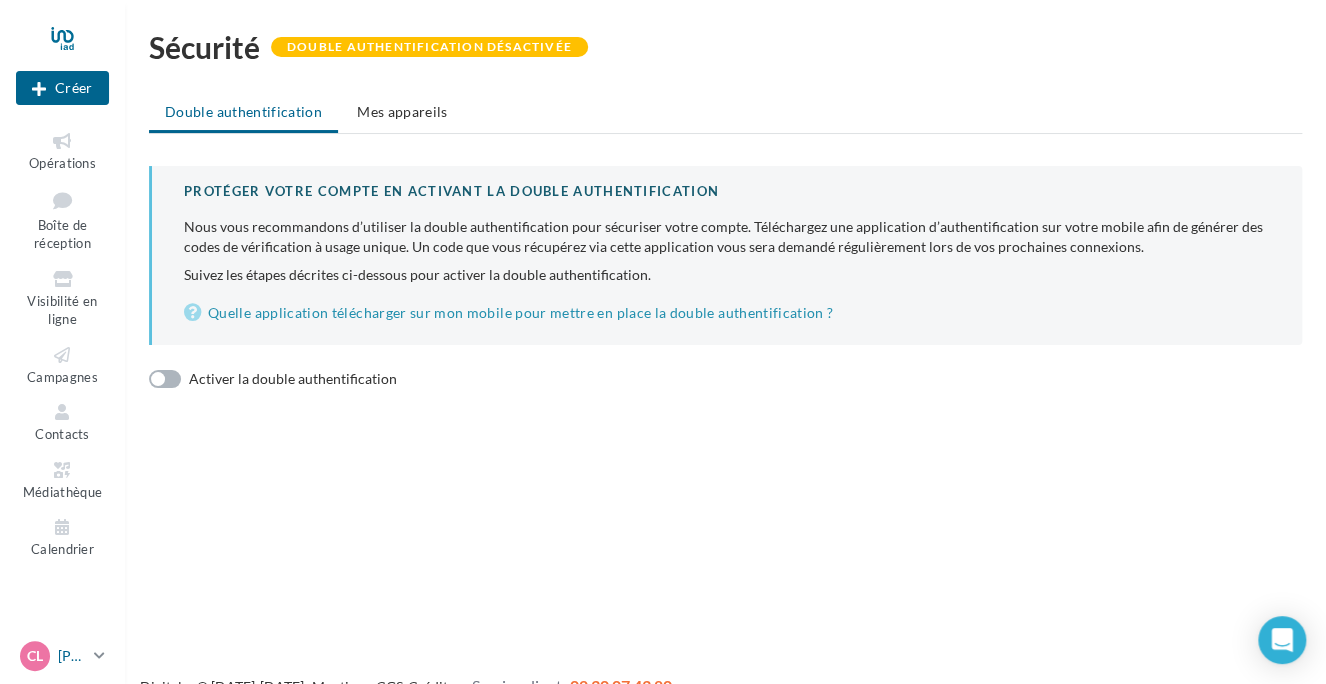 click on "[PERSON_NAME]" at bounding box center (72, 656) 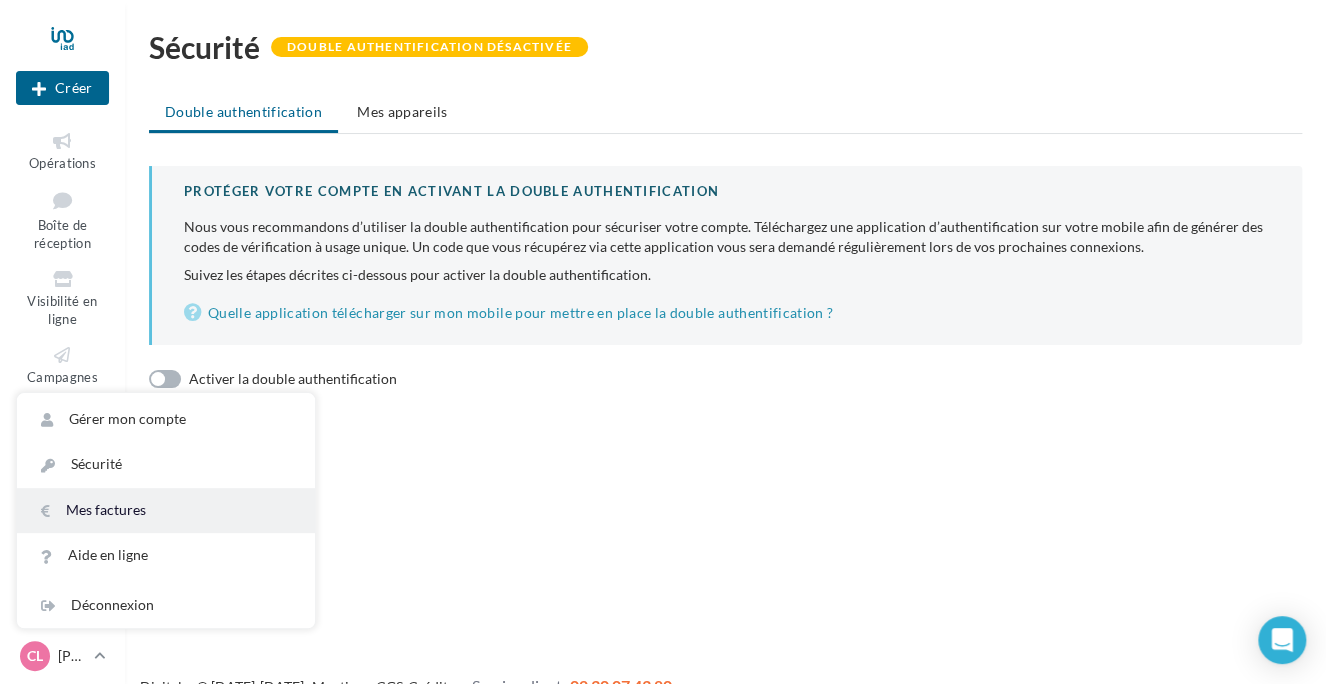 click on "Mes factures" at bounding box center (166, 510) 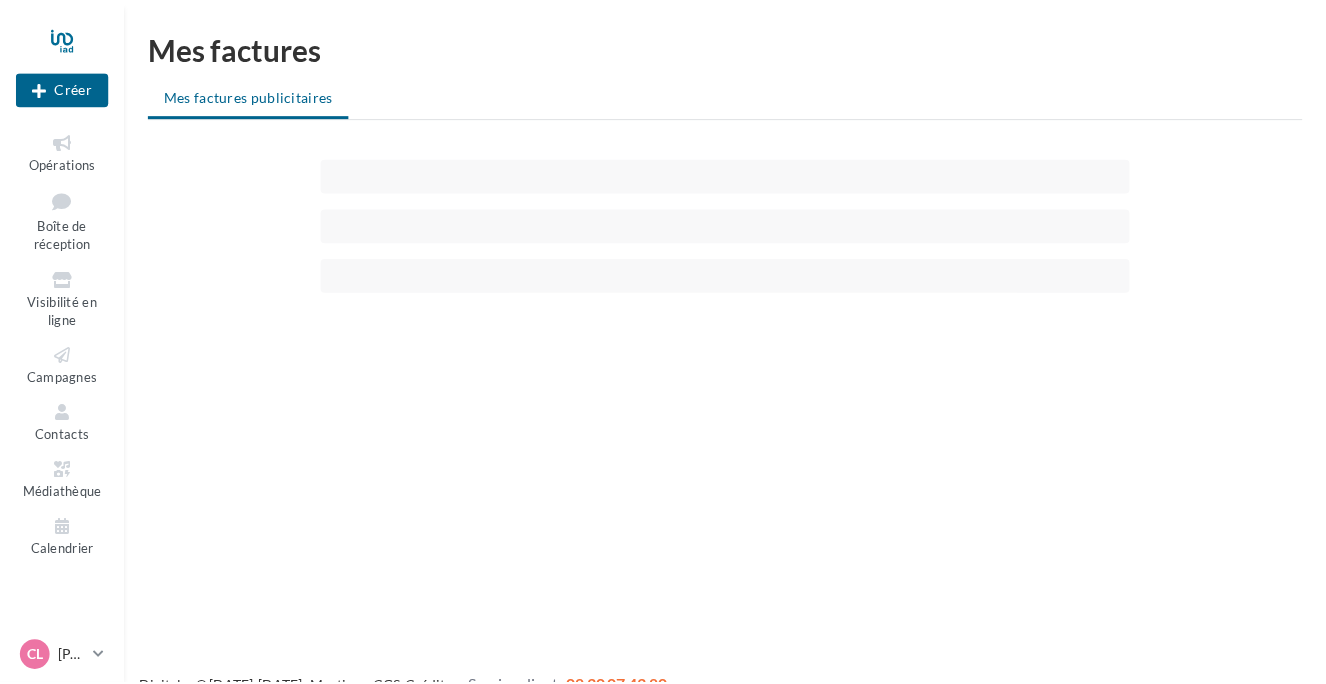 scroll, scrollTop: 0, scrollLeft: 0, axis: both 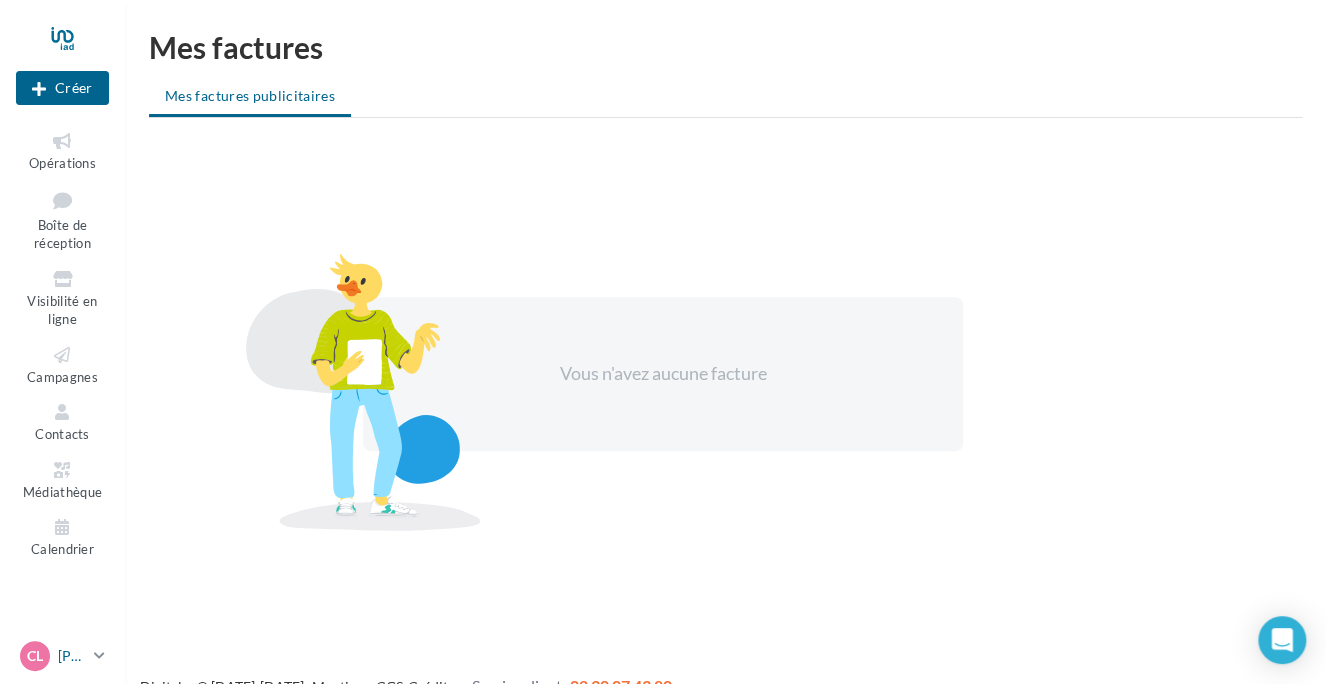 click on "[PERSON_NAME]" at bounding box center [72, 656] 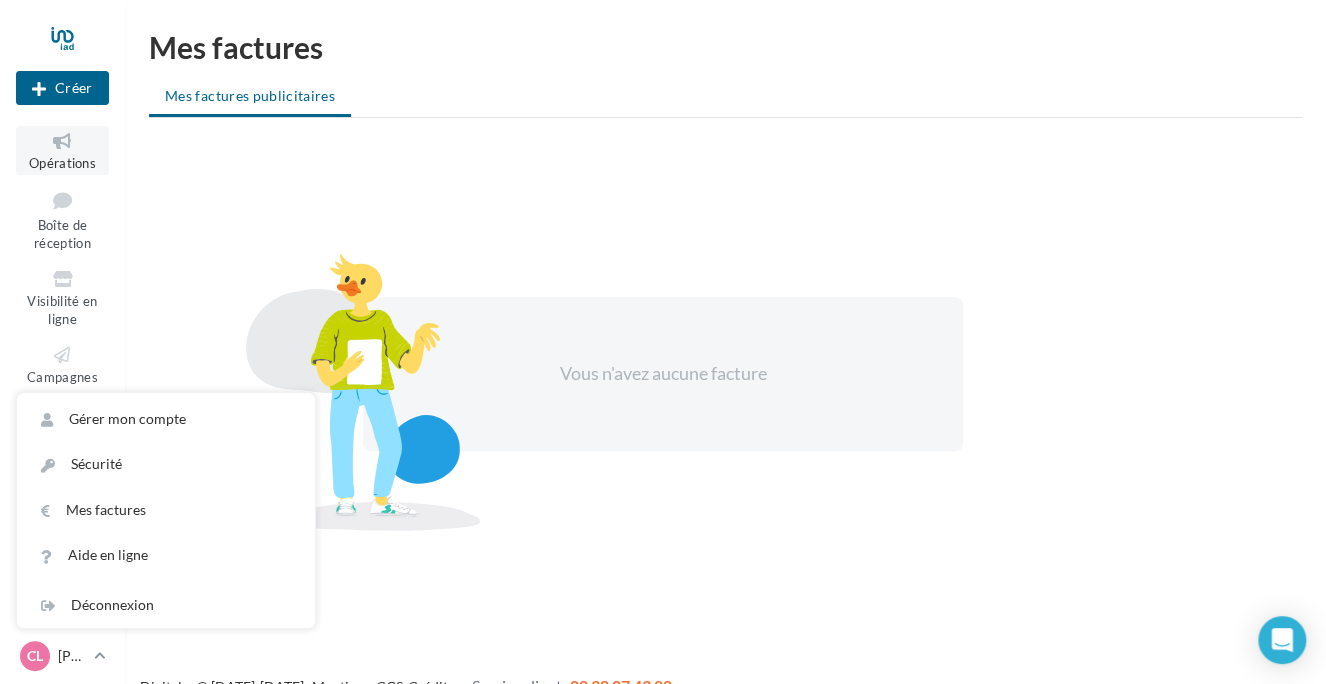 click on "Opérations" at bounding box center (62, 150) 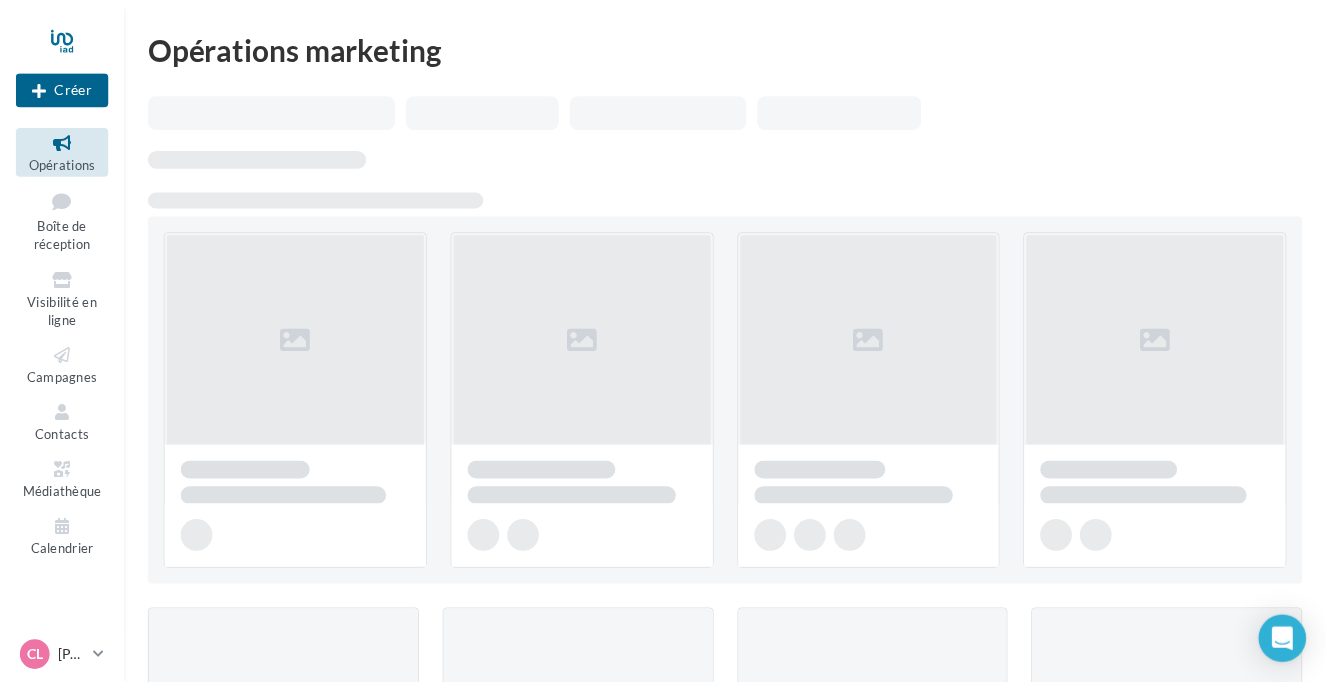 scroll, scrollTop: 0, scrollLeft: 0, axis: both 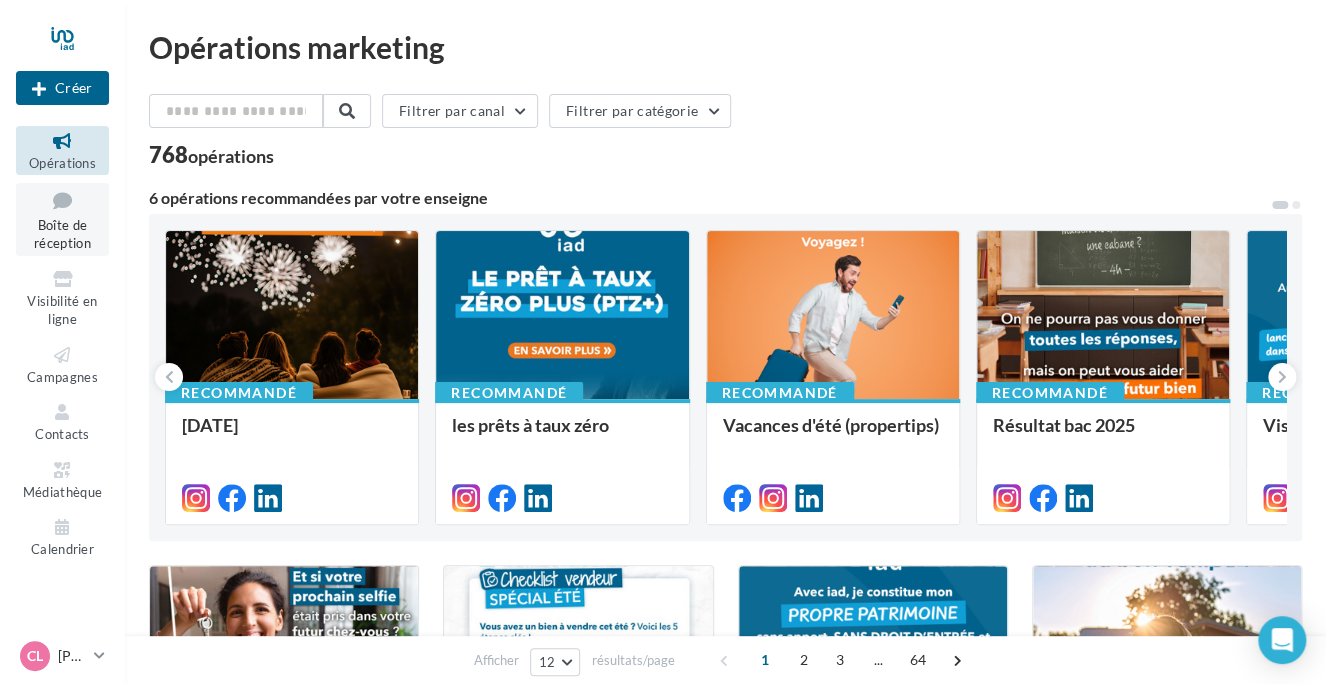 click on "Boîte de réception" at bounding box center (62, 234) 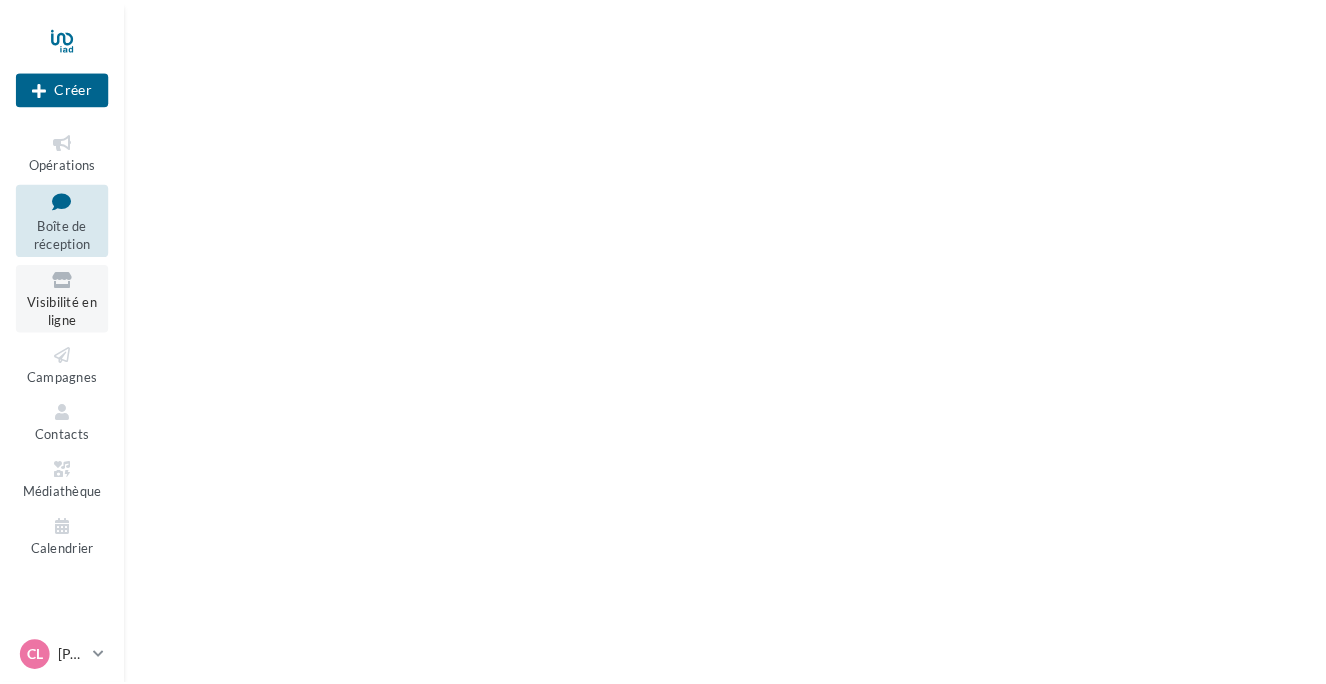 scroll, scrollTop: 0, scrollLeft: 0, axis: both 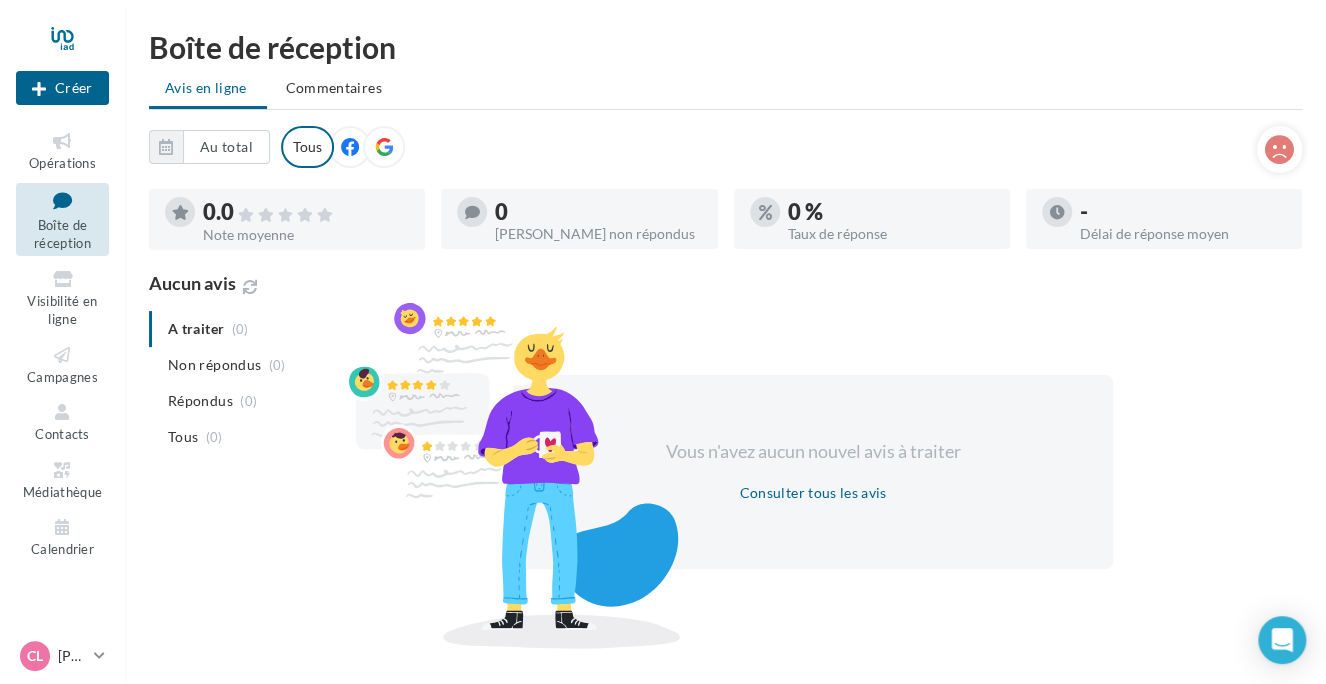 click at bounding box center (350, 147) 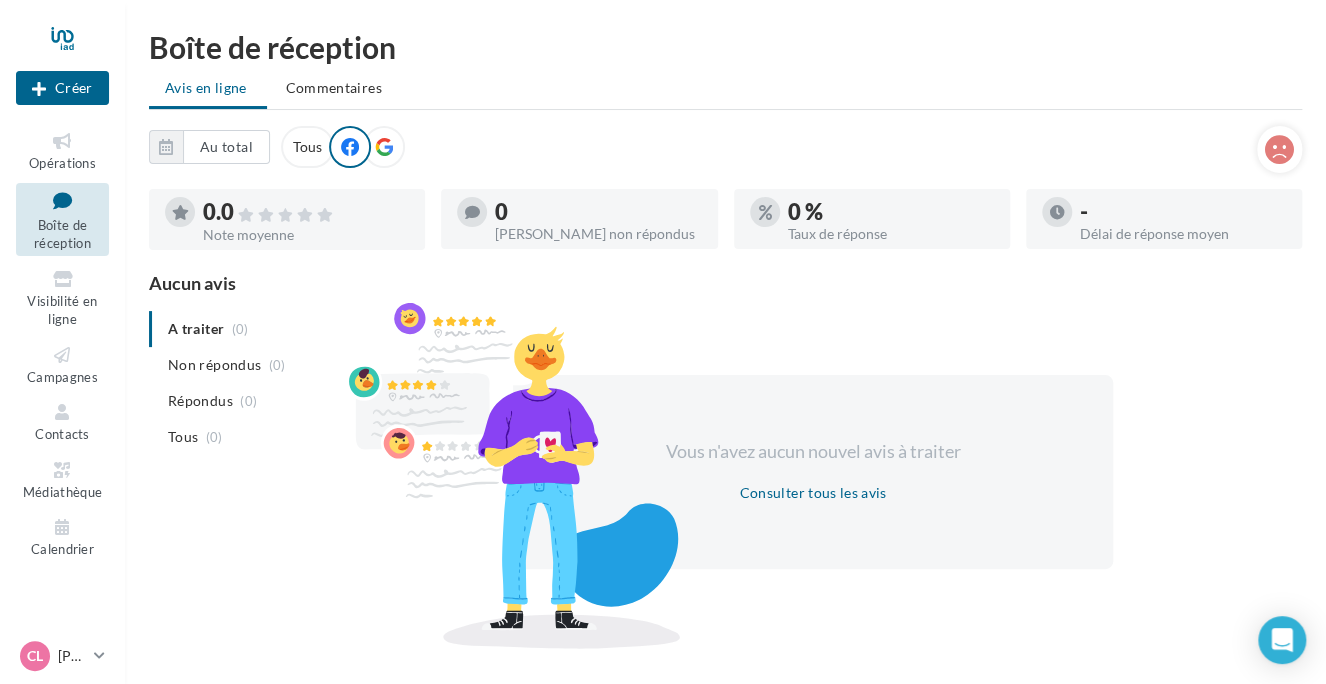 click at bounding box center [384, 147] 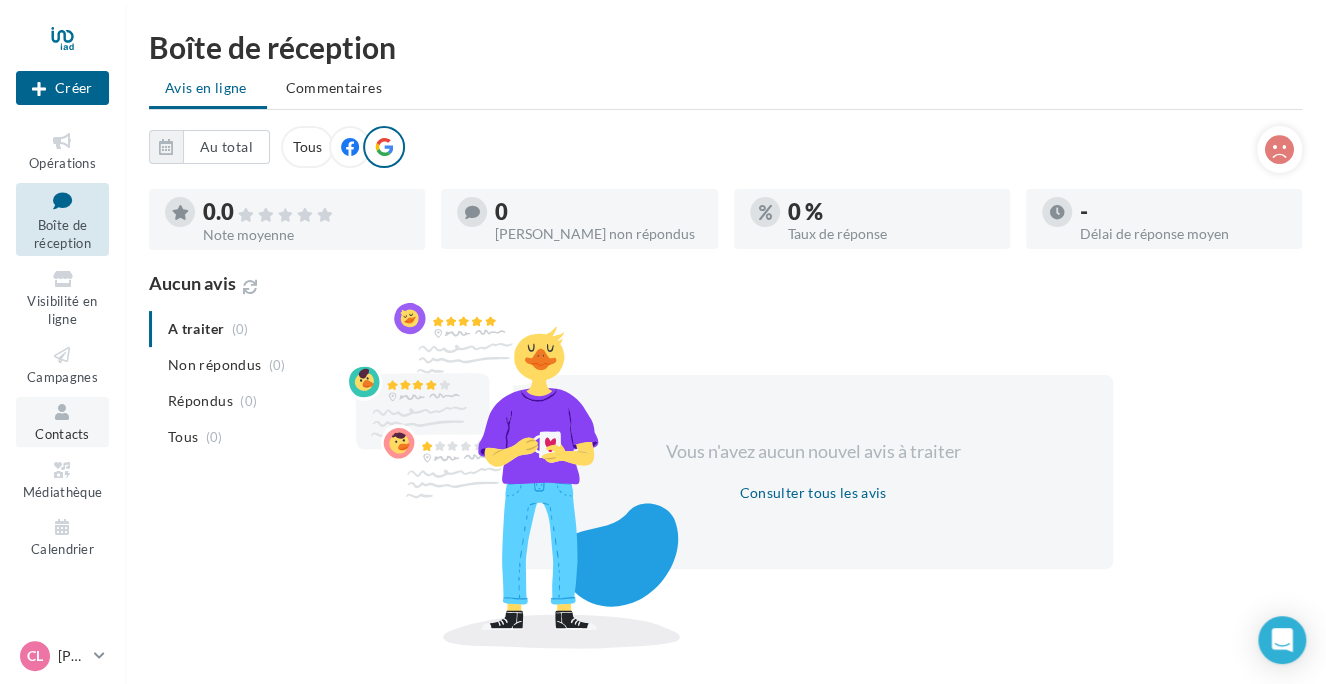 click on "Contacts" at bounding box center [62, 434] 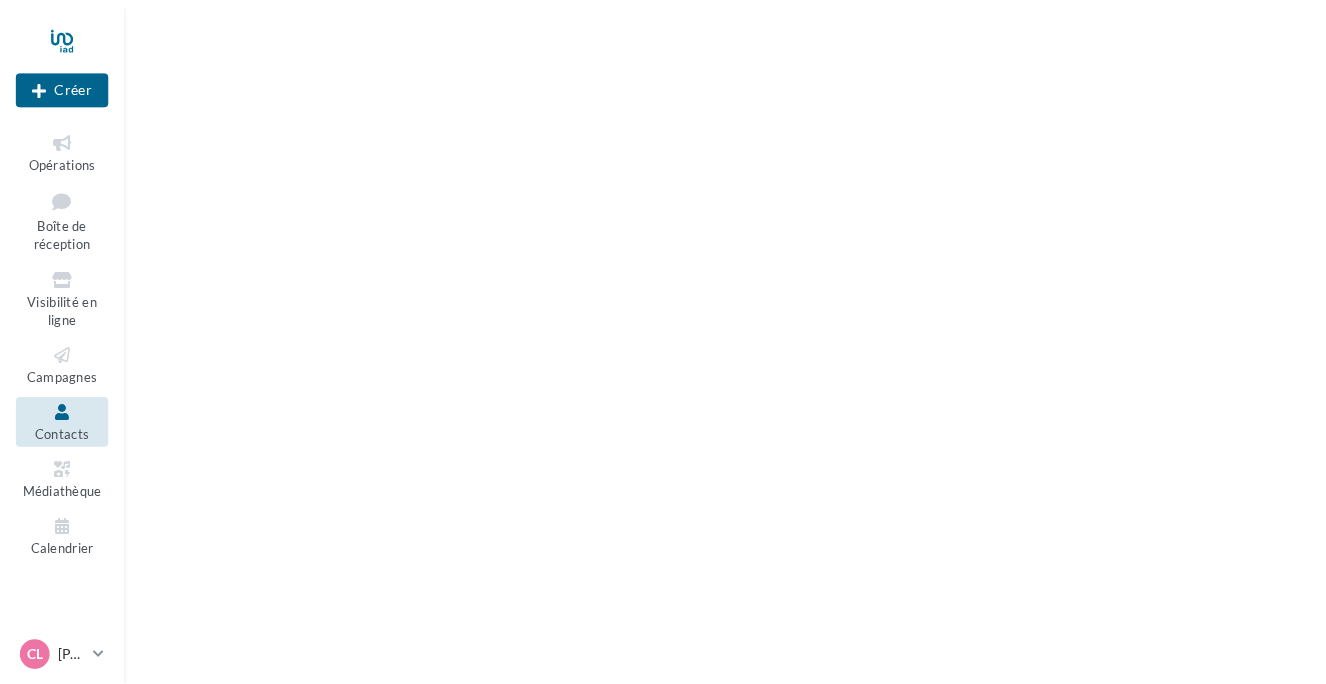 scroll, scrollTop: 0, scrollLeft: 0, axis: both 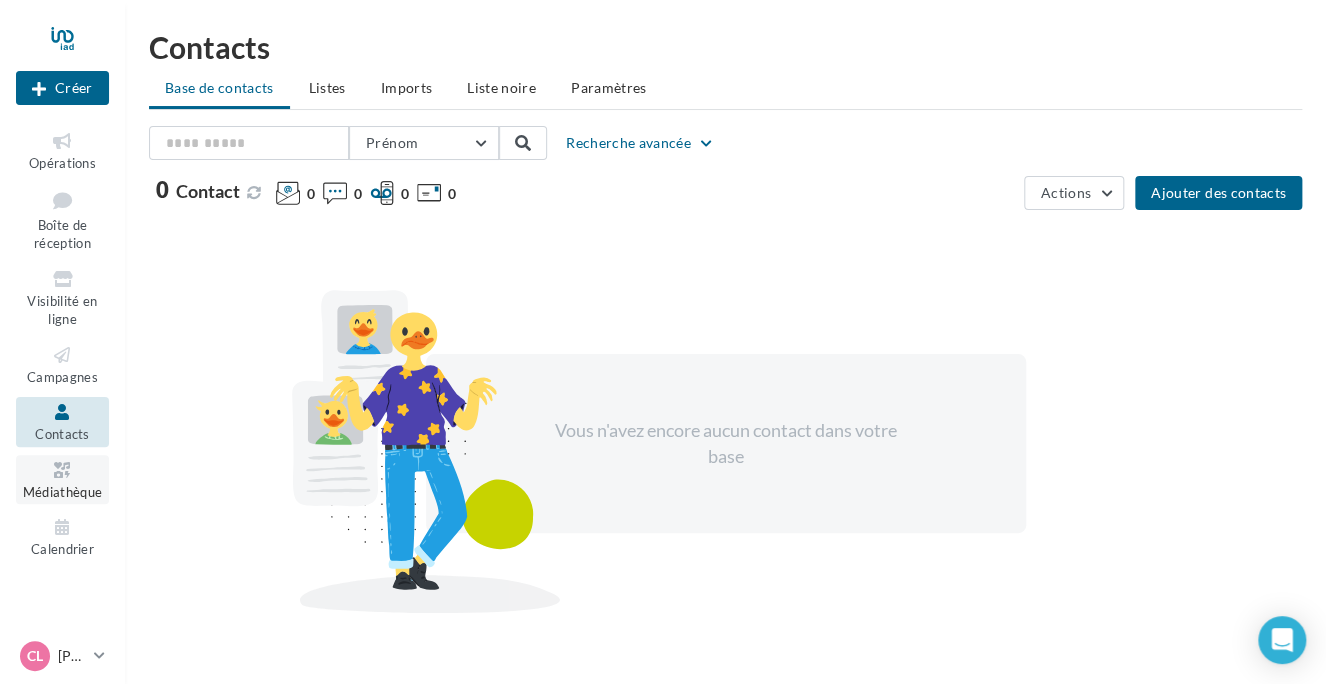 click at bounding box center [62, 470] 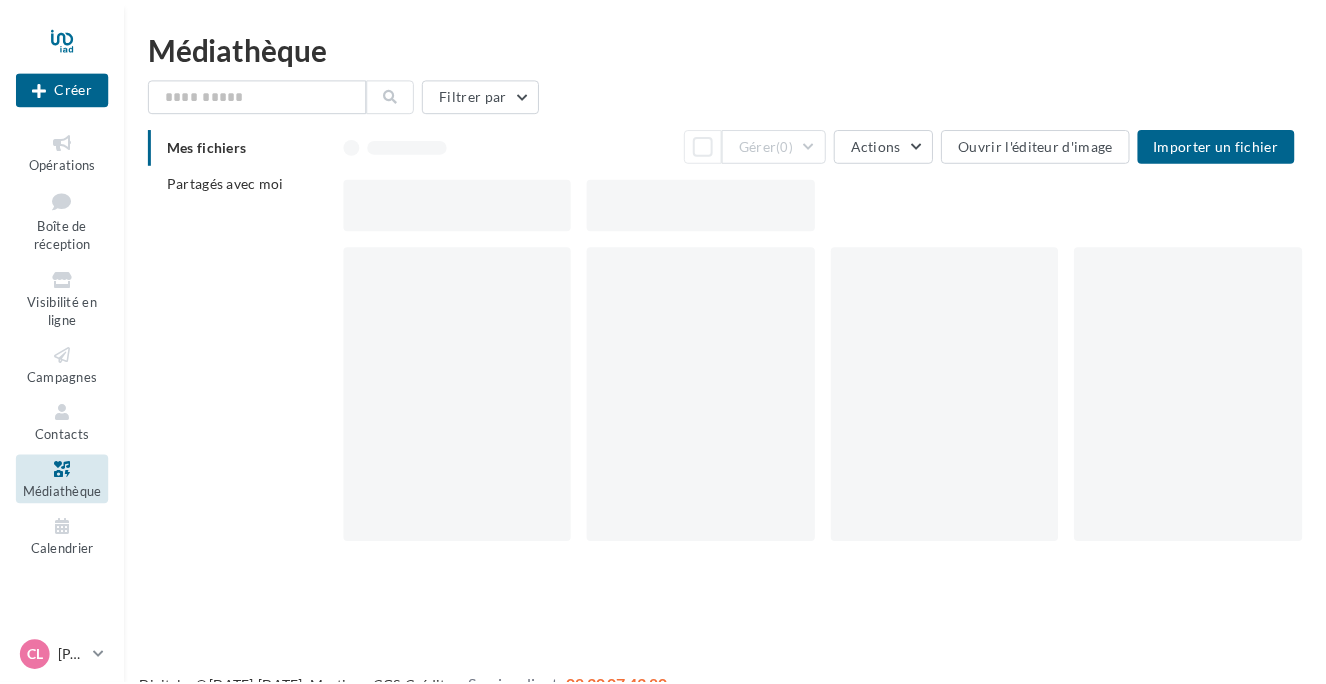 scroll, scrollTop: 0, scrollLeft: 0, axis: both 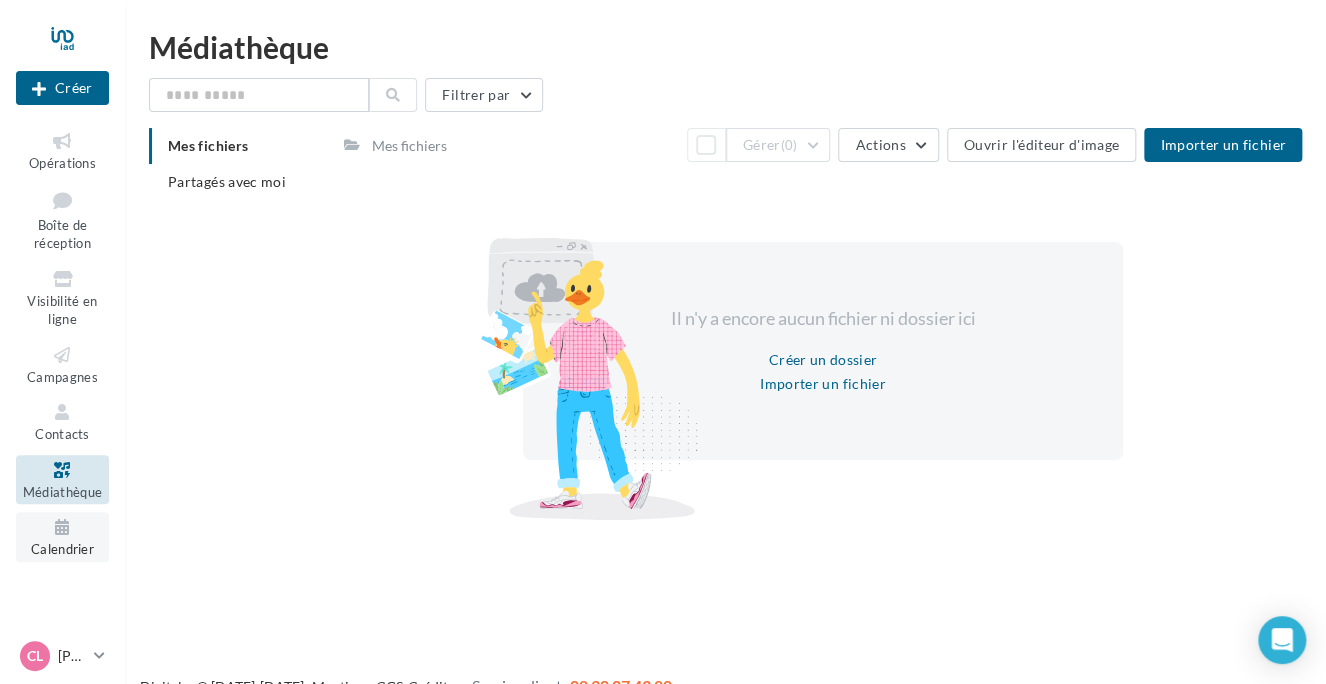 click at bounding box center (62, 527) 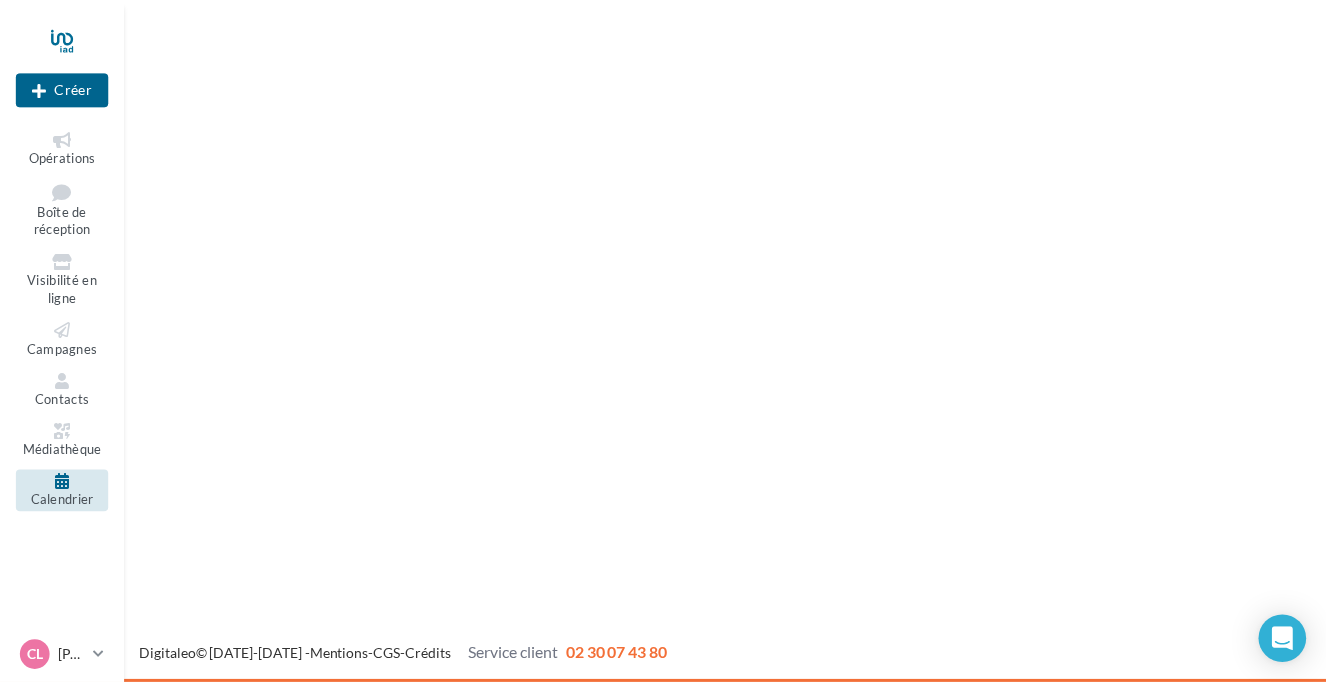 scroll, scrollTop: 0, scrollLeft: 0, axis: both 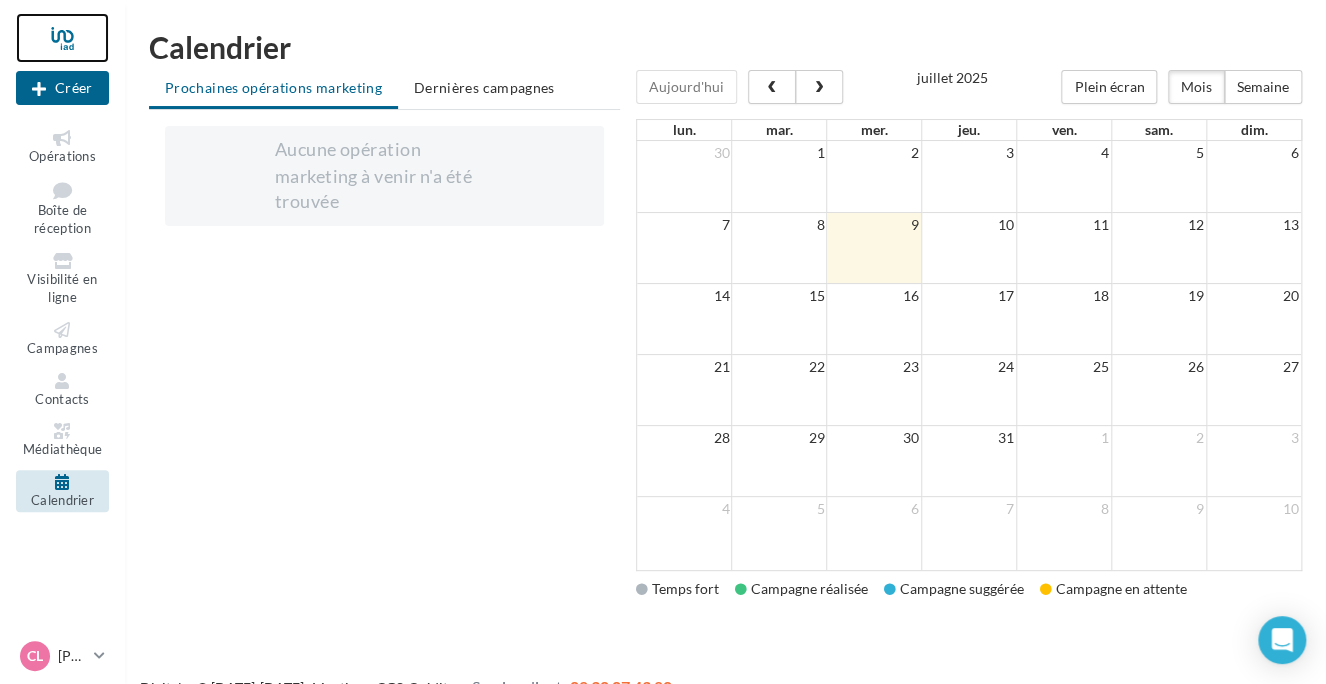 click at bounding box center (62, 38) 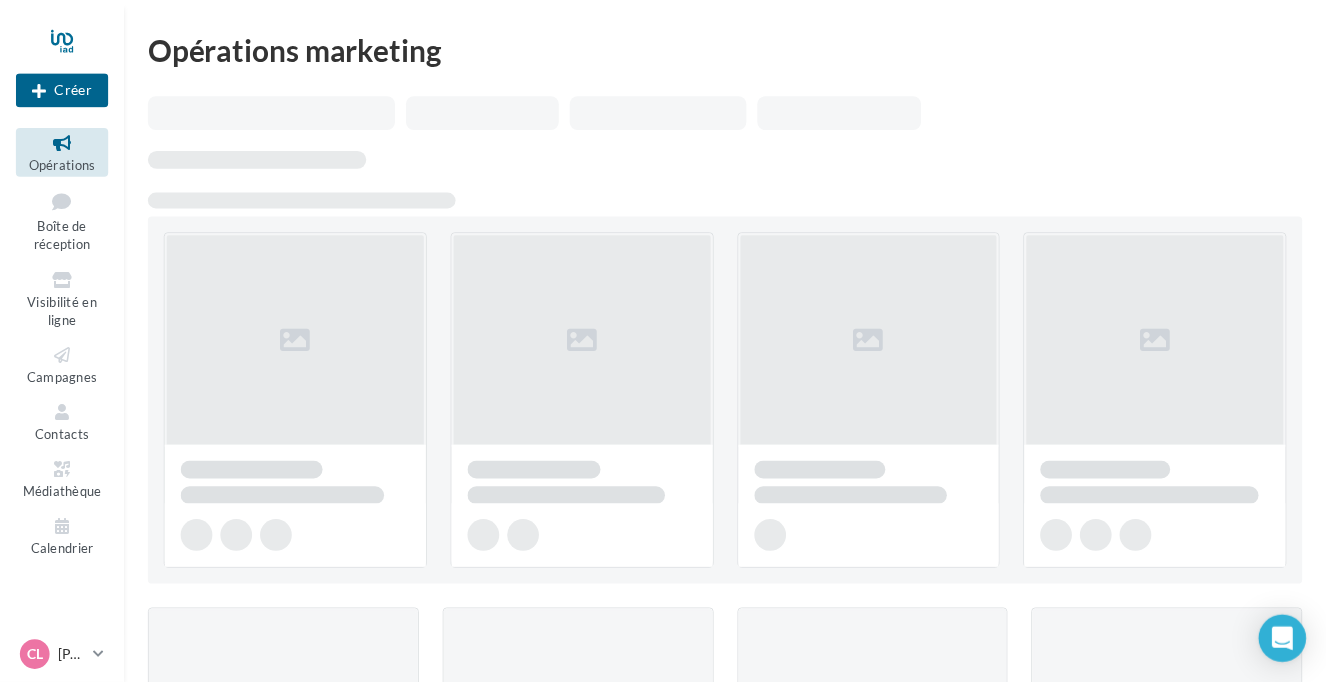scroll, scrollTop: 0, scrollLeft: 0, axis: both 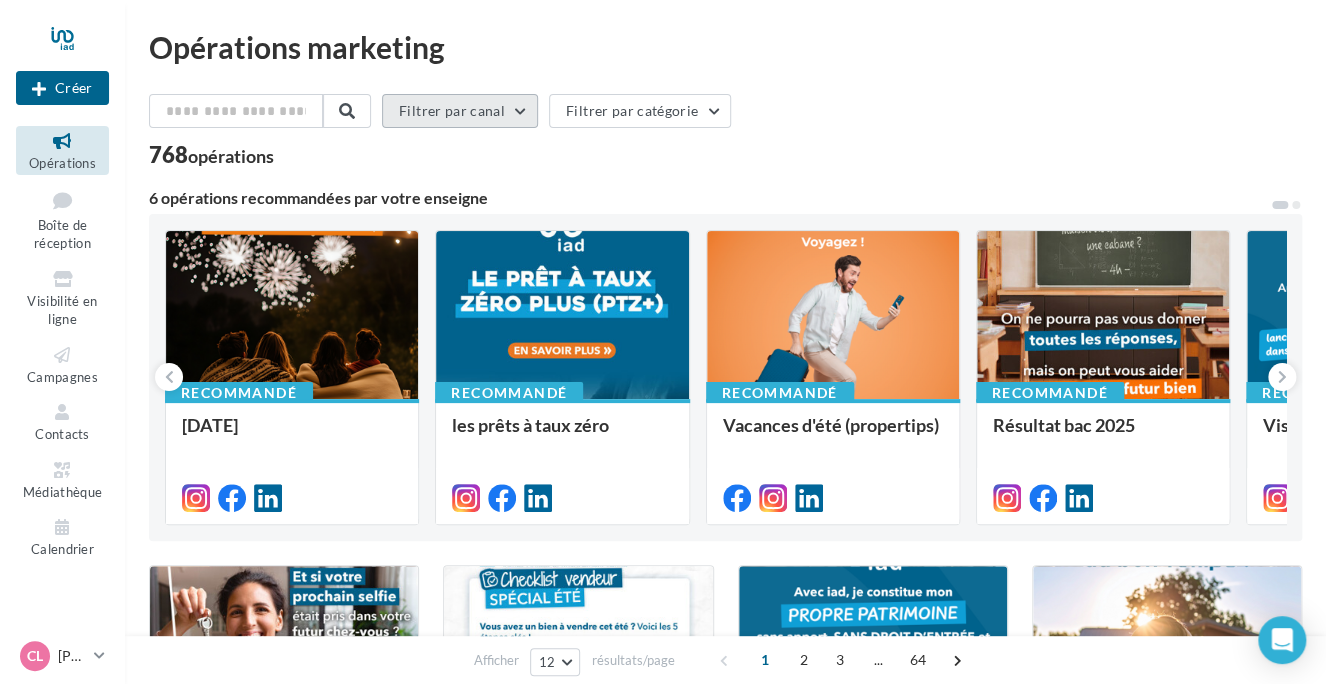 click on "Filtrer par canal" at bounding box center (460, 111) 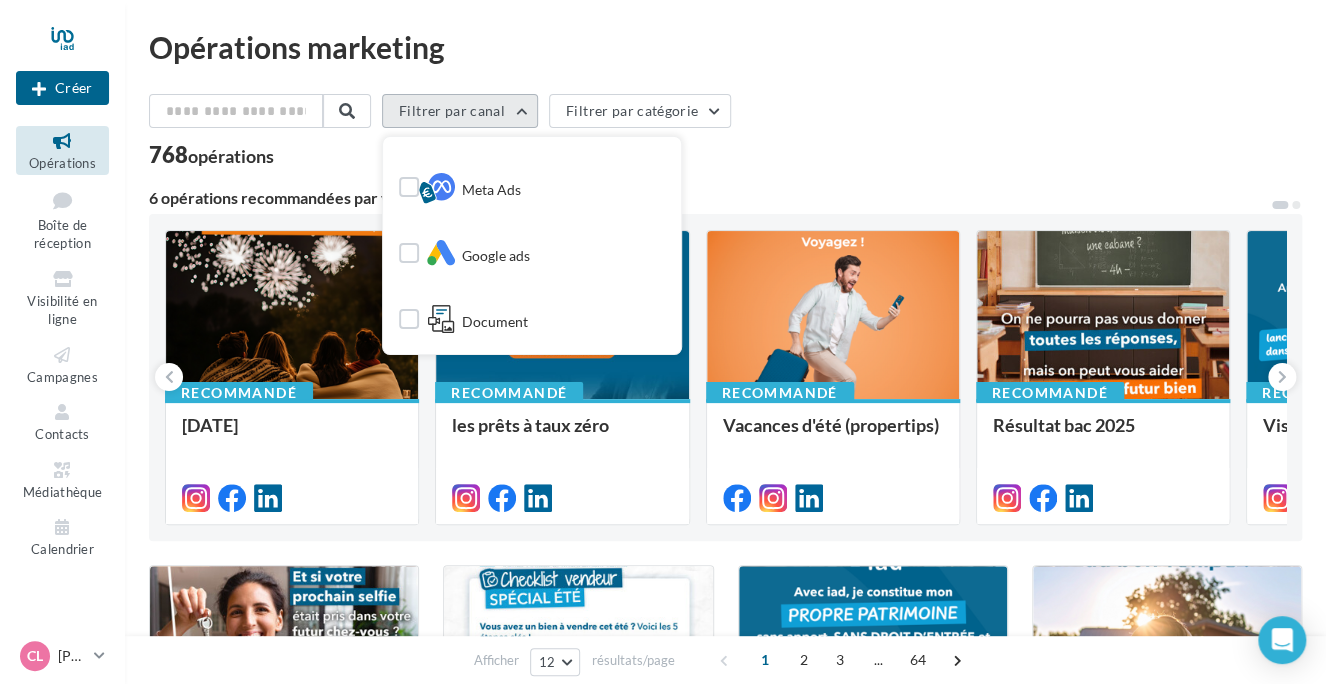 scroll, scrollTop: 439, scrollLeft: 0, axis: vertical 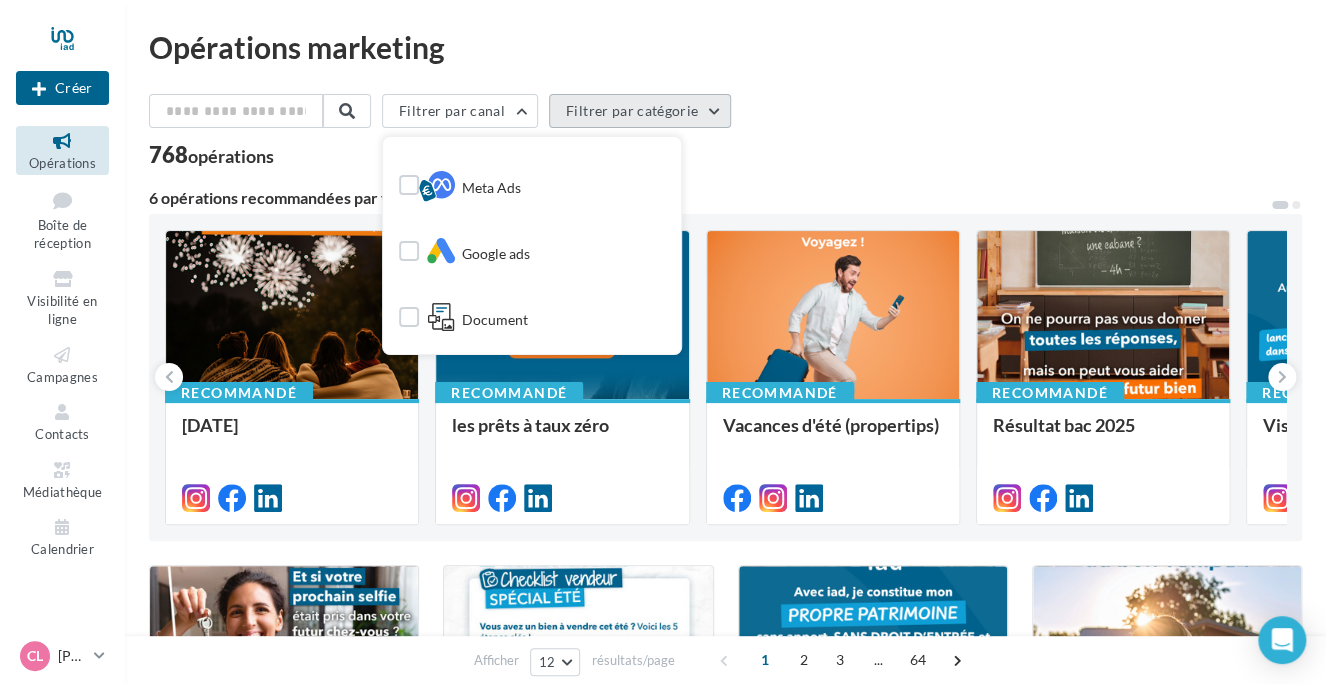 click on "Filtrer par catégorie" at bounding box center [640, 111] 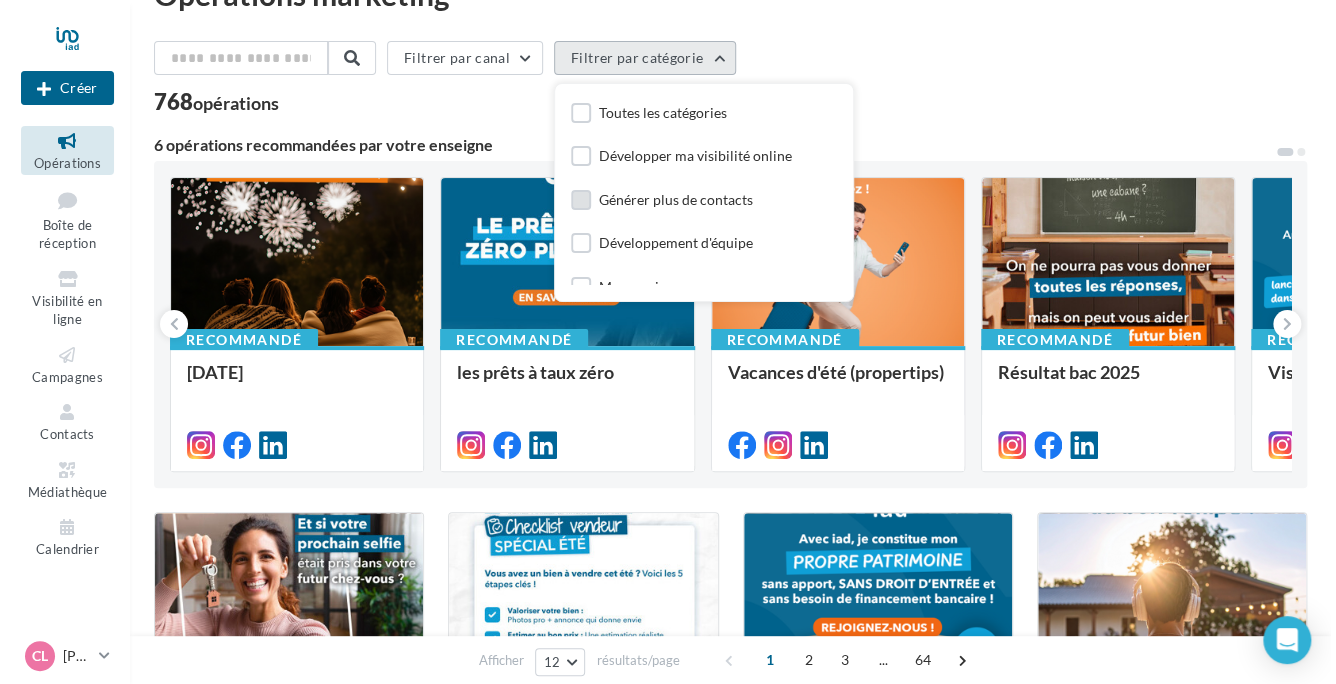scroll, scrollTop: 0, scrollLeft: 0, axis: both 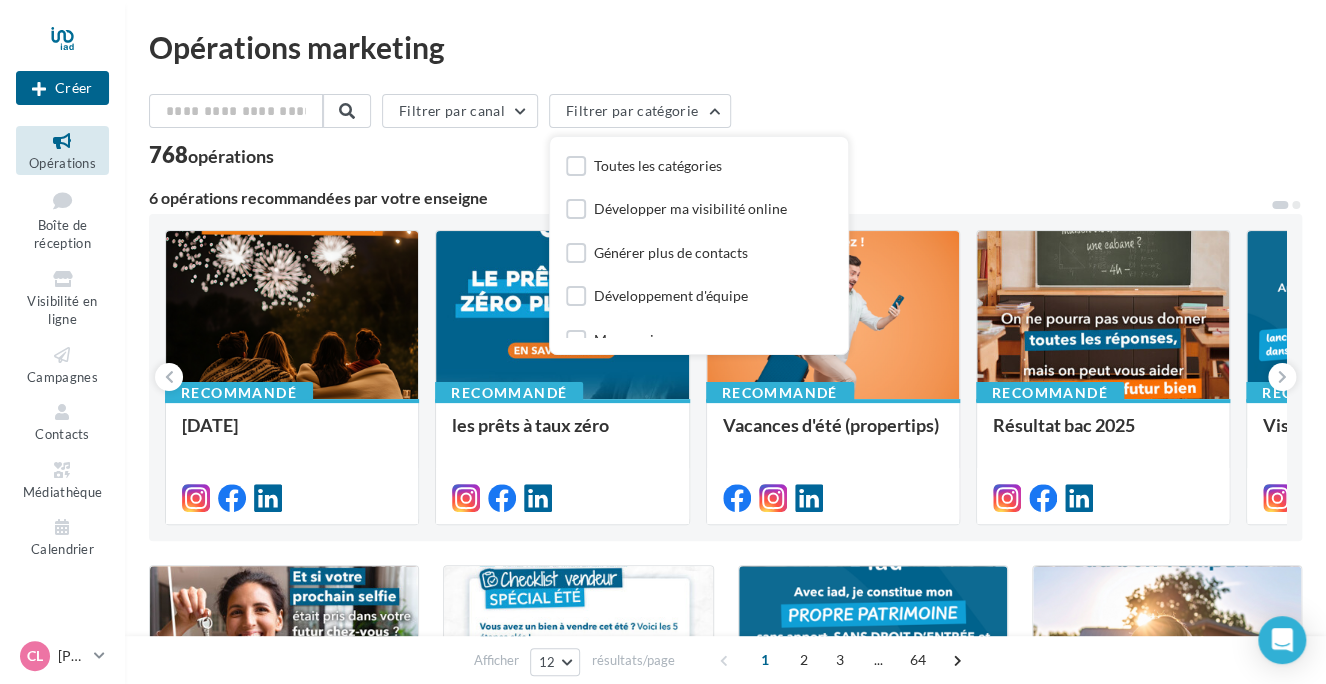 click on "Opérations marketing" at bounding box center (725, 47) 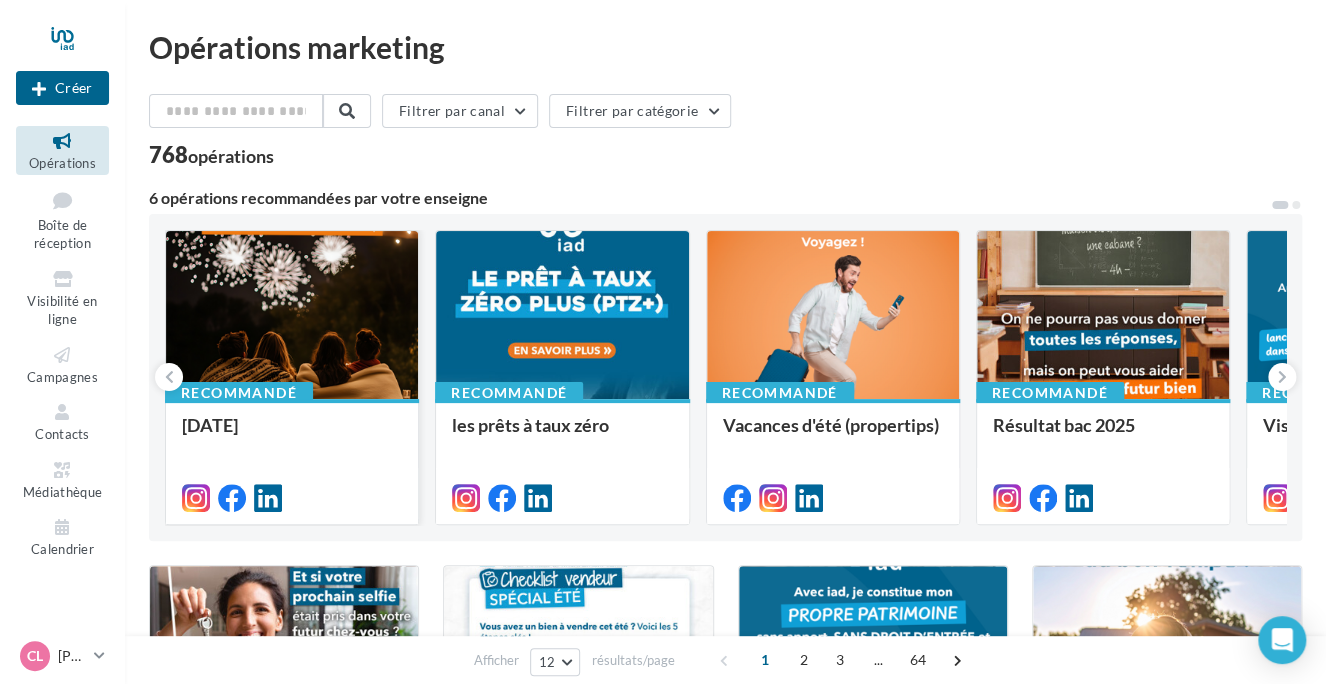 click at bounding box center [292, 316] 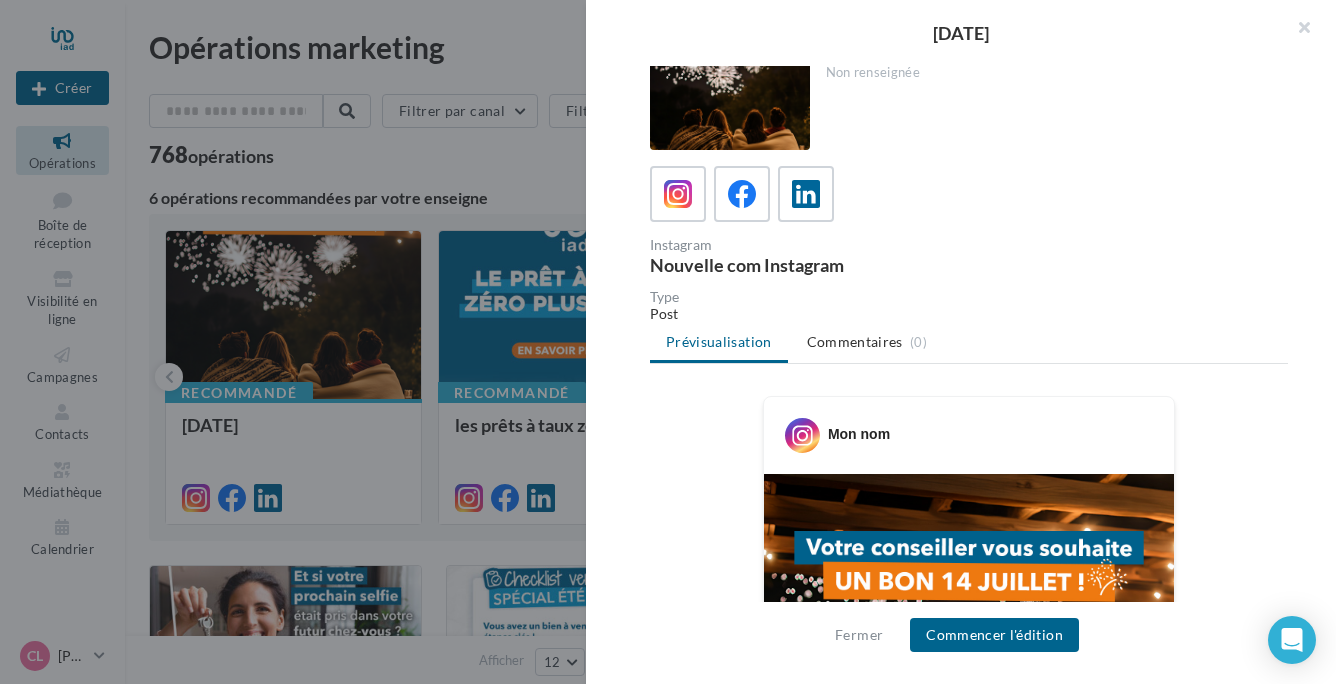 scroll, scrollTop: 0, scrollLeft: 0, axis: both 